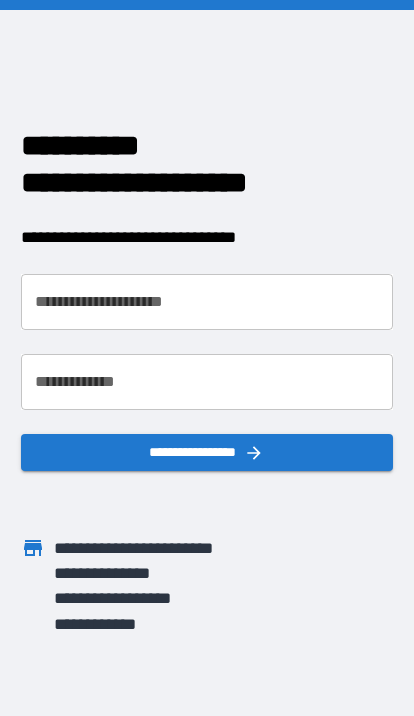 scroll, scrollTop: 0, scrollLeft: 0, axis: both 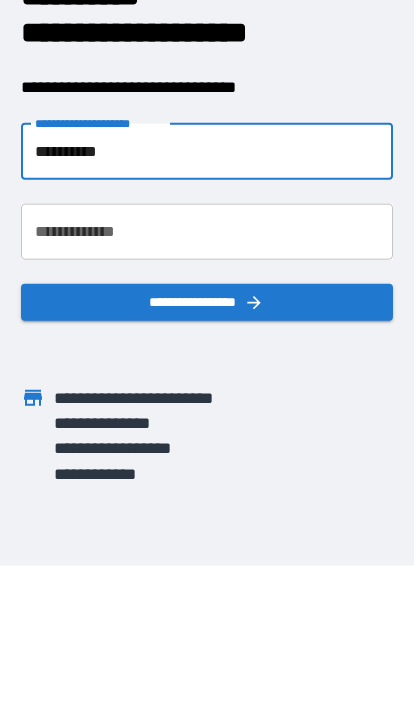type on "**********" 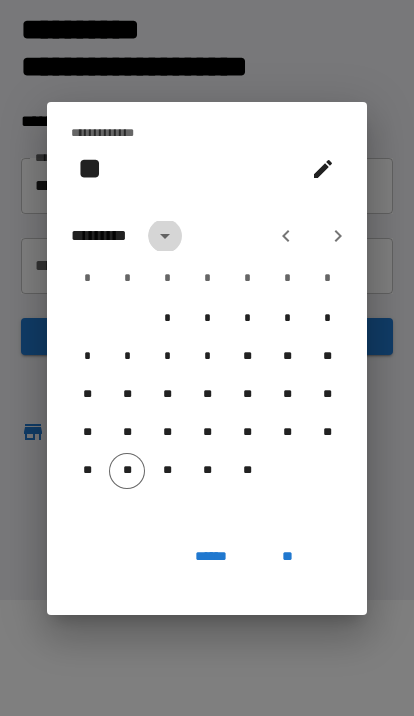 click 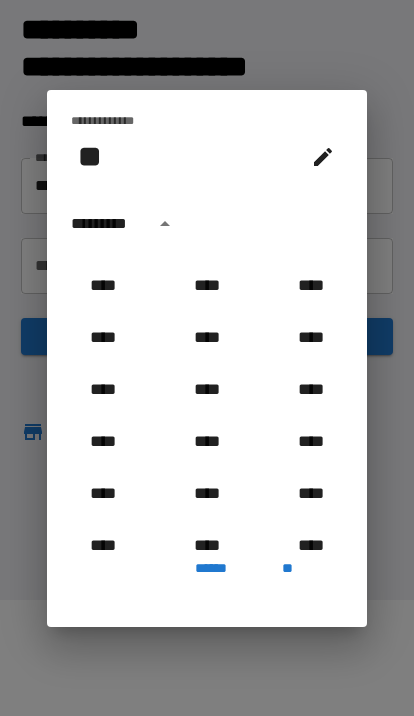 scroll, scrollTop: 1232, scrollLeft: 0, axis: vertical 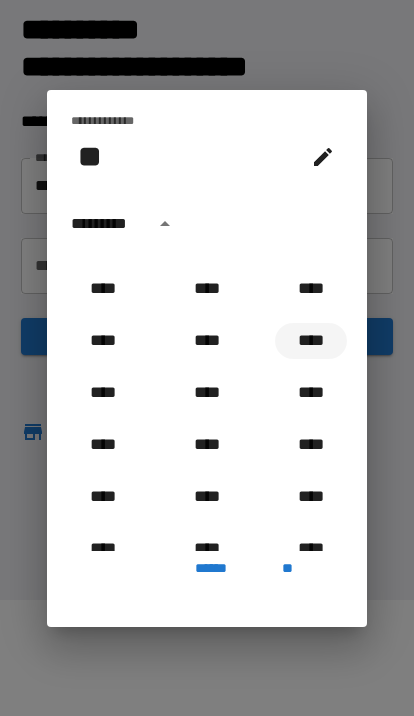 click on "****" at bounding box center [311, 341] 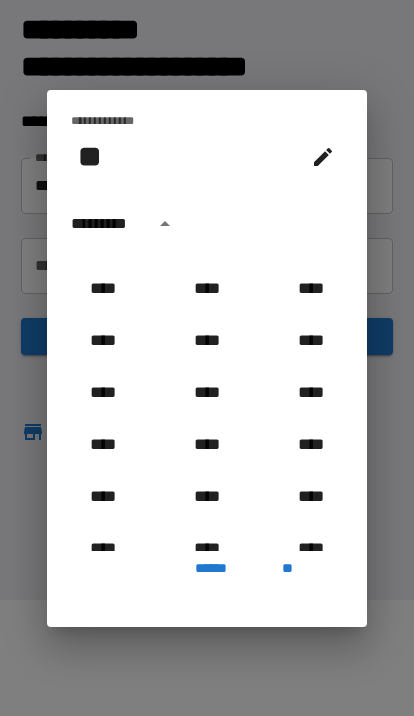 type on "**********" 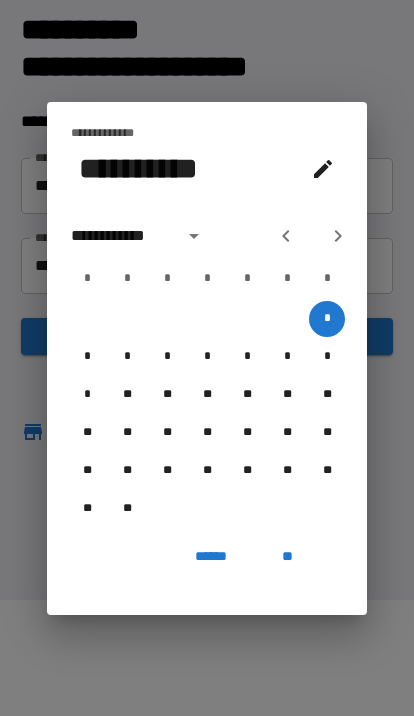 click on "**" at bounding box center [287, 557] 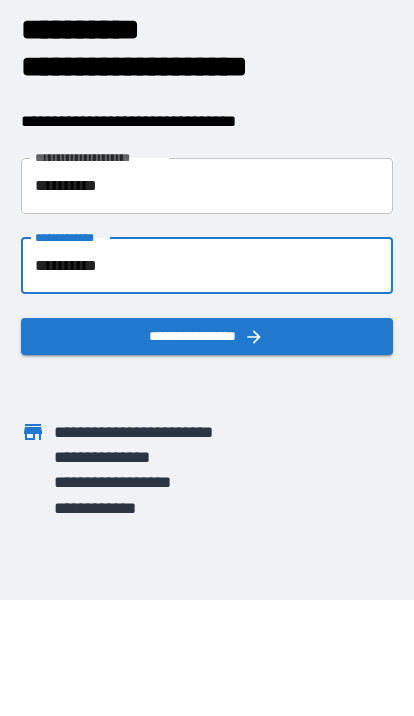 click on "**********" at bounding box center (207, 266) 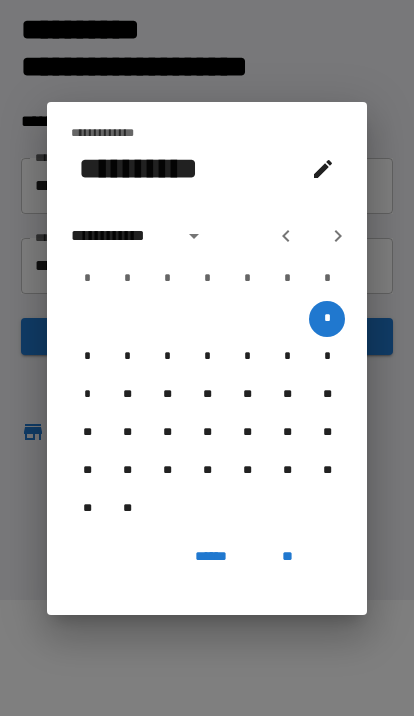 click on "**********" at bounding box center (121, 236) 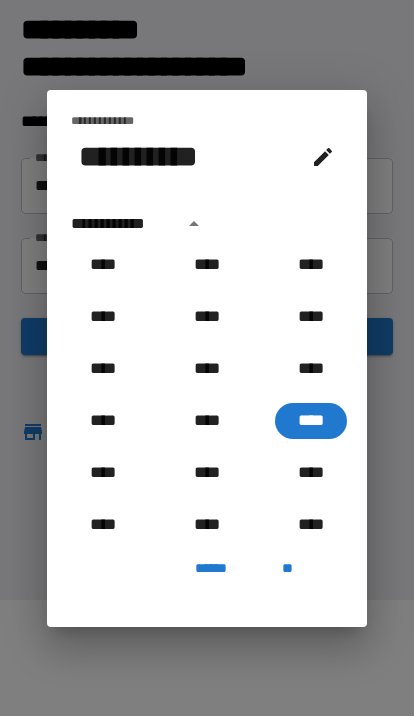 scroll, scrollTop: 1157, scrollLeft: 0, axis: vertical 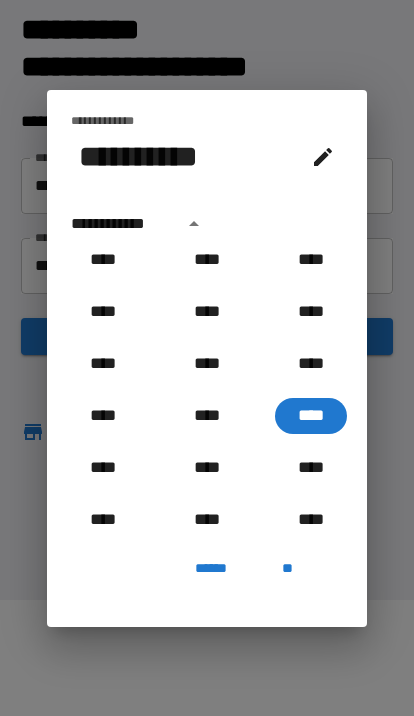 click on "**********" at bounding box center (121, 224) 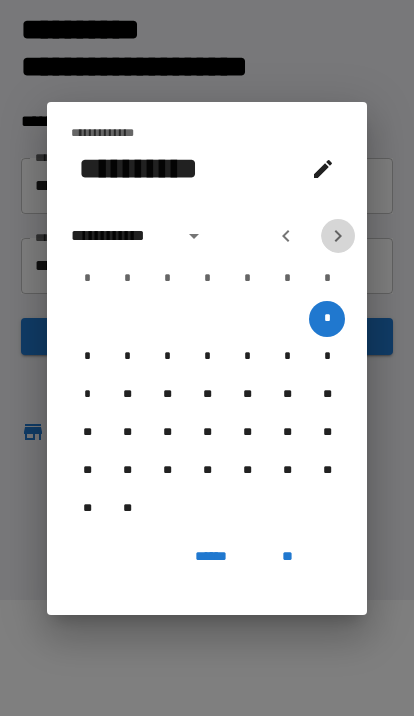 click at bounding box center (338, 236) 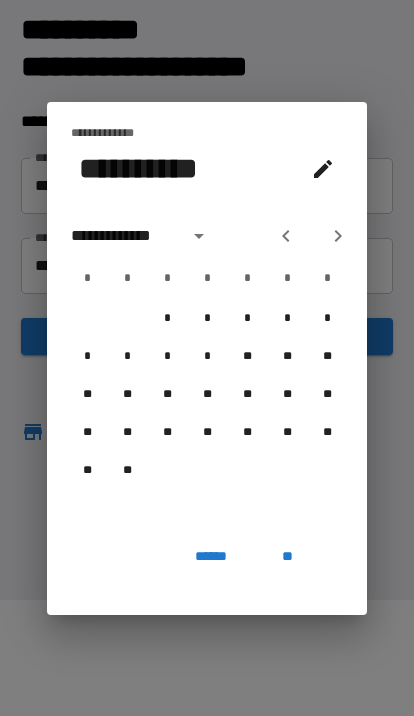 click 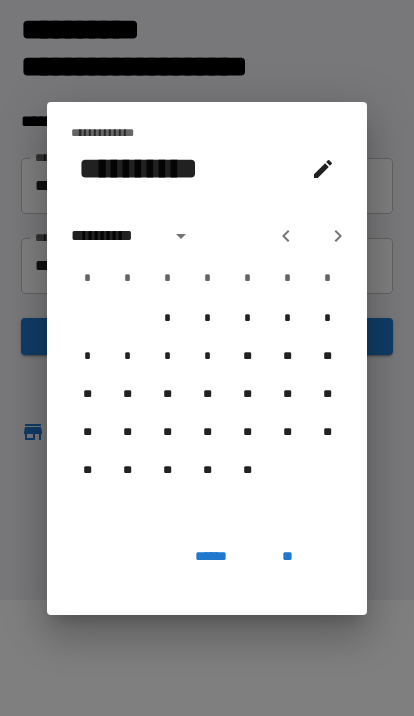 click 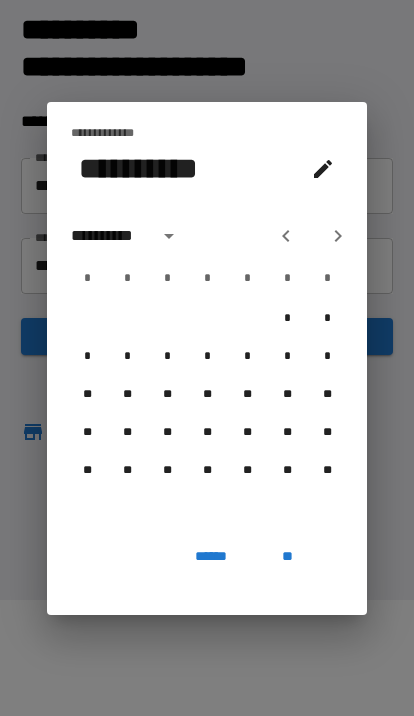 click 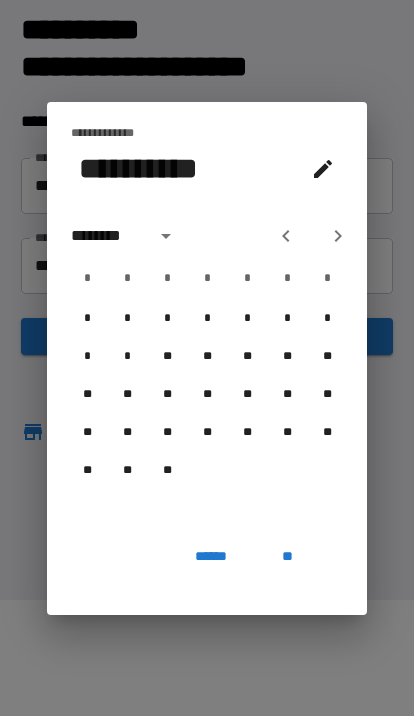 click 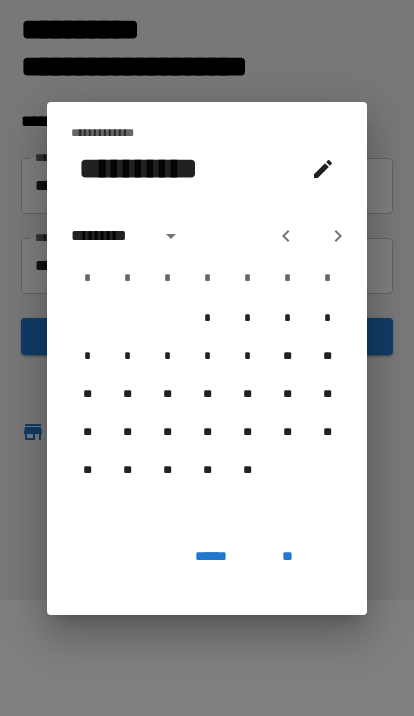 click 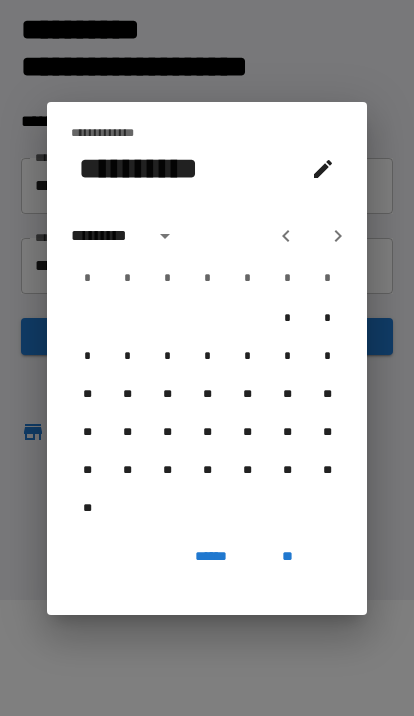 click 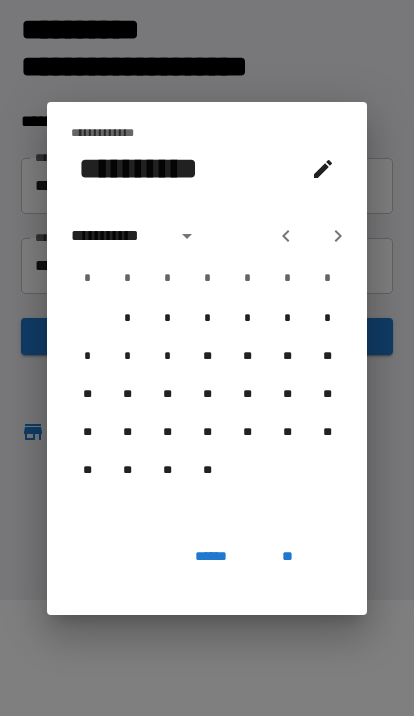 click 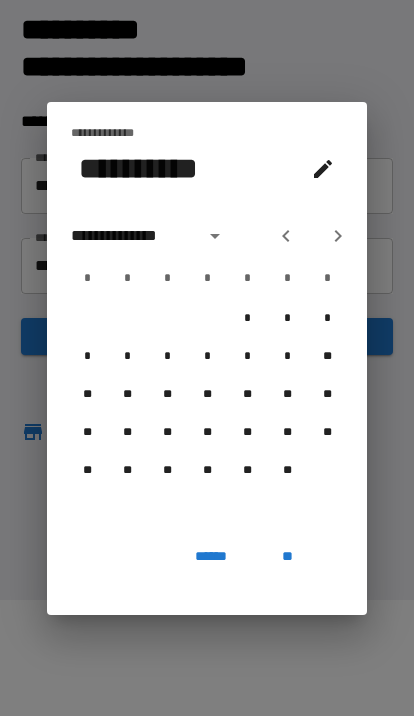 click on "**" at bounding box center (287, 557) 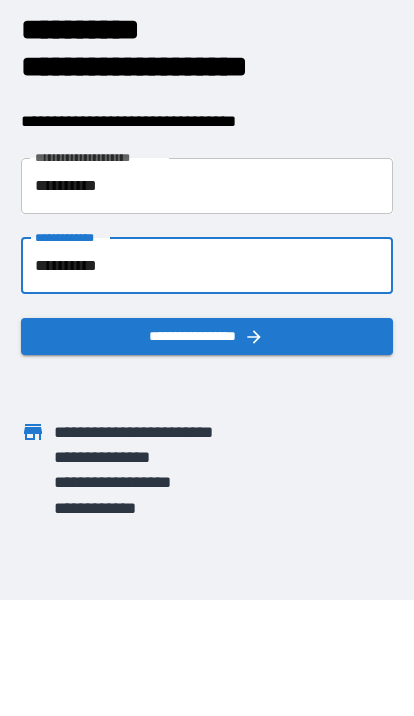click on "**********" at bounding box center (207, 336) 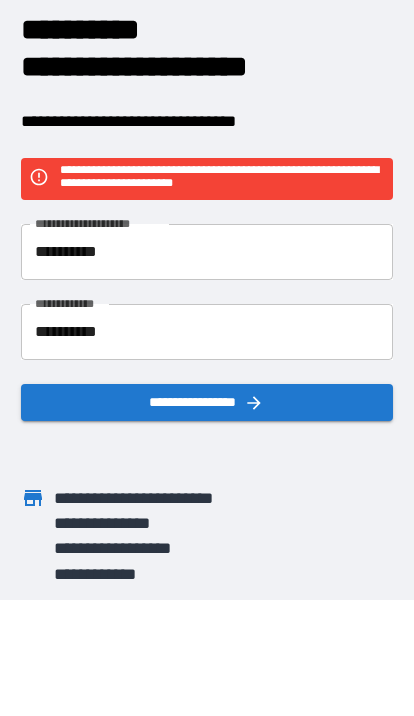 click on "**********" at bounding box center (207, 332) 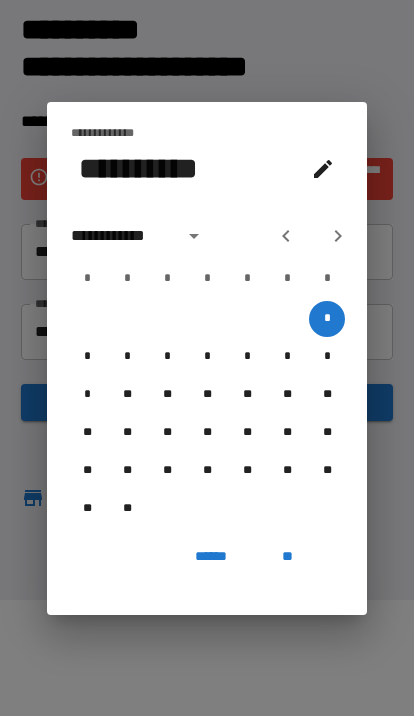 click 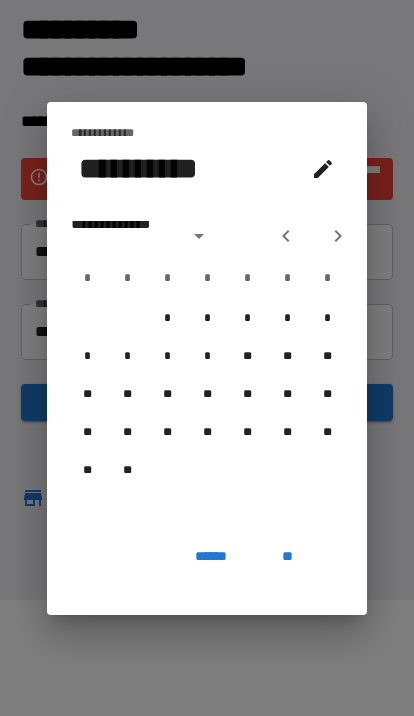 click 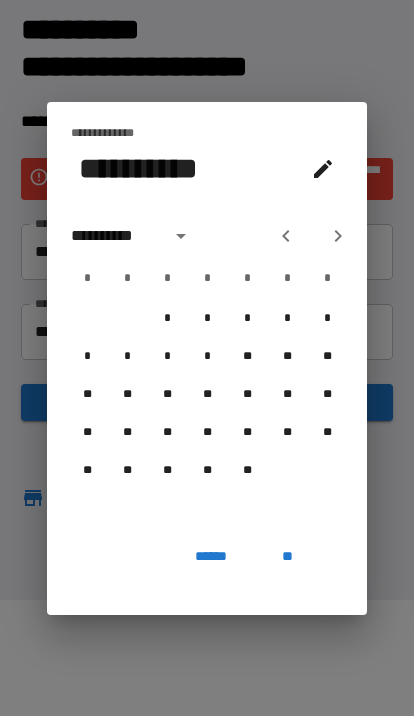 click 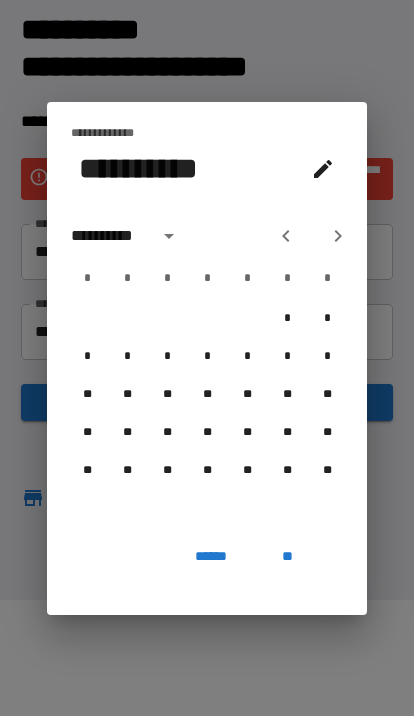 click 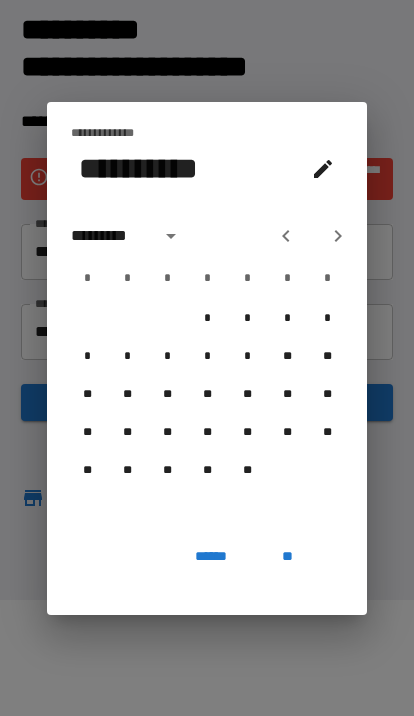 click 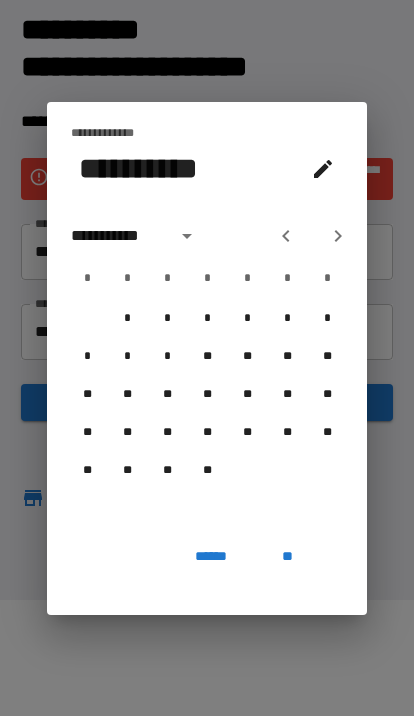 click 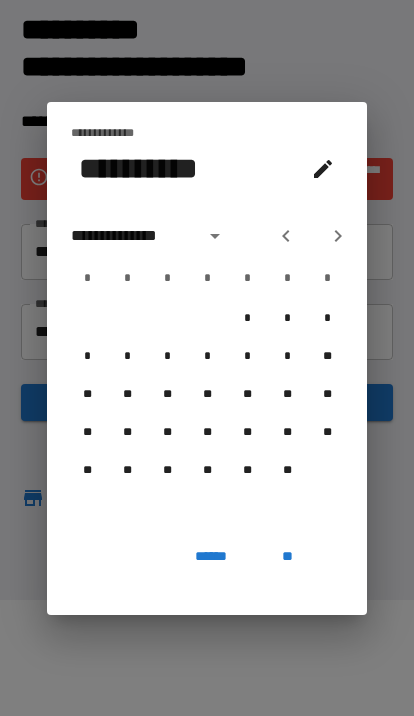click on "**" at bounding box center [287, 557] 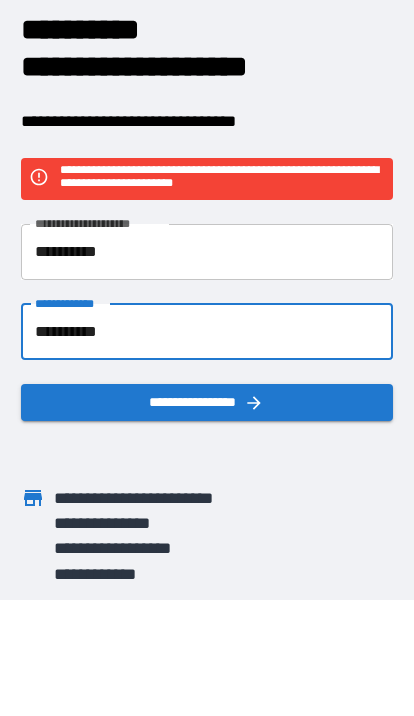 click on "**********" at bounding box center (207, 332) 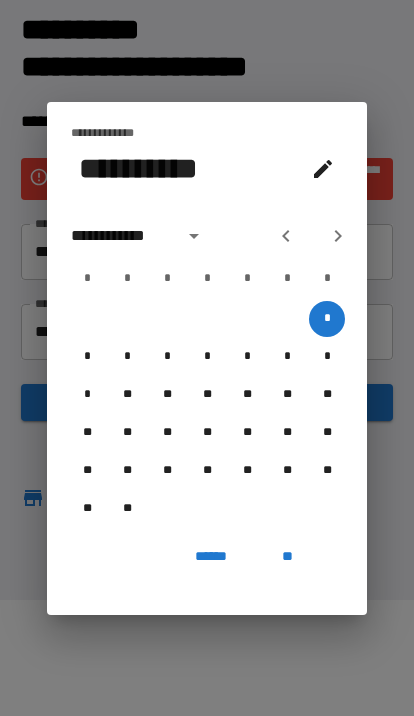 click on "******" at bounding box center [211, 557] 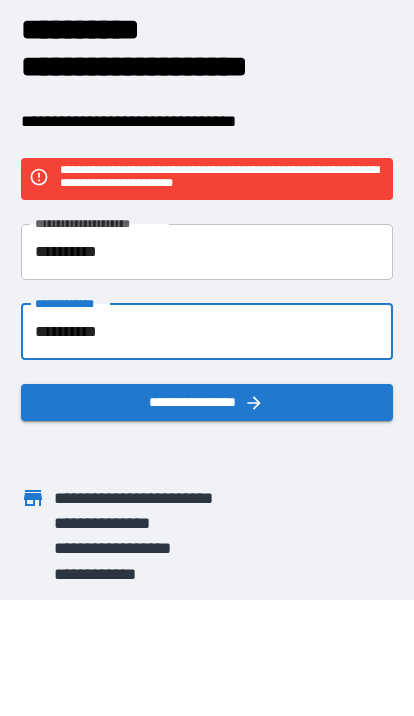 click on "**********" at bounding box center (207, 332) 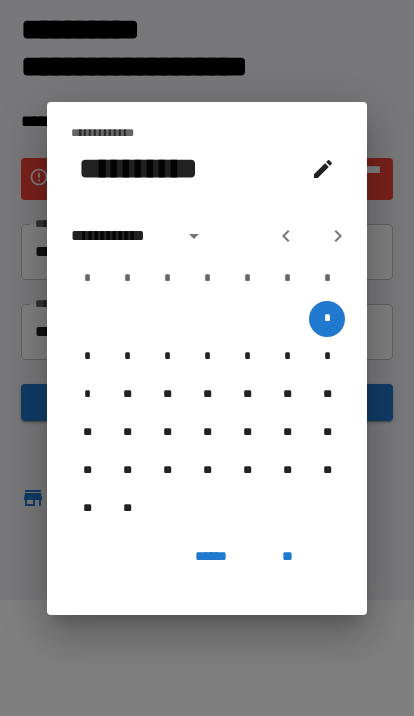 click at bounding box center (323, 169) 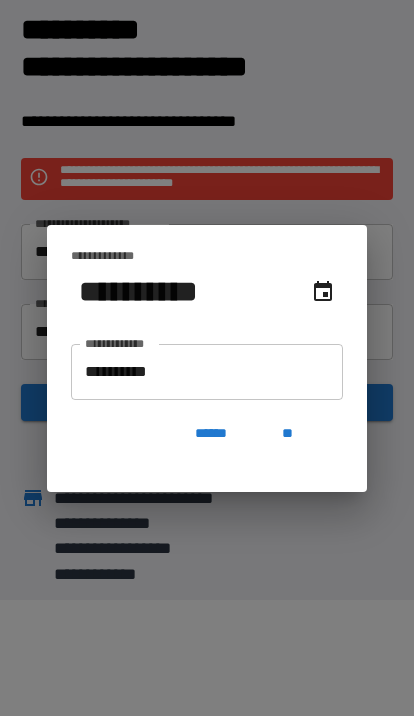 click on "**********" at bounding box center [207, 372] 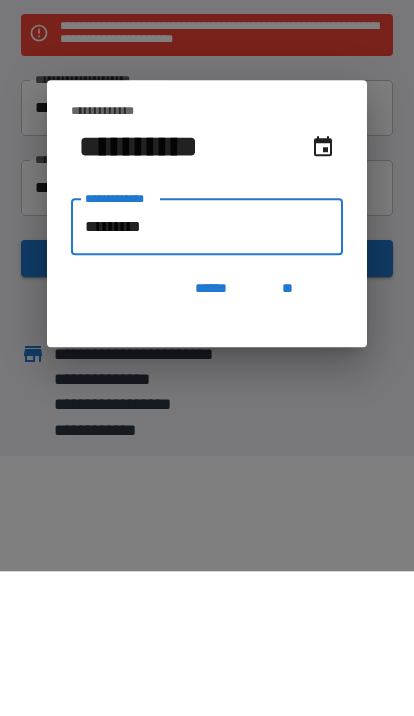 type on "**********" 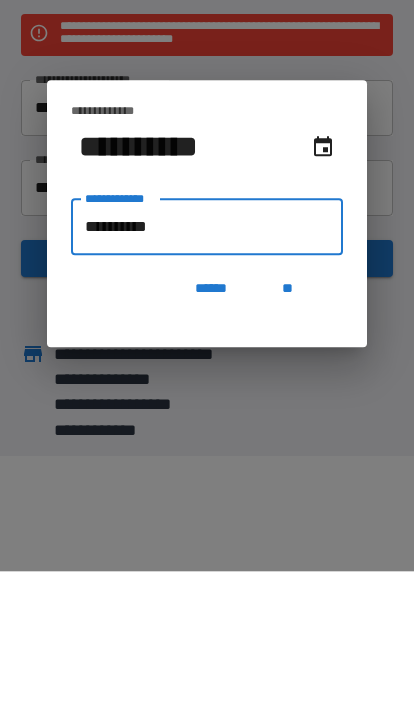type on "**********" 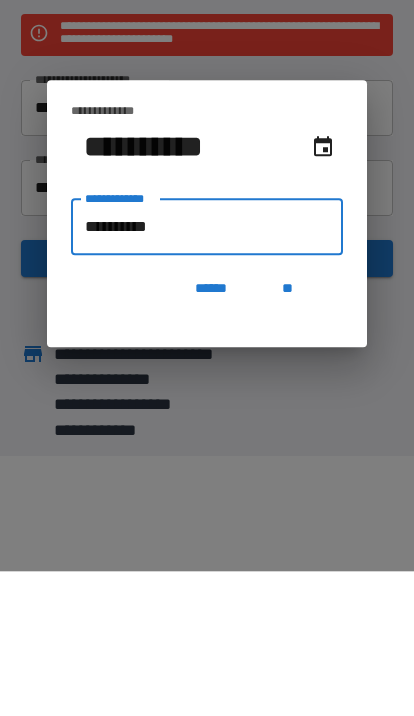 click on "**********" at bounding box center (207, 372) 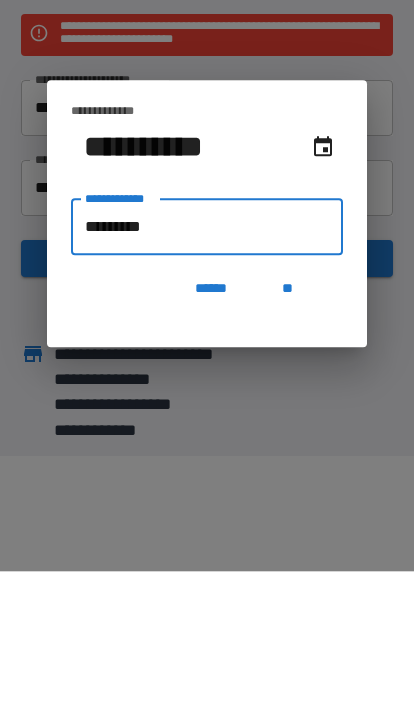 type on "**********" 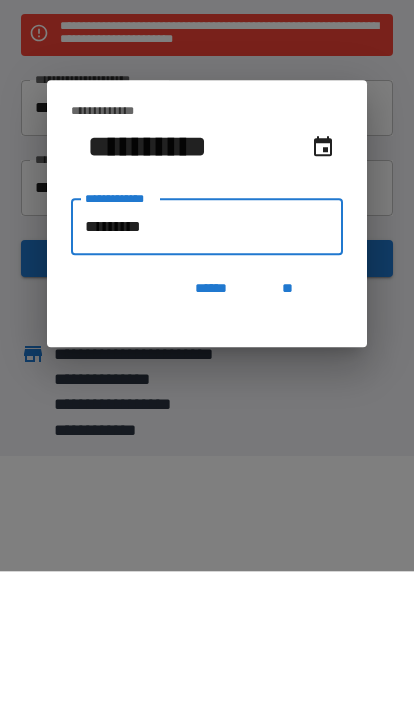 type on "********" 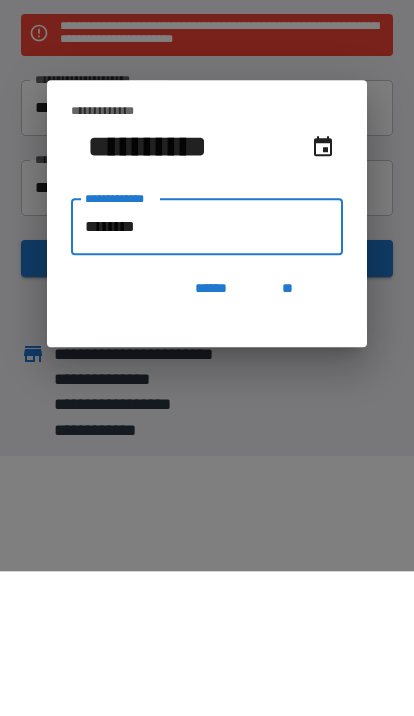 type on "**********" 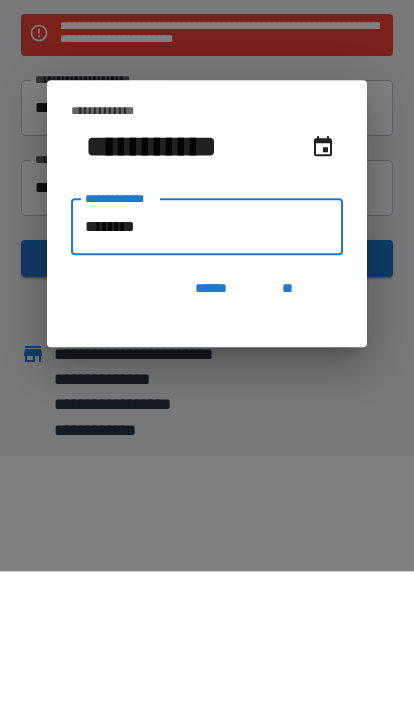 type on "*********" 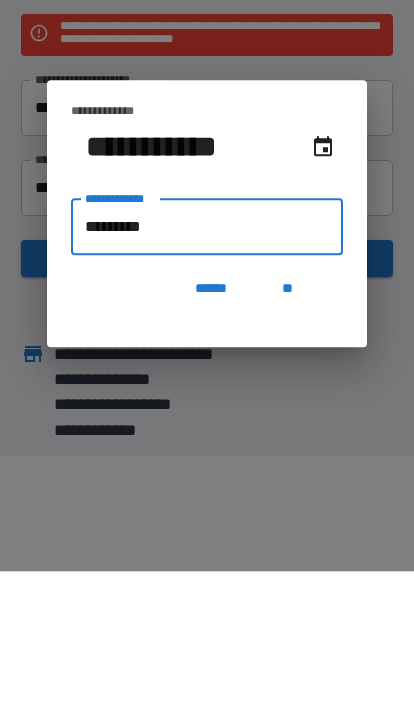 type on "**********" 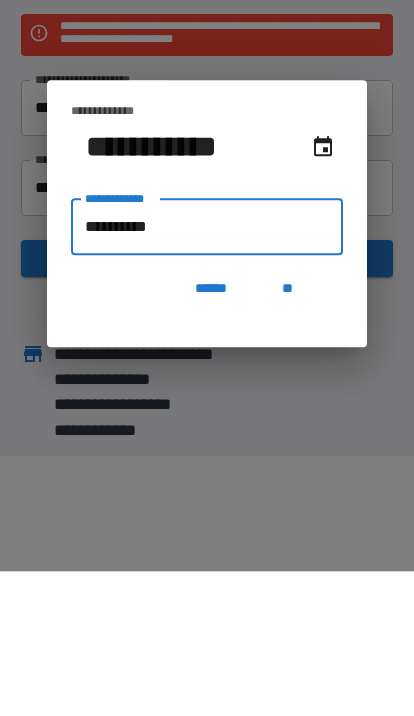 type on "**********" 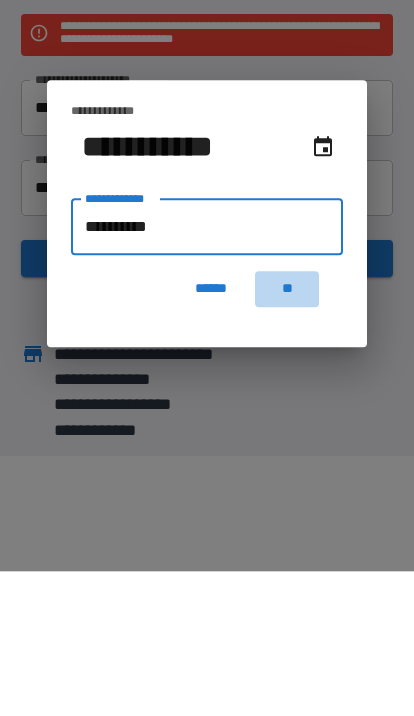 click on "**" at bounding box center (287, 434) 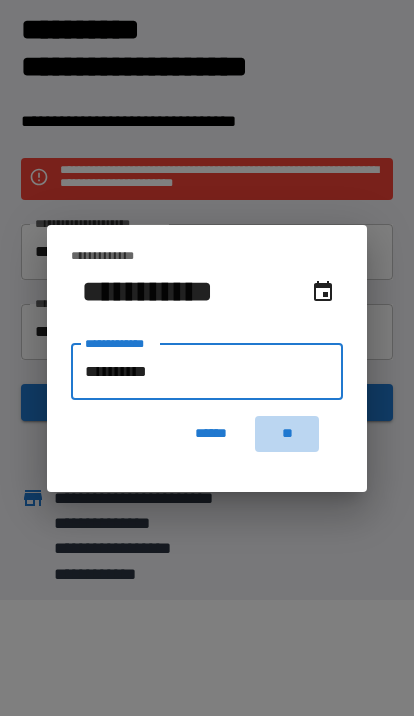 scroll, scrollTop: 90, scrollLeft: 0, axis: vertical 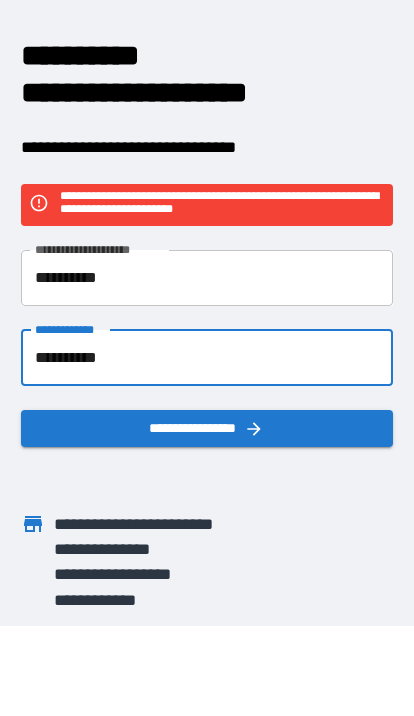 click on "**********" at bounding box center (207, 428) 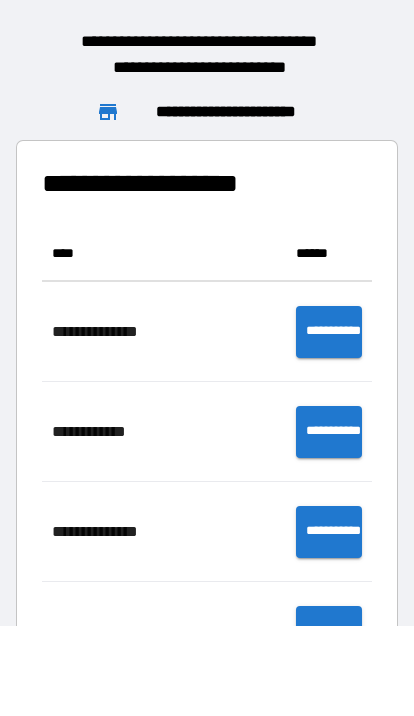 scroll, scrollTop: 656, scrollLeft: 330, axis: both 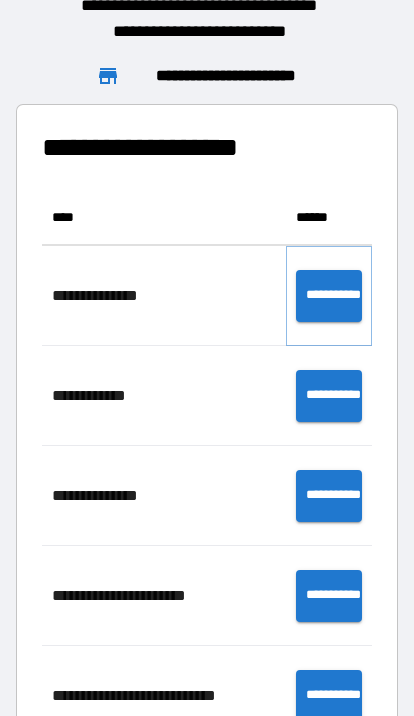 click on "**********" at bounding box center [329, 296] 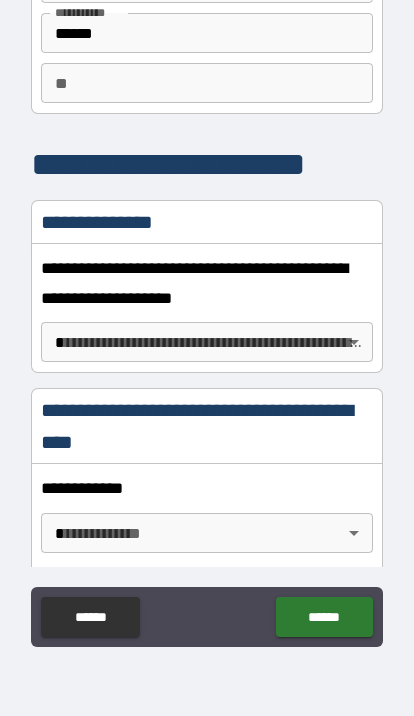 scroll, scrollTop: 131, scrollLeft: 0, axis: vertical 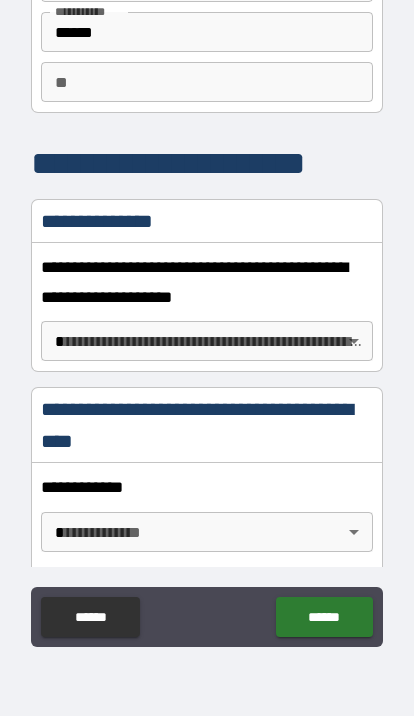 click on "**********" at bounding box center [207, 326] 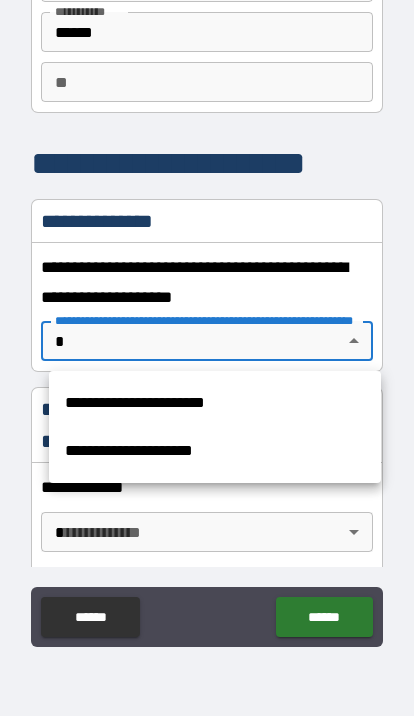 click on "**********" at bounding box center [215, 403] 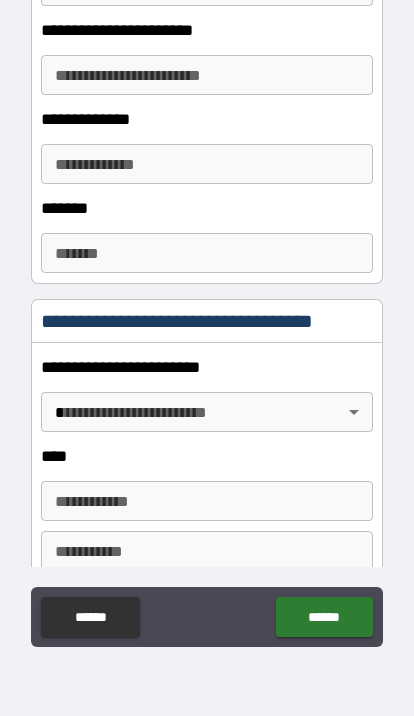 scroll, scrollTop: 680, scrollLeft: 0, axis: vertical 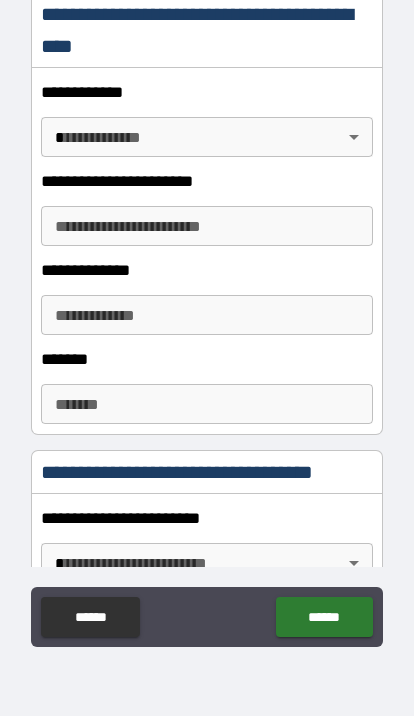 click on "**********" at bounding box center [207, 326] 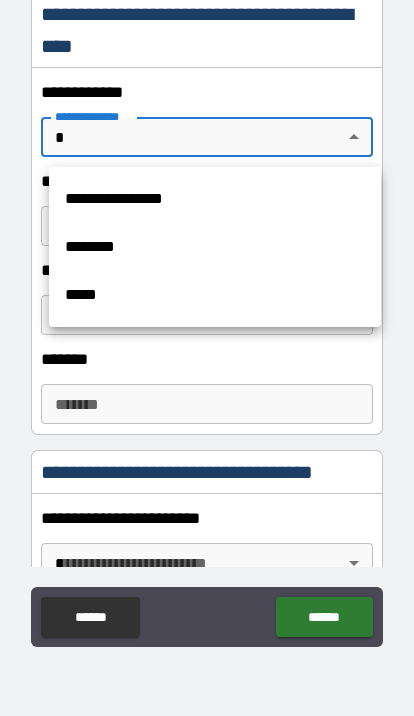click on "**********" at bounding box center [215, 199] 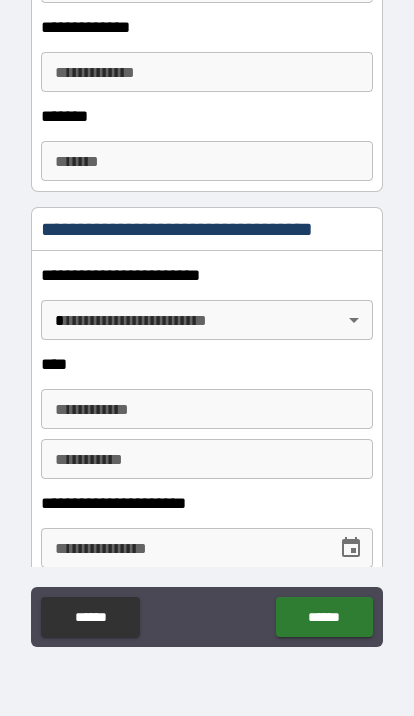 scroll, scrollTop: 771, scrollLeft: 0, axis: vertical 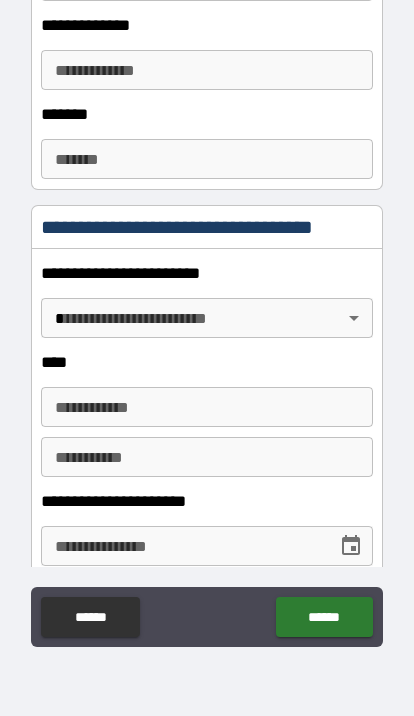 click on "**********" at bounding box center [207, 326] 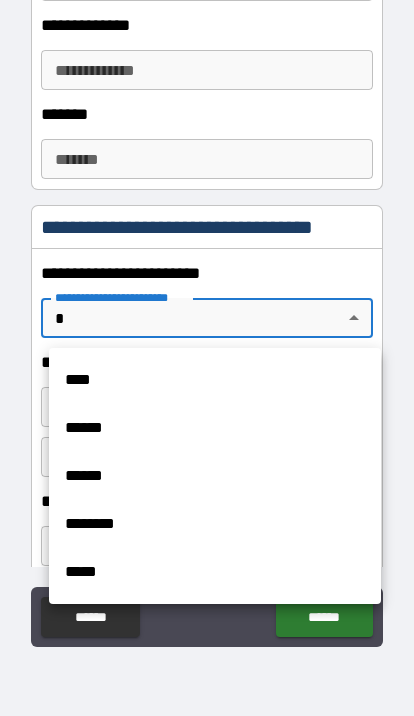 click on "****" at bounding box center (215, 380) 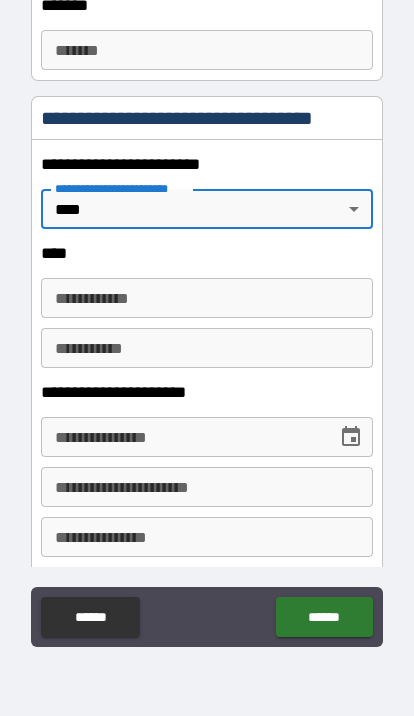 scroll, scrollTop: 885, scrollLeft: 0, axis: vertical 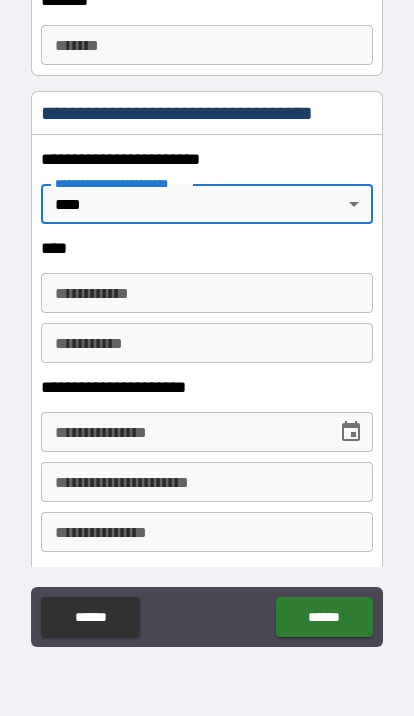 click on "**********" at bounding box center [207, 293] 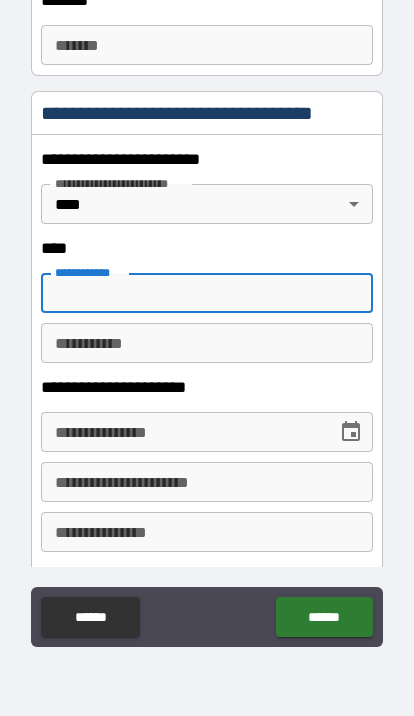 scroll, scrollTop: 89, scrollLeft: 0, axis: vertical 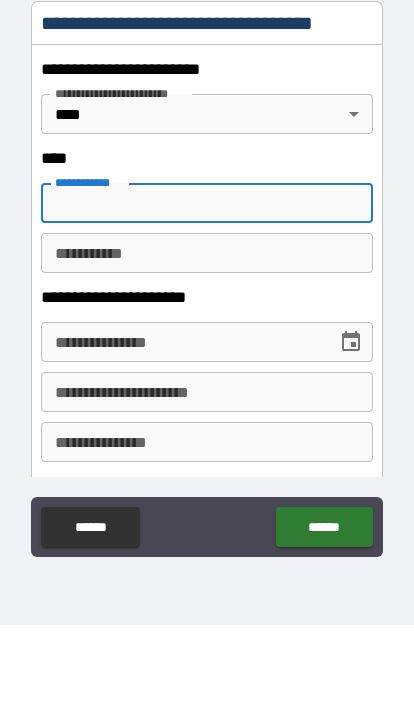 type on "*******" 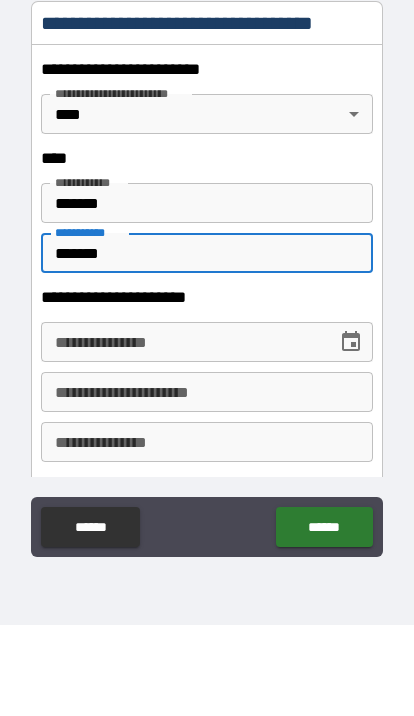 type on "******" 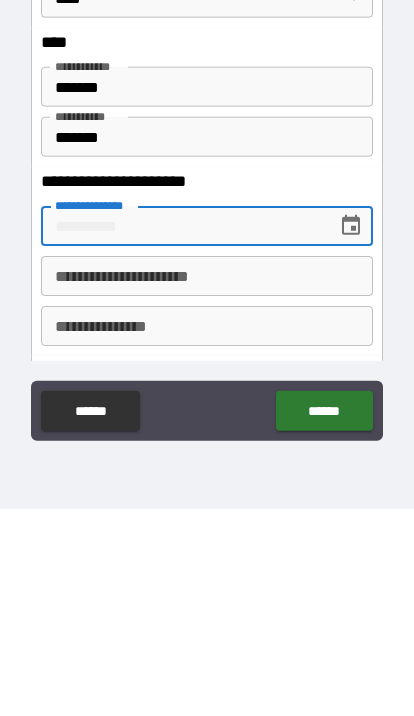 type on "*" 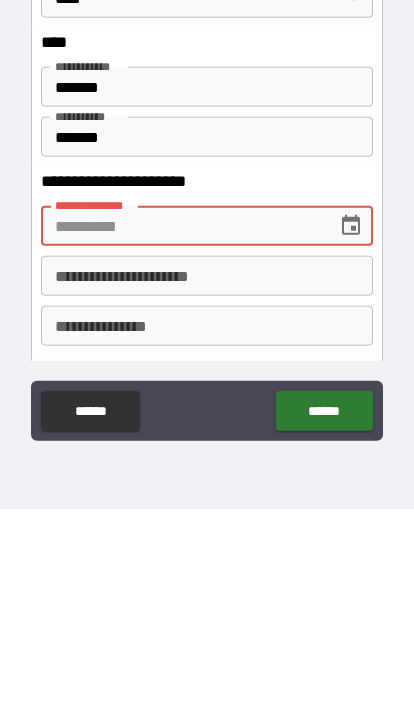 type on "**********" 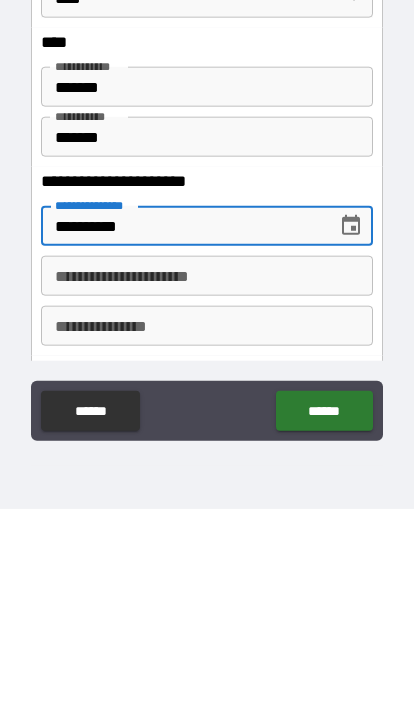 scroll, scrollTop: 115, scrollLeft: 0, axis: vertical 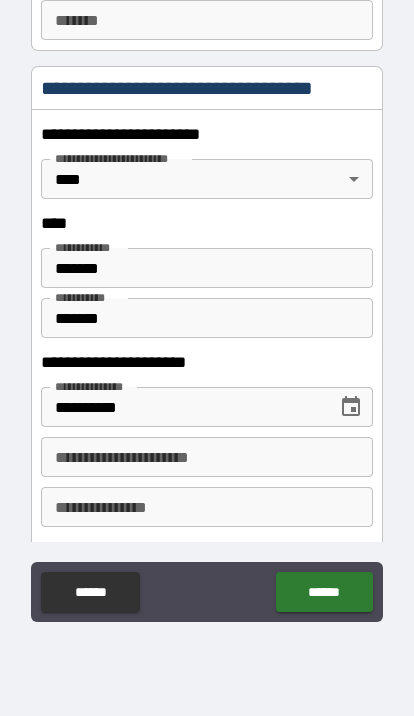click on "**********" at bounding box center [207, 457] 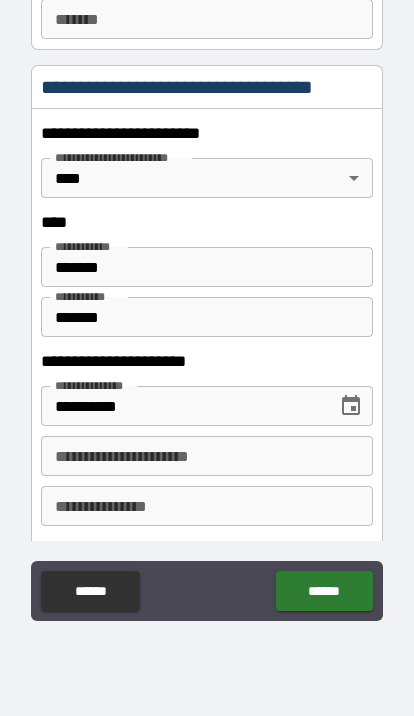 scroll, scrollTop: 115, scrollLeft: 0, axis: vertical 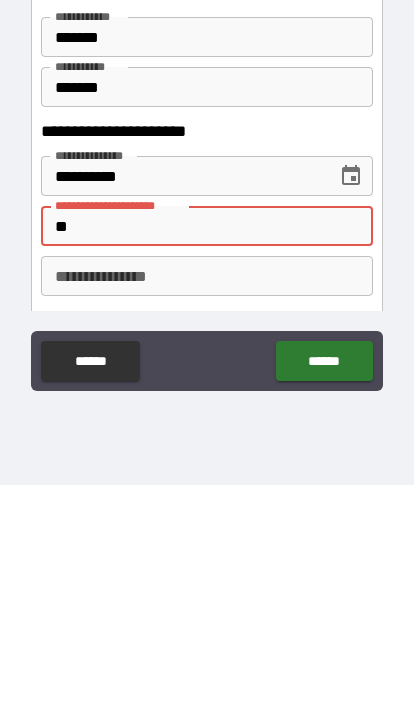 type on "*" 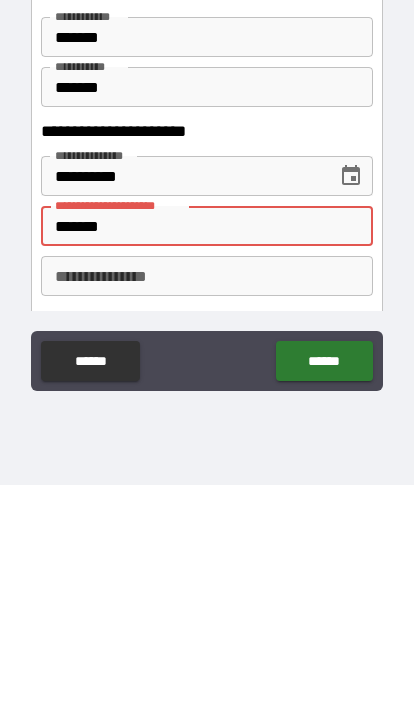 click on "**********" at bounding box center [207, 507] 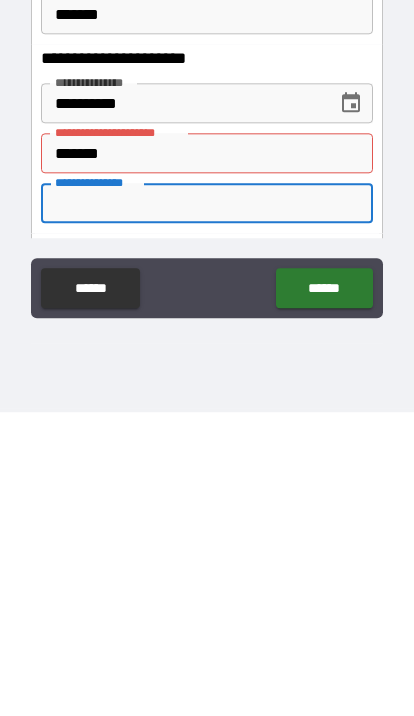 click on "*******" at bounding box center [207, 457] 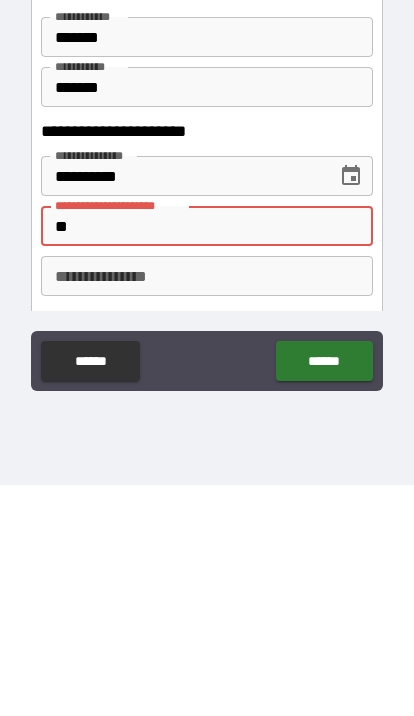 type on "*" 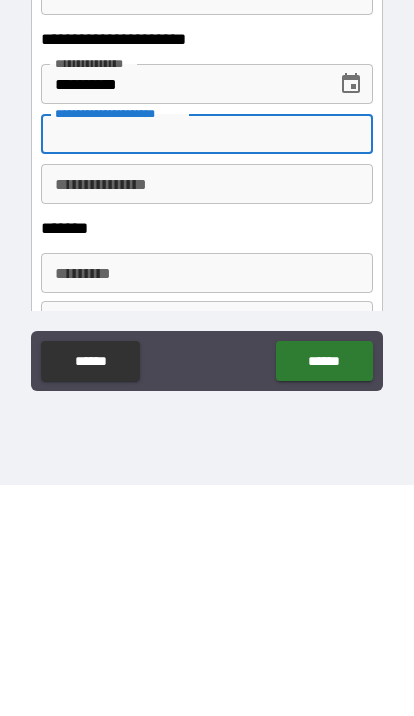 scroll, scrollTop: 976, scrollLeft: 0, axis: vertical 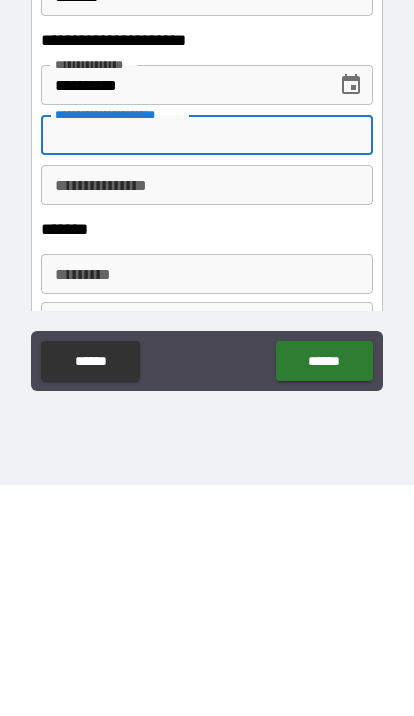 type 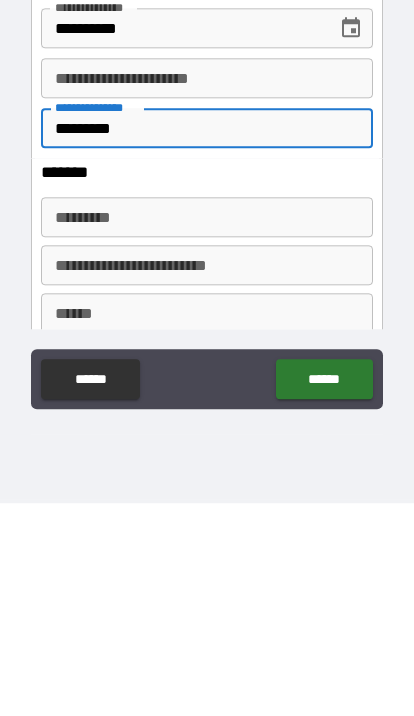 scroll, scrollTop: 1055, scrollLeft: 0, axis: vertical 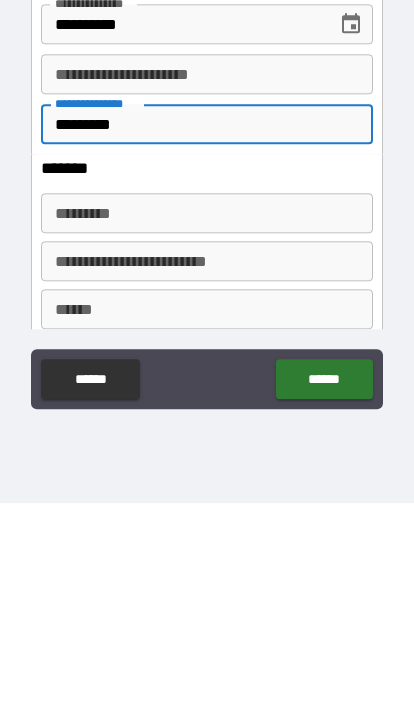 type on "*********" 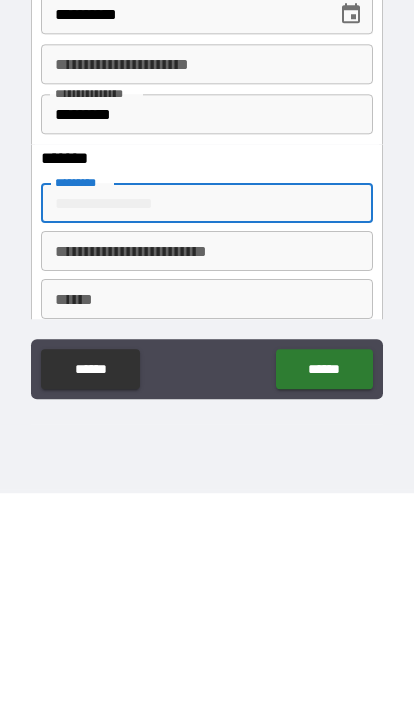 type on "**********" 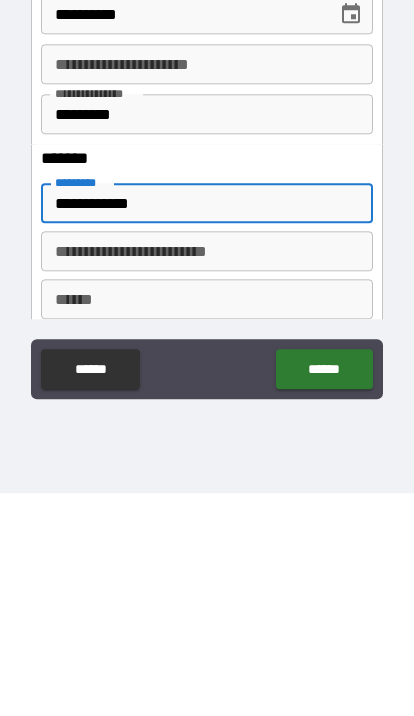 type on "*********" 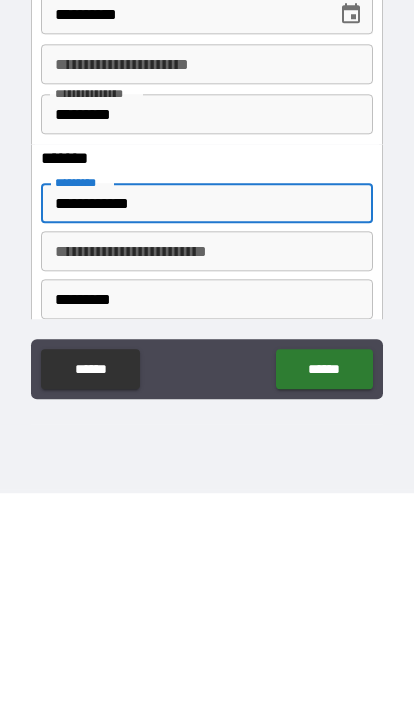 type on "**" 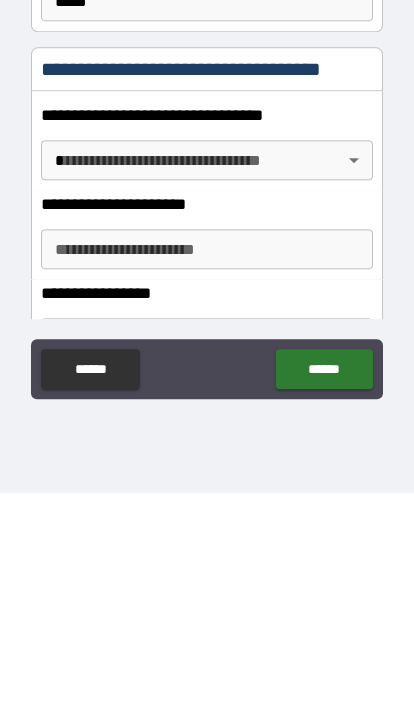 scroll, scrollTop: 1450, scrollLeft: 0, axis: vertical 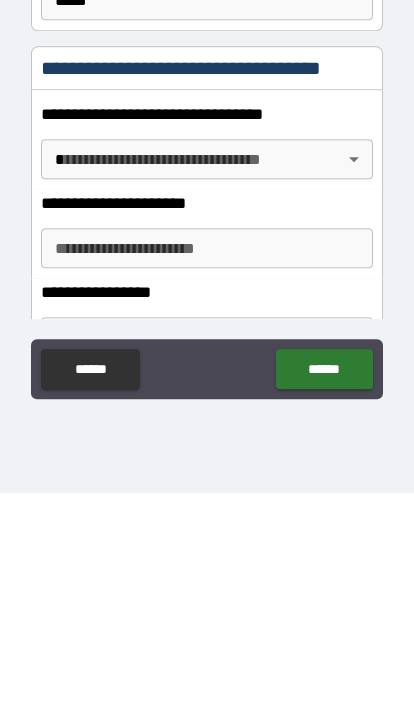 click on "**********" at bounding box center (207, 301) 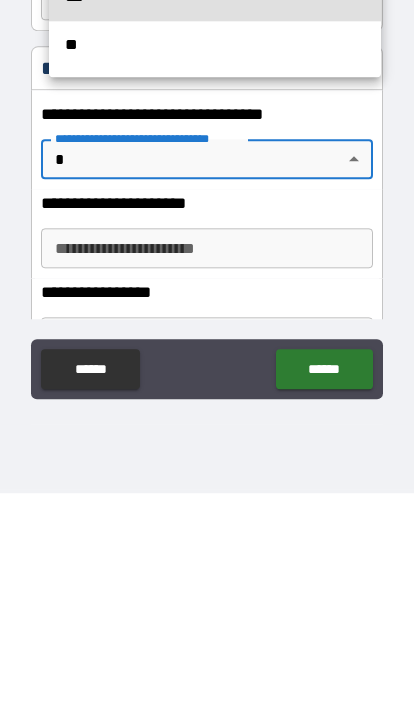 scroll, scrollTop: 116, scrollLeft: 0, axis: vertical 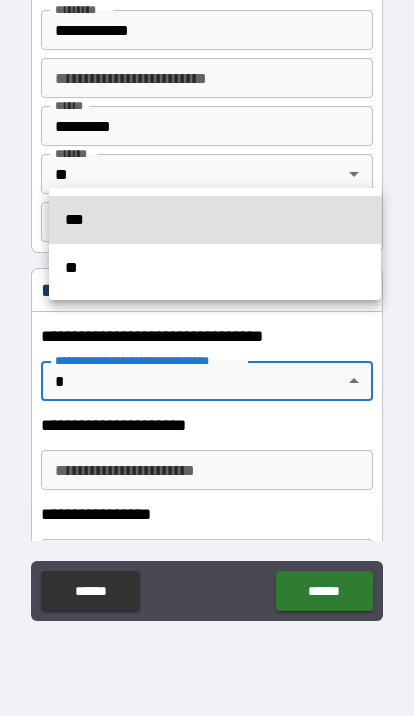 click at bounding box center [207, 358] 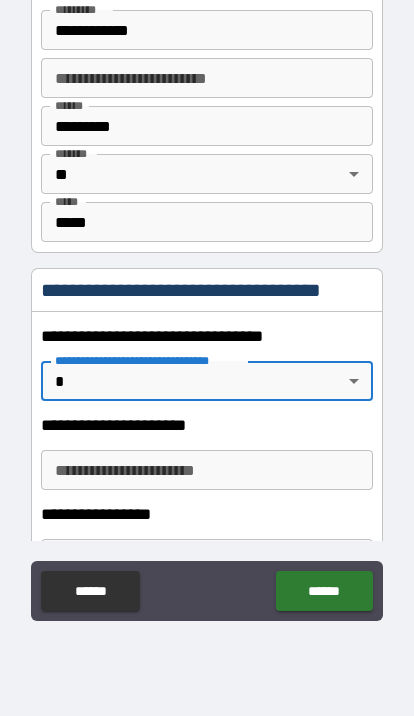 click on "**********" at bounding box center (207, 300) 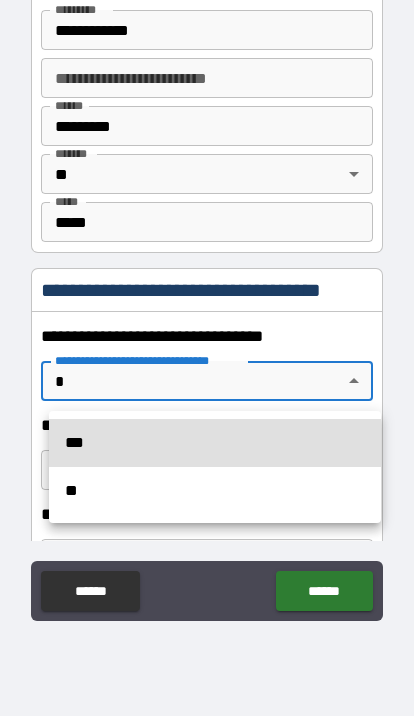 click on "***" at bounding box center [215, 443] 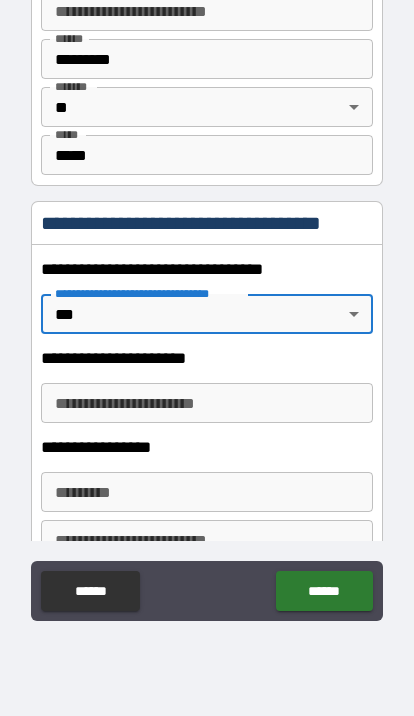 scroll, scrollTop: 1521, scrollLeft: 0, axis: vertical 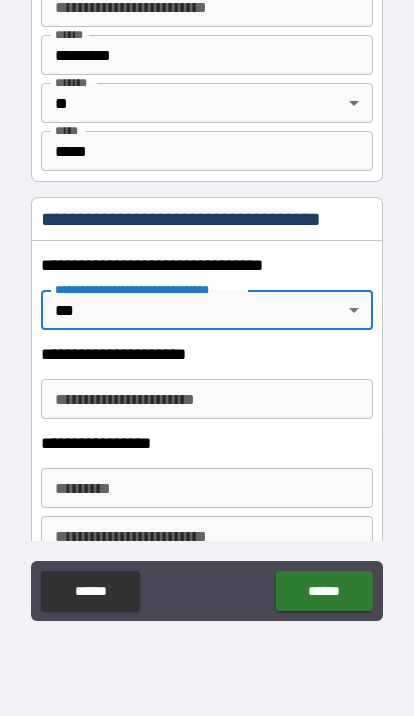 click on "**********" at bounding box center [207, 399] 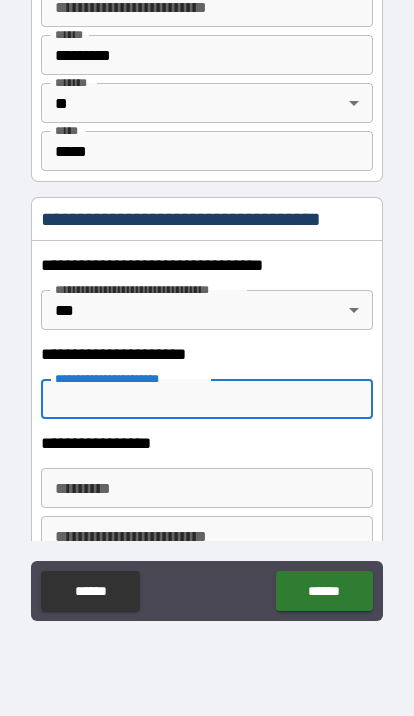 scroll, scrollTop: 115, scrollLeft: 0, axis: vertical 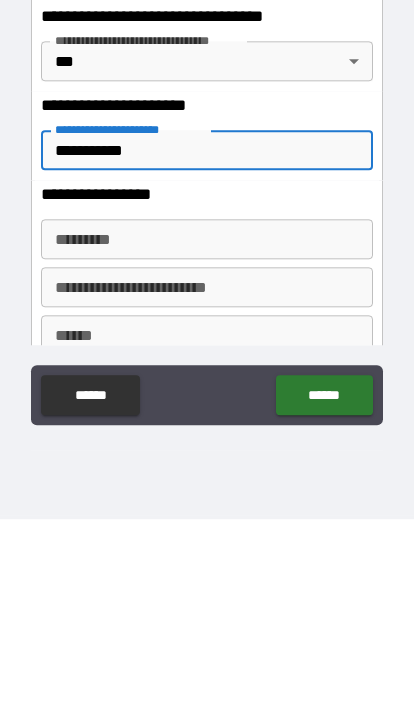 type on "**********" 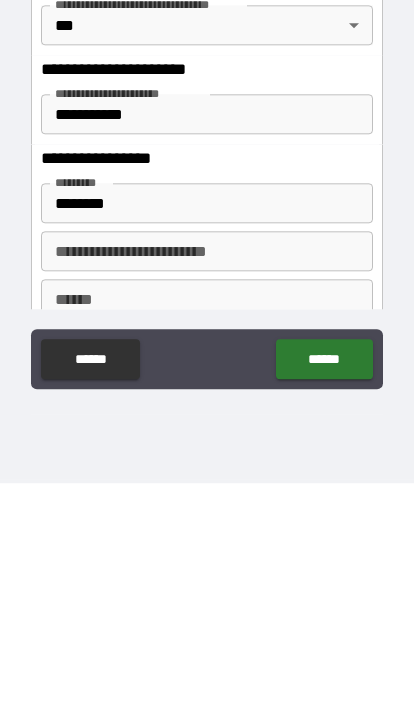 type on "**********" 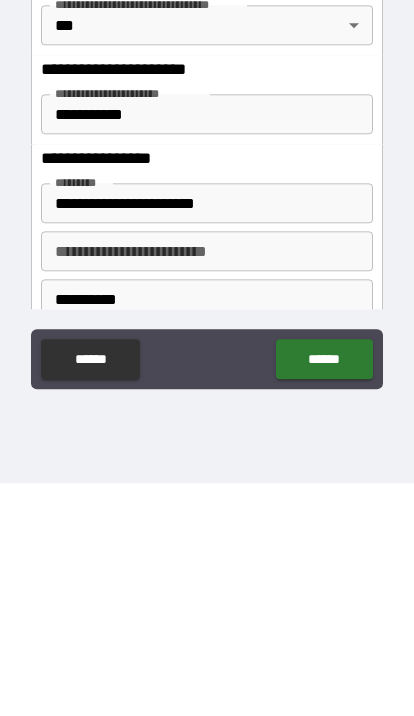 scroll, scrollTop: 116, scrollLeft: 0, axis: vertical 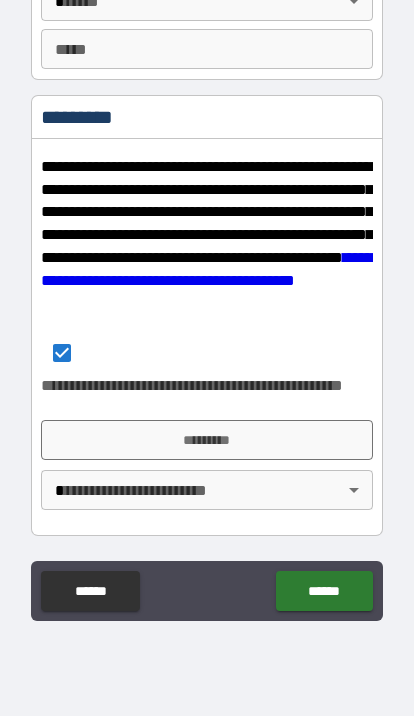 click on "*********" at bounding box center (207, 440) 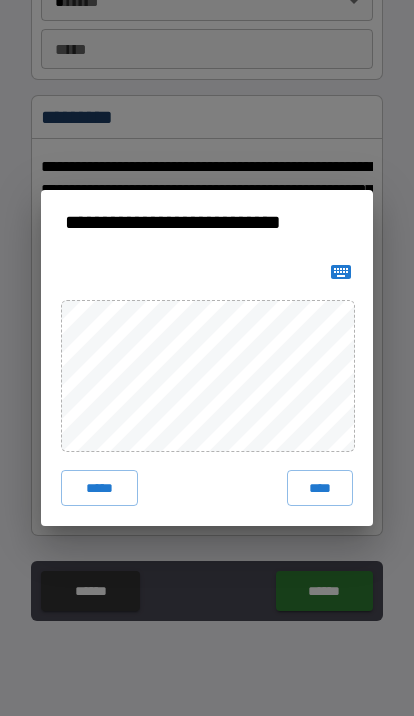 click on "*****" at bounding box center [99, 488] 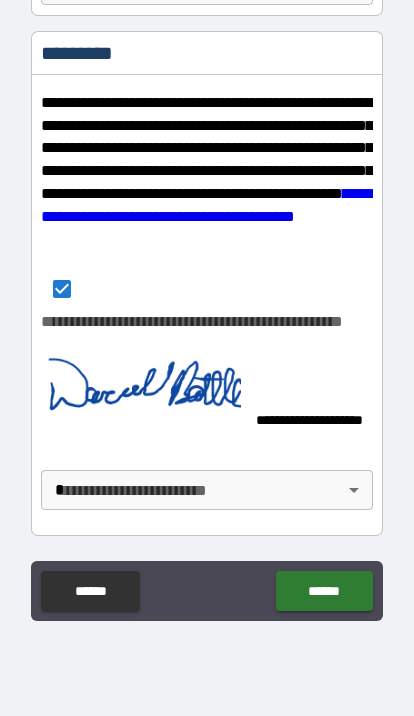 scroll, scrollTop: 4153, scrollLeft: 0, axis: vertical 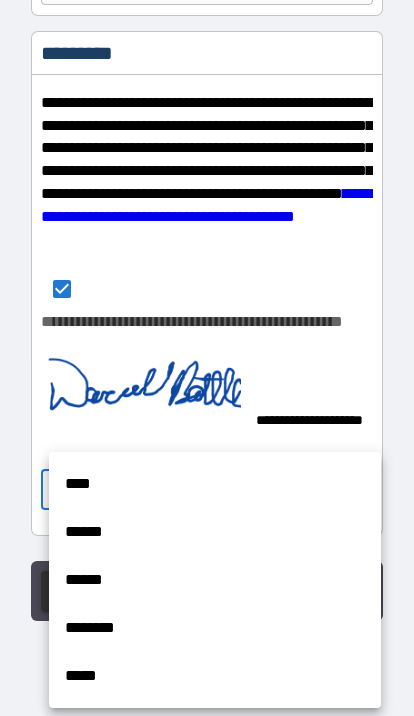 click at bounding box center (207, 358) 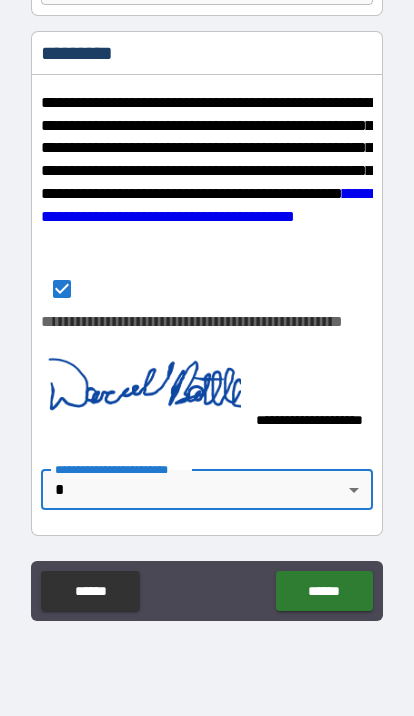 click on "******" at bounding box center (324, 591) 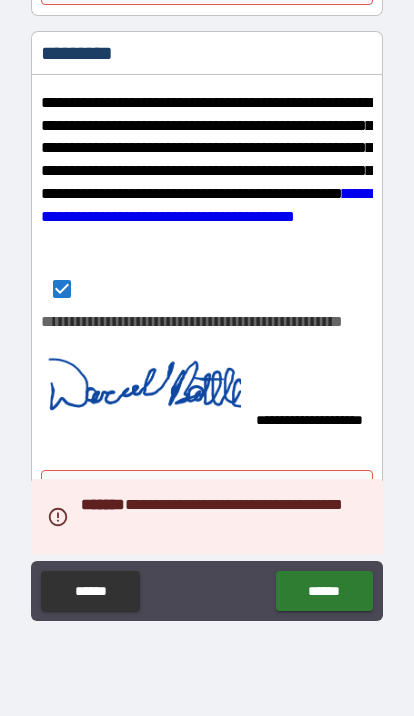scroll, scrollTop: 4153, scrollLeft: 0, axis: vertical 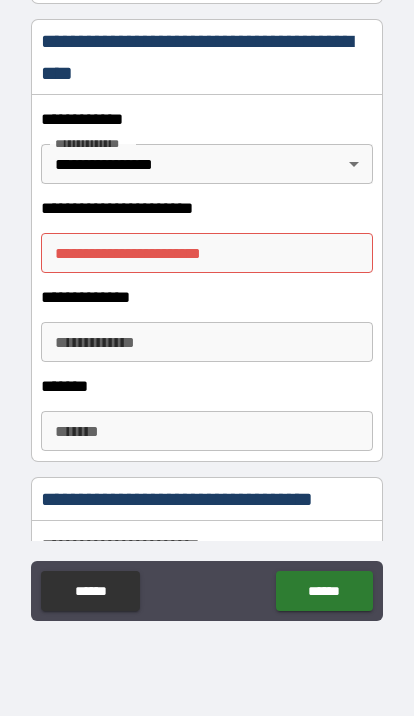click on "**********" at bounding box center [207, 253] 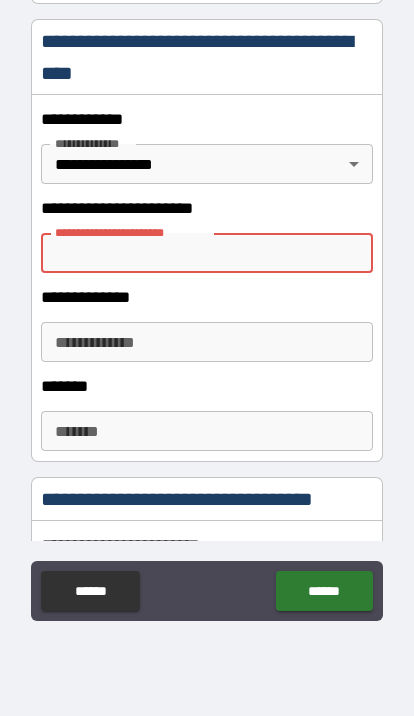 scroll, scrollTop: 115, scrollLeft: 0, axis: vertical 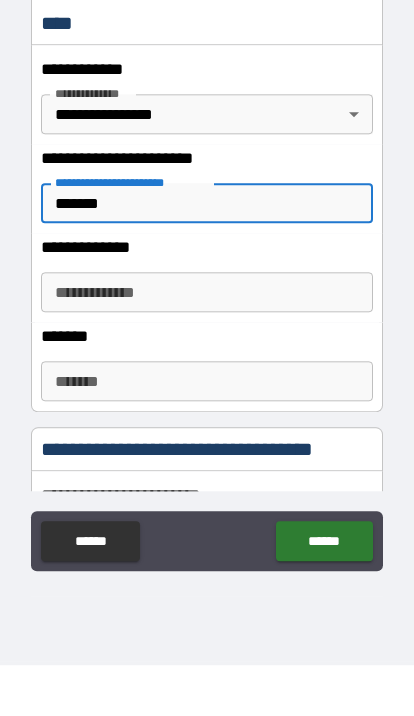 type on "******" 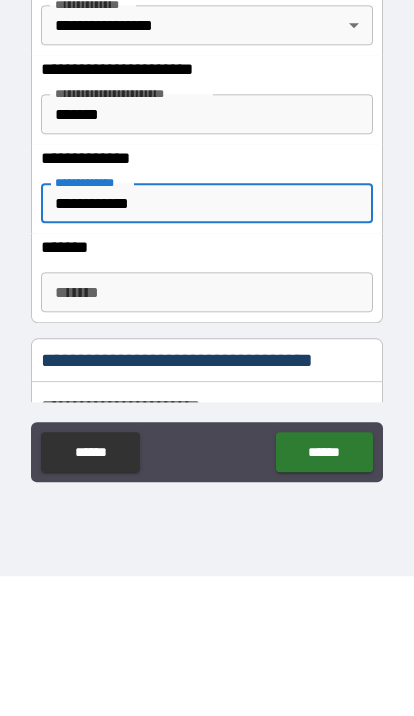type on "**********" 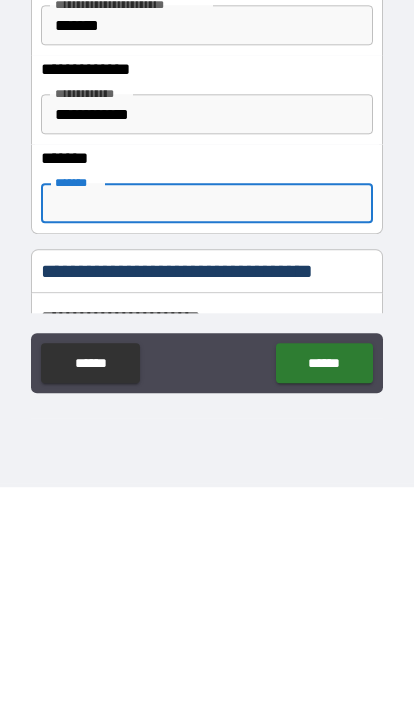click on "*******" at bounding box center (207, 432) 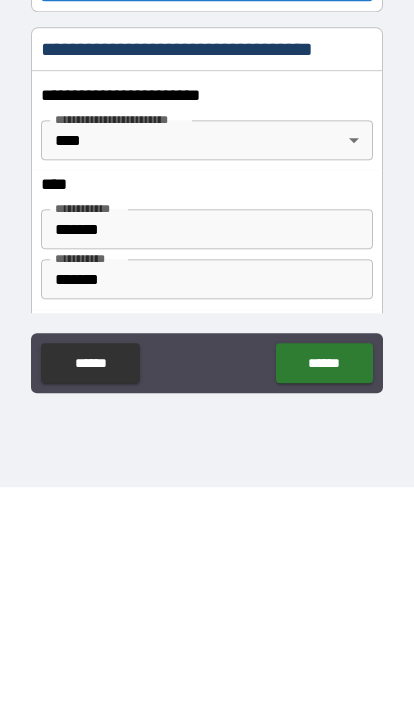 scroll, scrollTop: 714, scrollLeft: 0, axis: vertical 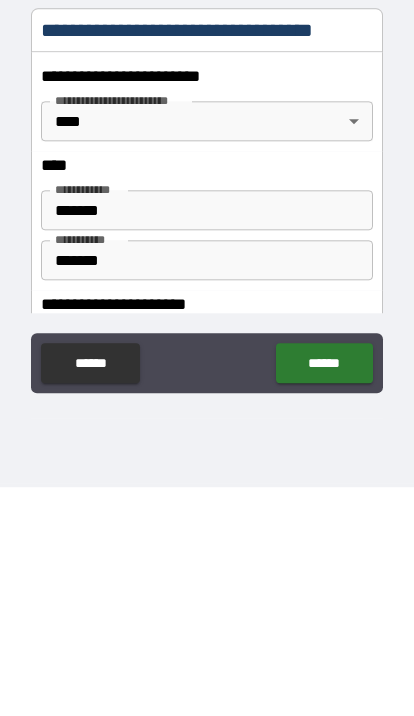 type on "**********" 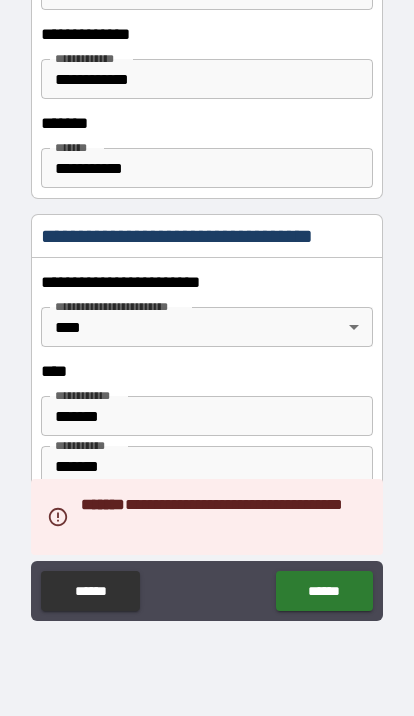 scroll, scrollTop: 782, scrollLeft: 0, axis: vertical 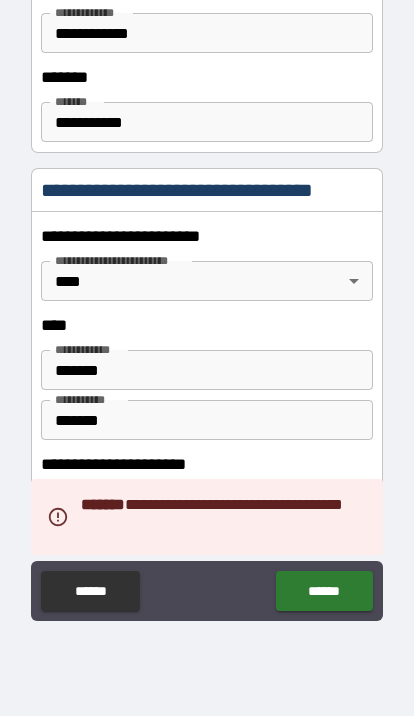 click on "******" at bounding box center [207, 420] 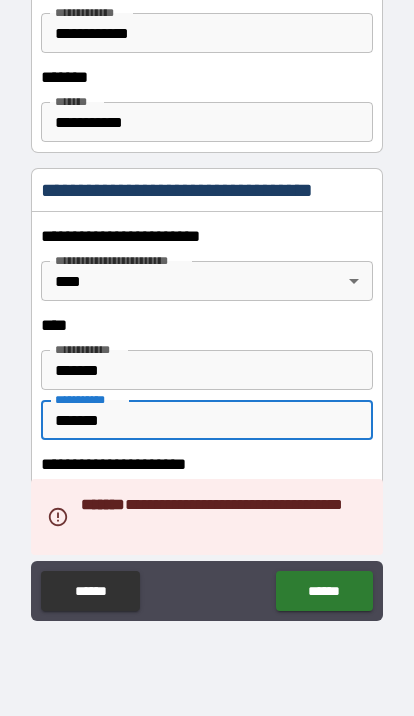 scroll, scrollTop: 115, scrollLeft: 0, axis: vertical 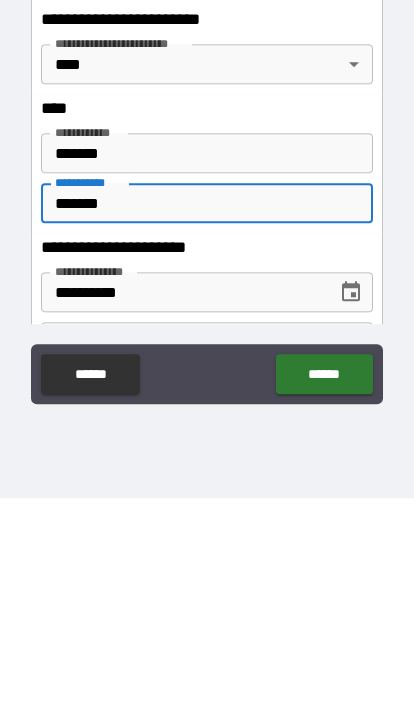 click on "**********" at bounding box center [207, 545] 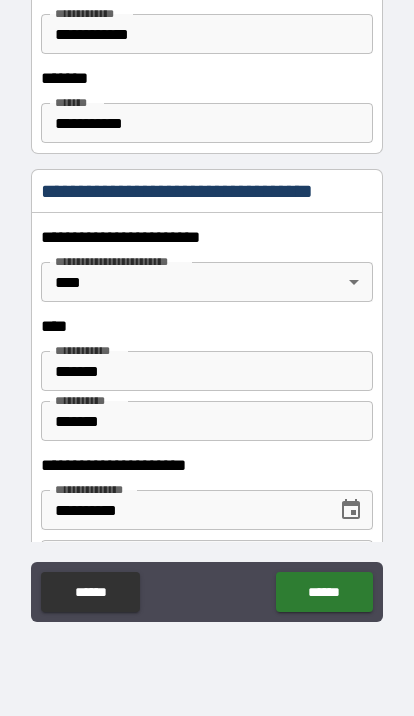 scroll, scrollTop: 116, scrollLeft: 0, axis: vertical 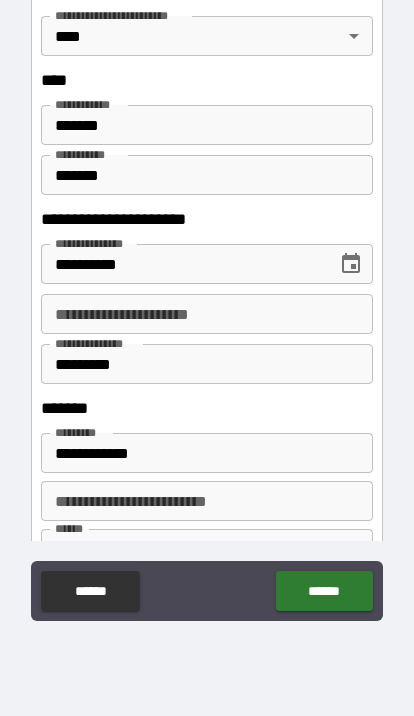 click on "**********" at bounding box center [207, 314] 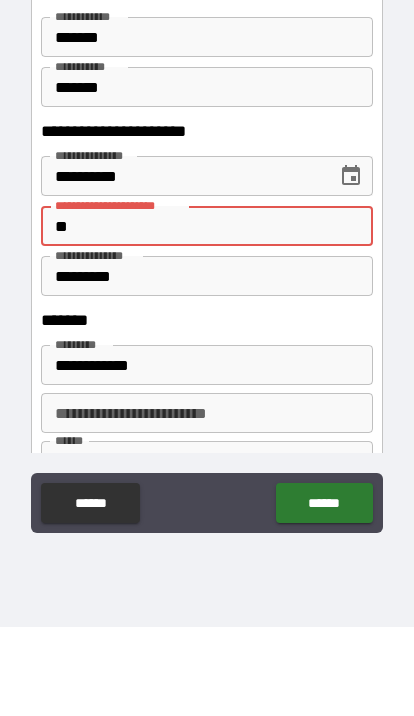 type on "*" 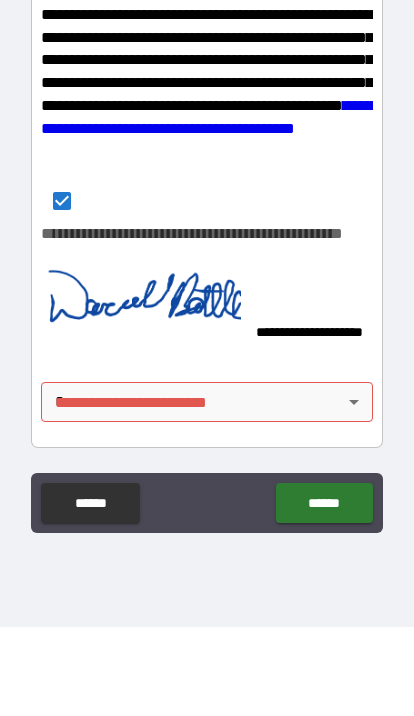 scroll, scrollTop: 4153, scrollLeft: 0, axis: vertical 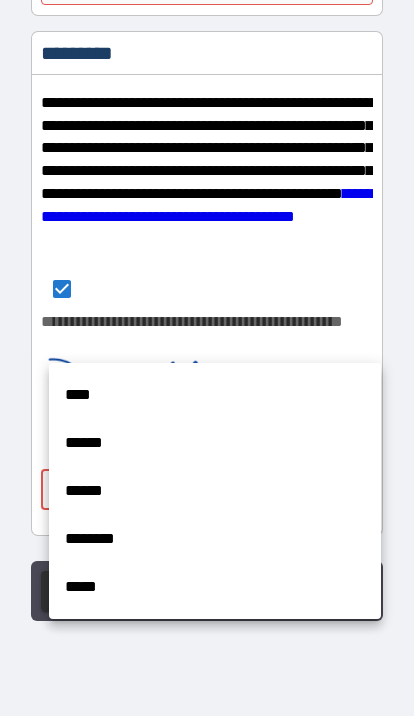 click at bounding box center [207, 358] 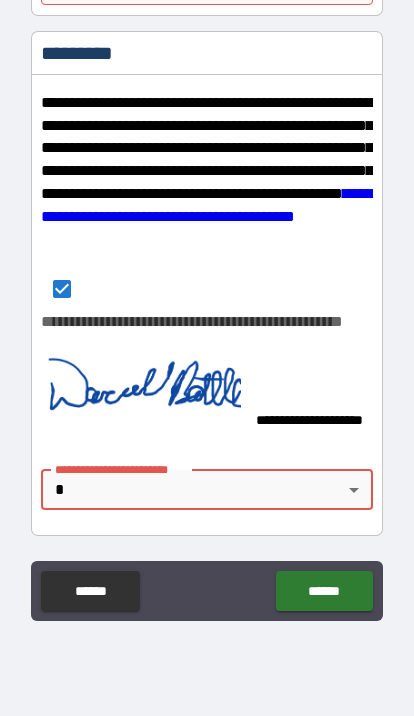 click on "**********" at bounding box center [207, 300] 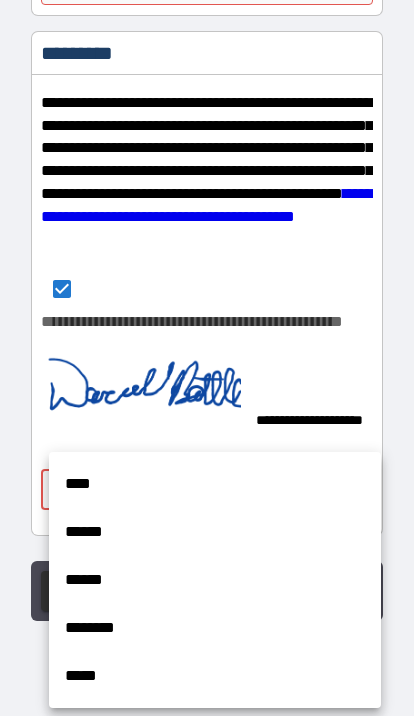 click on "****" at bounding box center (215, 484) 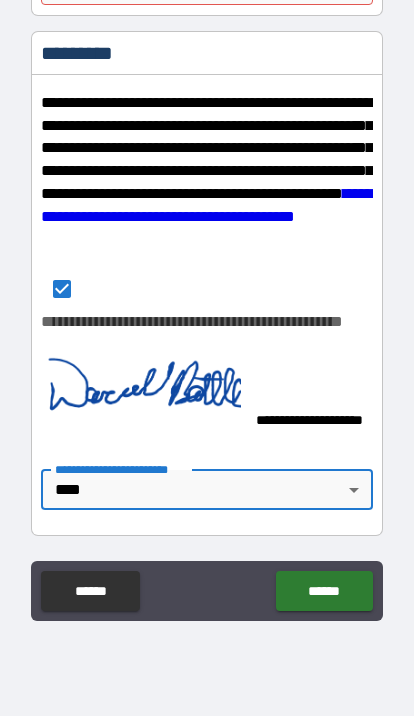 click on "******" at bounding box center [324, 591] 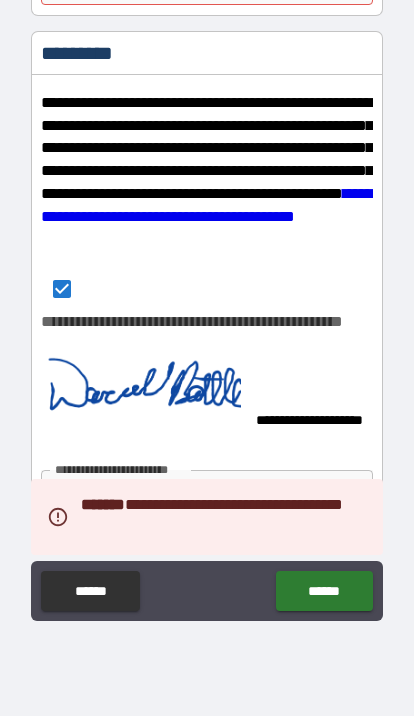 click on "******" at bounding box center (324, 591) 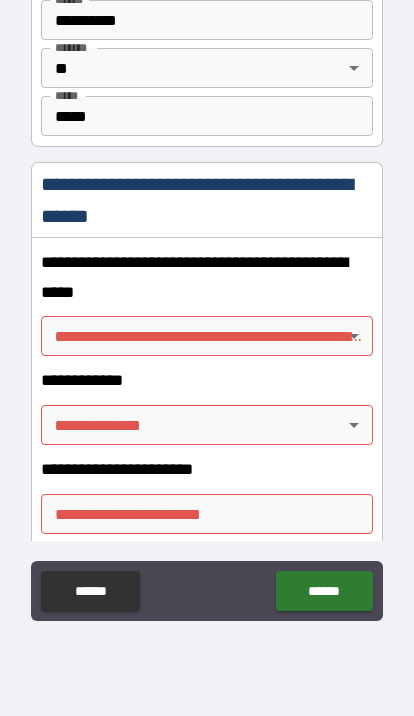 scroll, scrollTop: 2084, scrollLeft: 0, axis: vertical 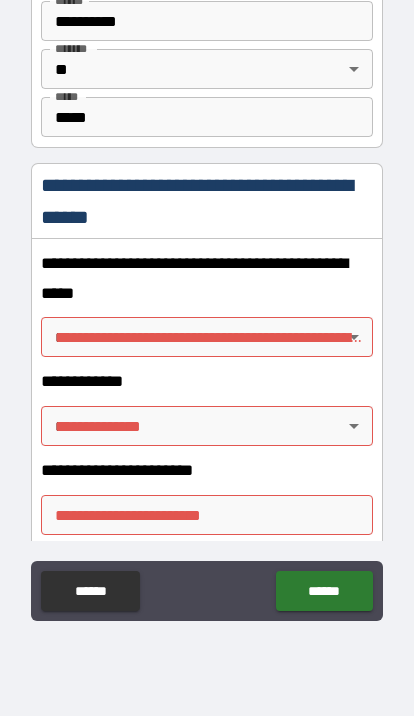 click on "**********" at bounding box center [207, 300] 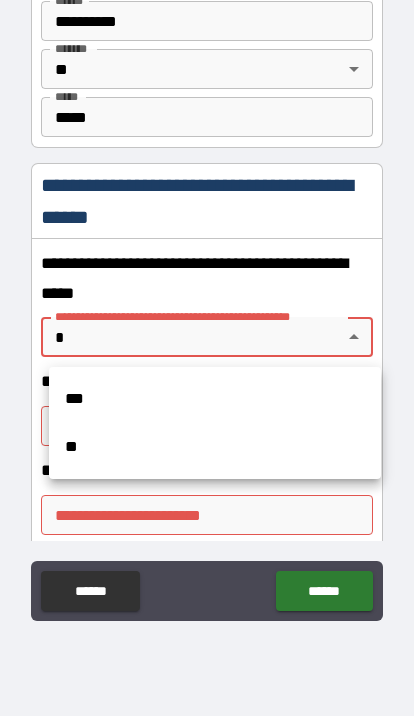 click on "**" at bounding box center (215, 447) 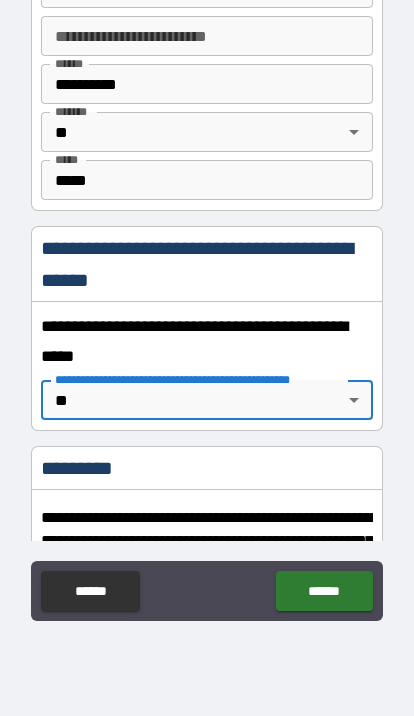 scroll, scrollTop: 2024, scrollLeft: 0, axis: vertical 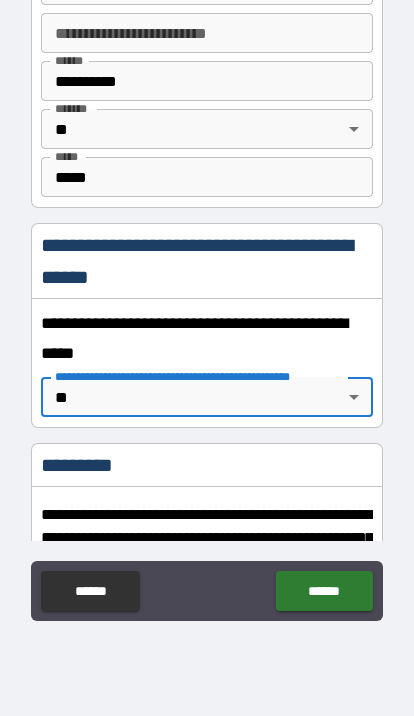 click on "******" at bounding box center (324, 591) 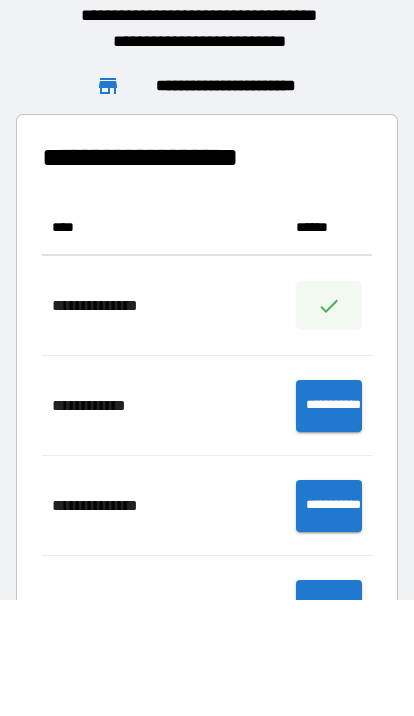scroll, scrollTop: 1, scrollLeft: 1, axis: both 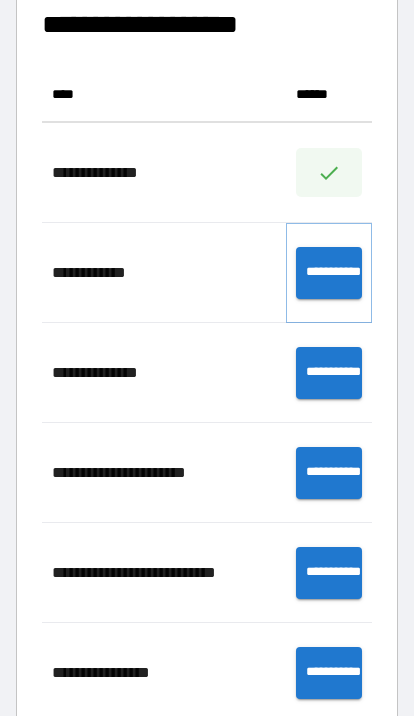 click on "**********" at bounding box center [329, 273] 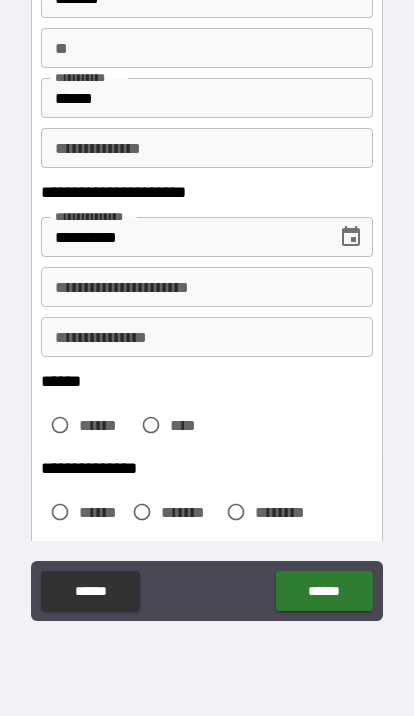 scroll, scrollTop: 147, scrollLeft: 0, axis: vertical 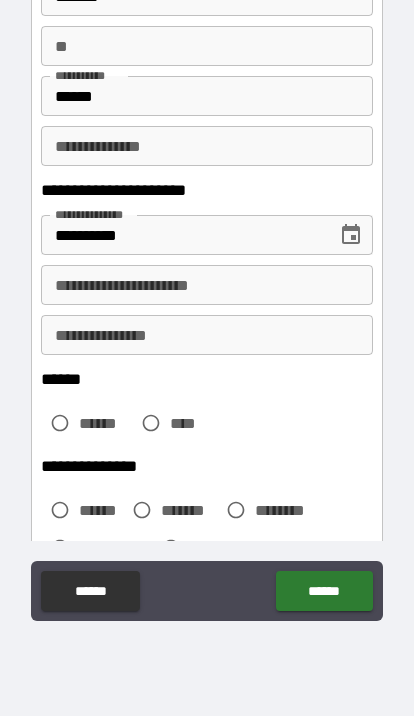 click on "**********" at bounding box center (207, 285) 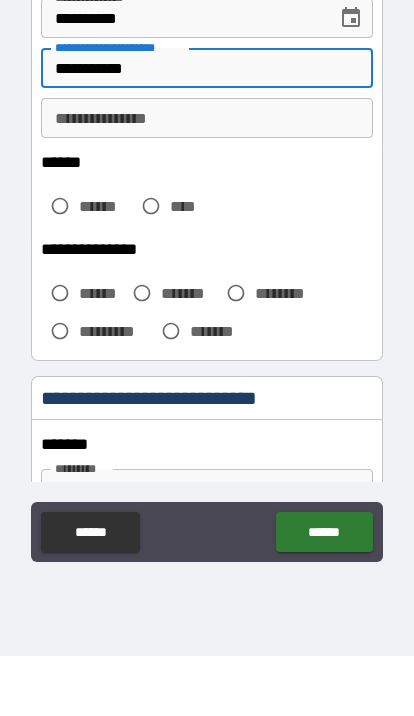 scroll, scrollTop: 308, scrollLeft: 0, axis: vertical 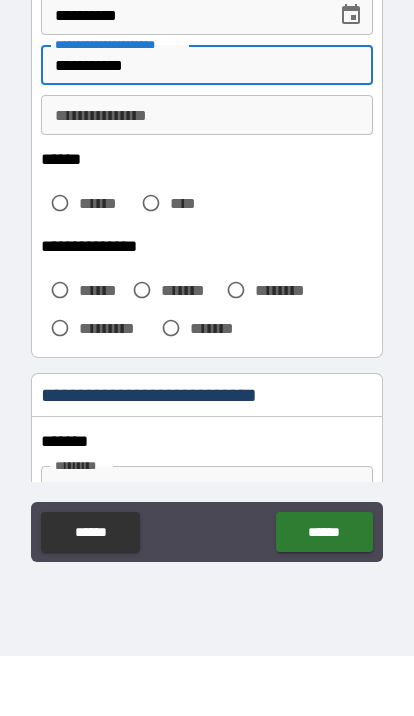 type on "**********" 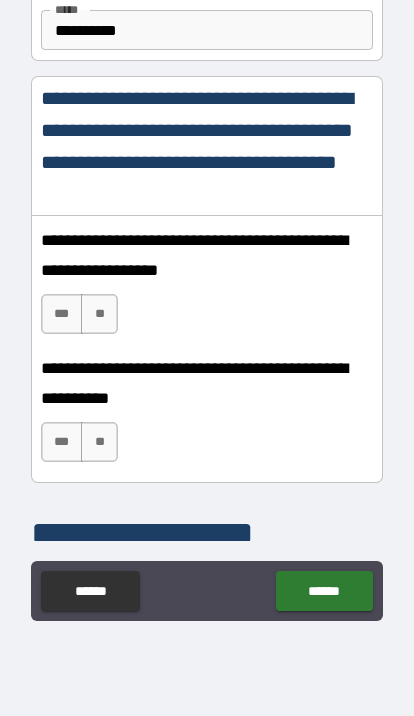 scroll, scrollTop: 1303, scrollLeft: 0, axis: vertical 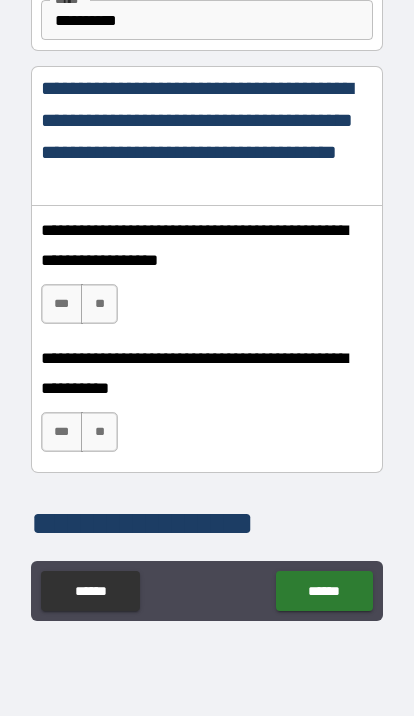click on "***" at bounding box center (62, 304) 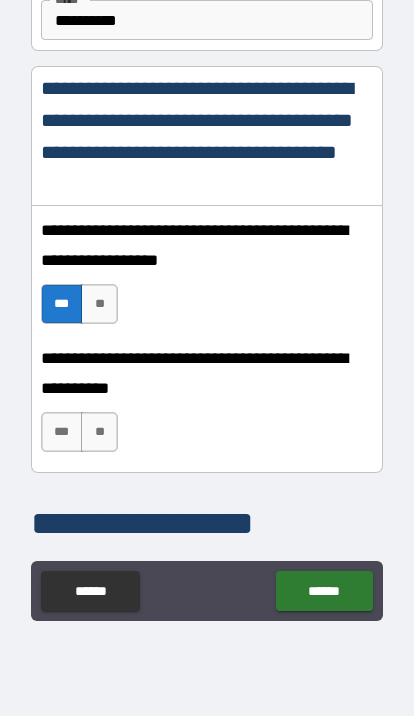 click on "***" at bounding box center [62, 432] 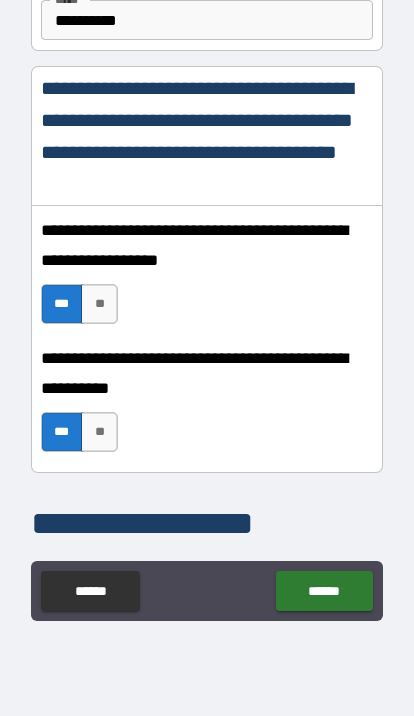 click on "******" at bounding box center [324, 591] 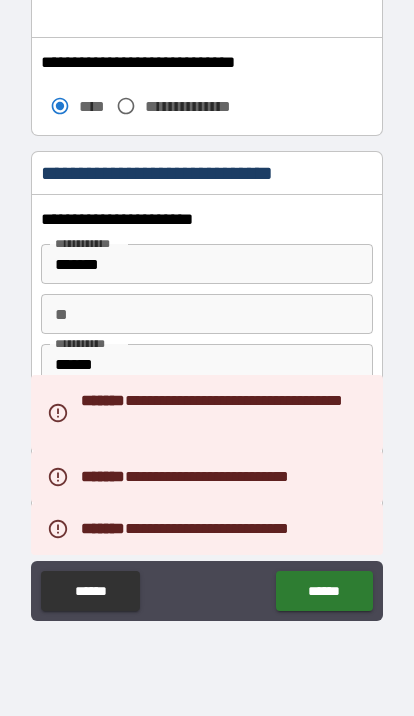 scroll, scrollTop: 1970, scrollLeft: 0, axis: vertical 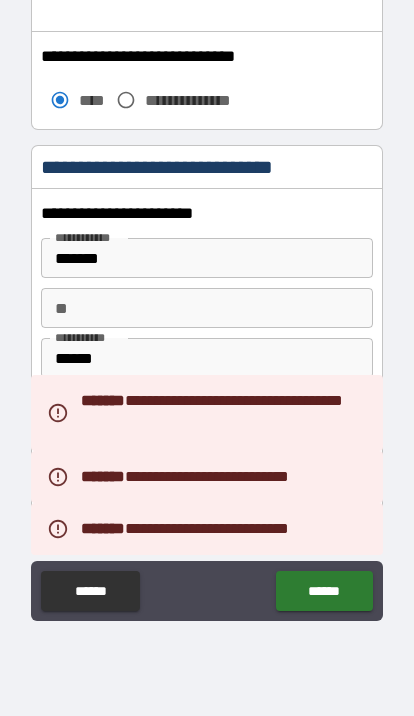 click on "**********" at bounding box center [207, 302] 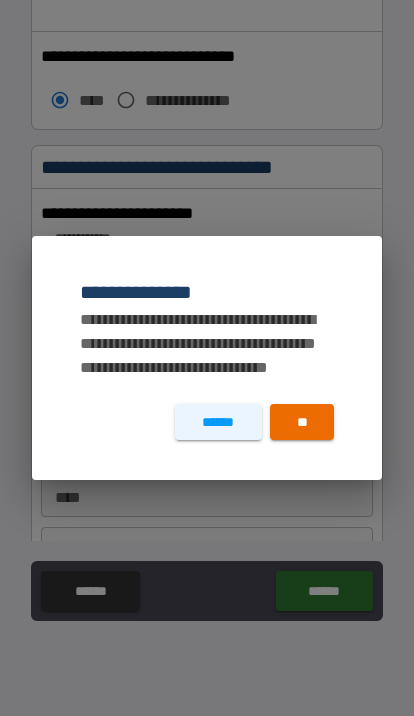 click on "******" at bounding box center (218, 422) 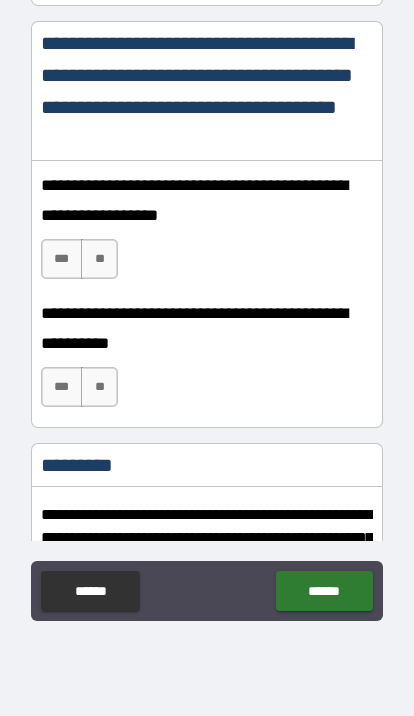 scroll, scrollTop: 3204, scrollLeft: 0, axis: vertical 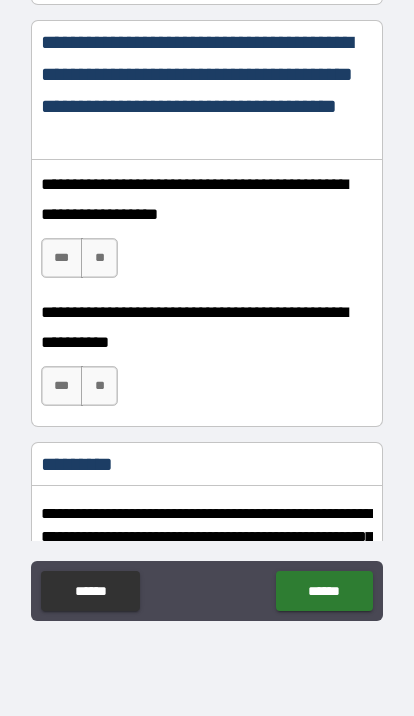 click on "***" at bounding box center (62, 258) 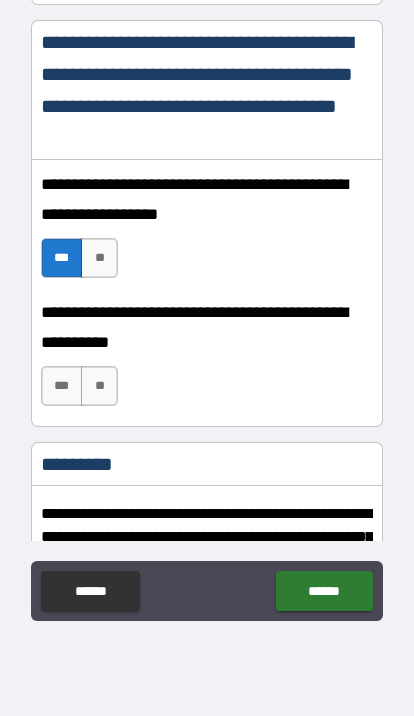 click on "***" at bounding box center (62, 386) 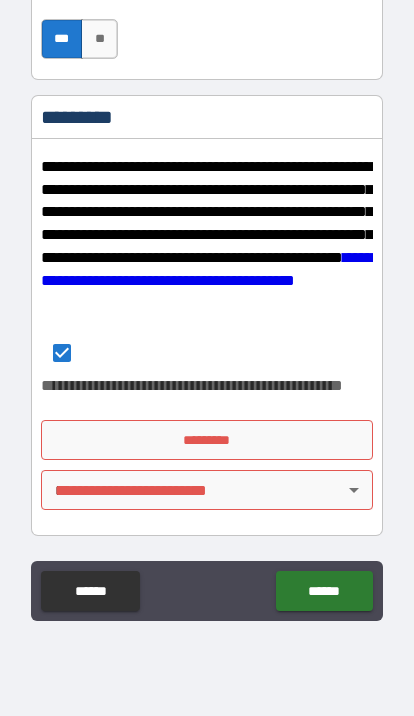 scroll, scrollTop: 3551, scrollLeft: 0, axis: vertical 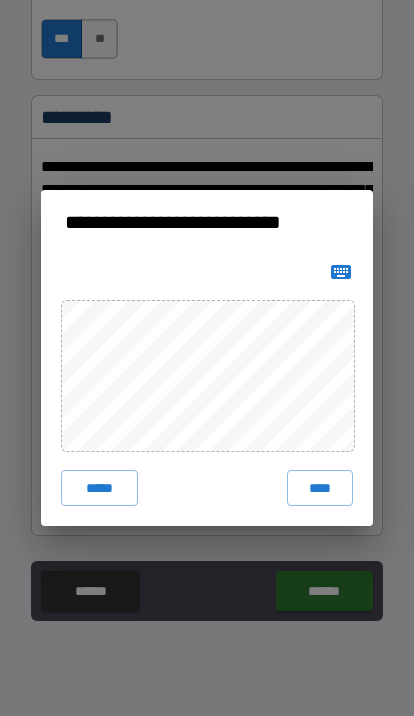 click on "*****" at bounding box center (99, 488) 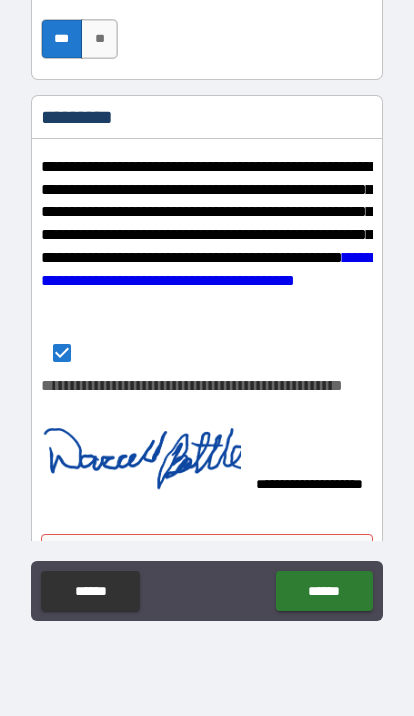 click on "******" at bounding box center (324, 591) 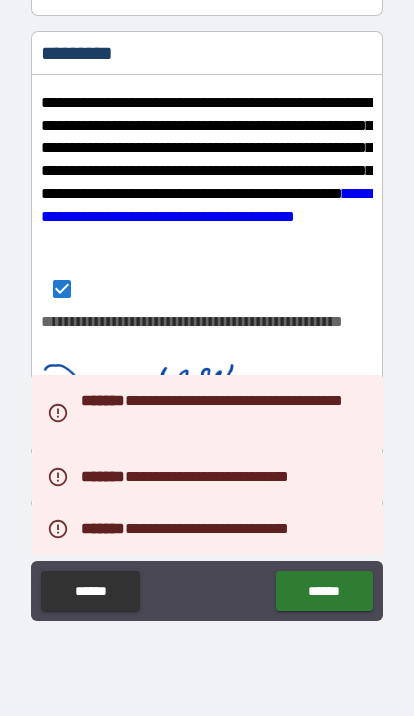 scroll, scrollTop: 3615, scrollLeft: 0, axis: vertical 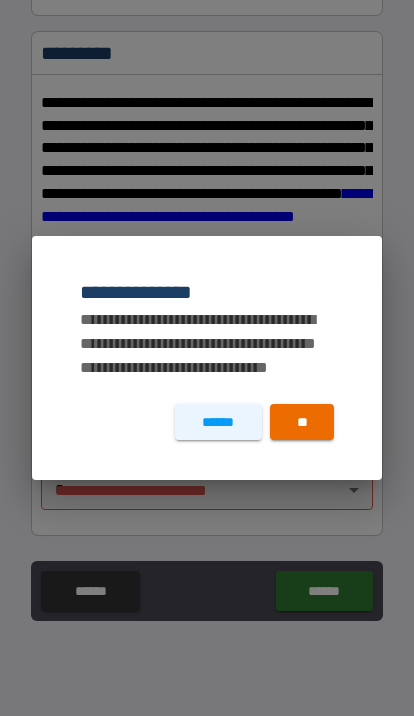 click on "**" at bounding box center [302, 422] 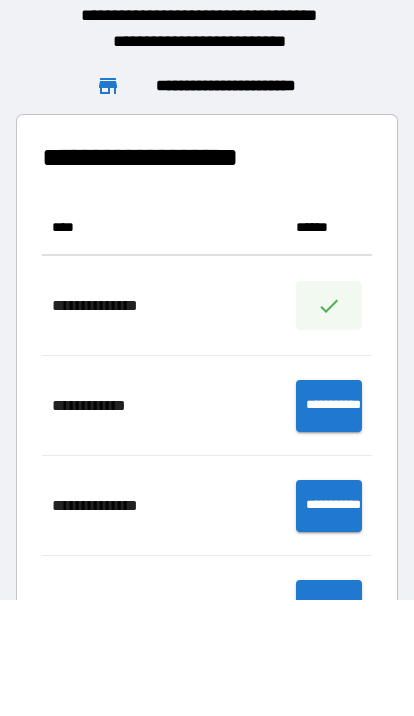 scroll, scrollTop: 1, scrollLeft: 1, axis: both 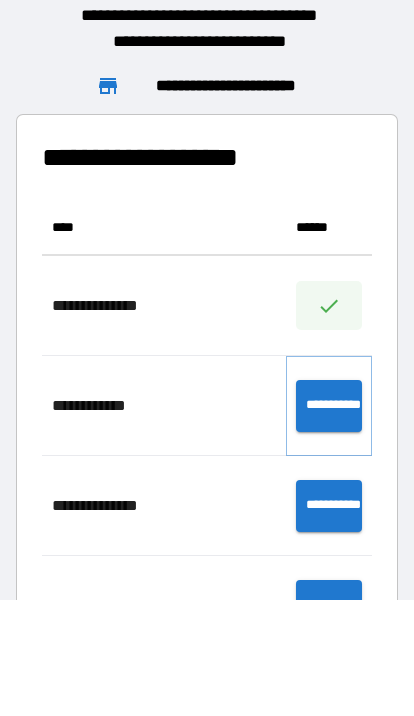 click on "**********" at bounding box center [329, 406] 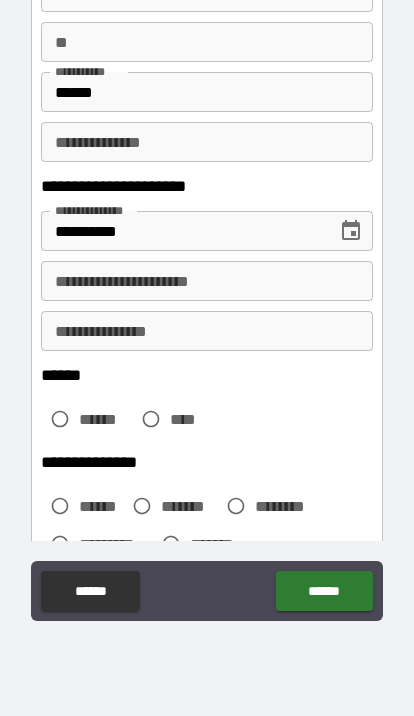 scroll, scrollTop: 181, scrollLeft: 0, axis: vertical 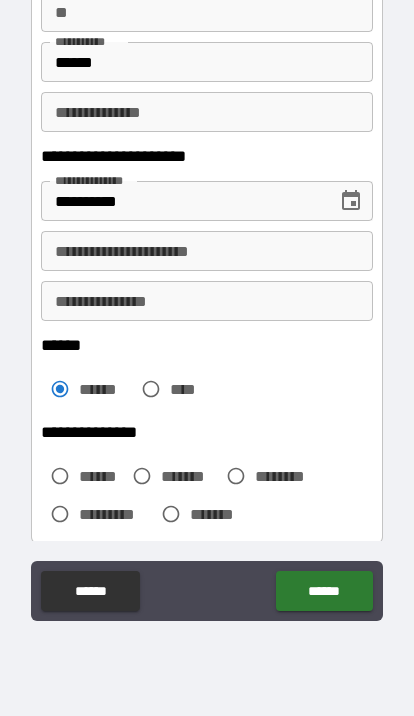 click on "**********" at bounding box center (207, 251) 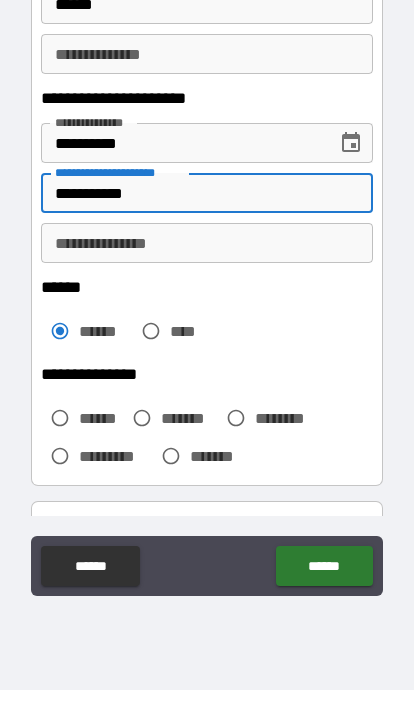 scroll, scrollTop: 215, scrollLeft: 0, axis: vertical 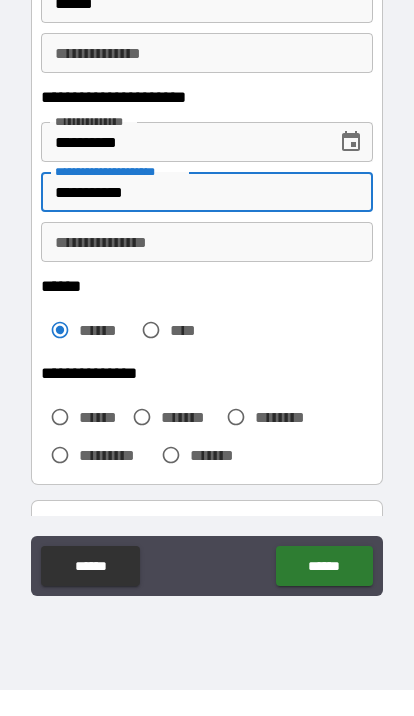 type on "**********" 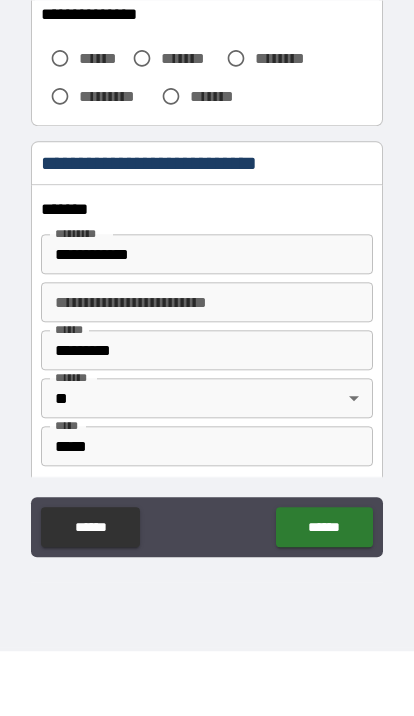 scroll, scrollTop: 534, scrollLeft: 0, axis: vertical 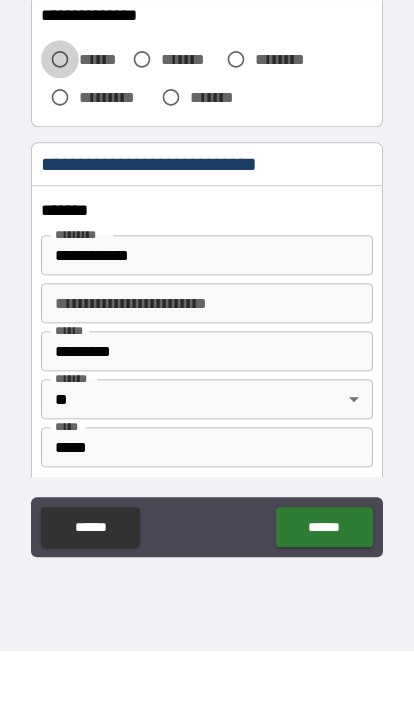 type on "*********" 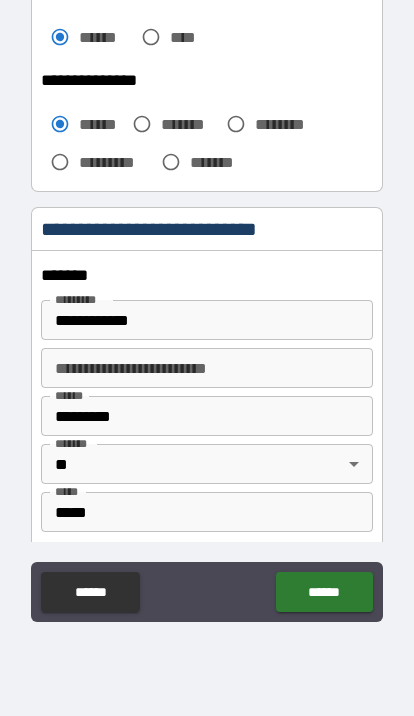scroll, scrollTop: 116, scrollLeft: 0, axis: vertical 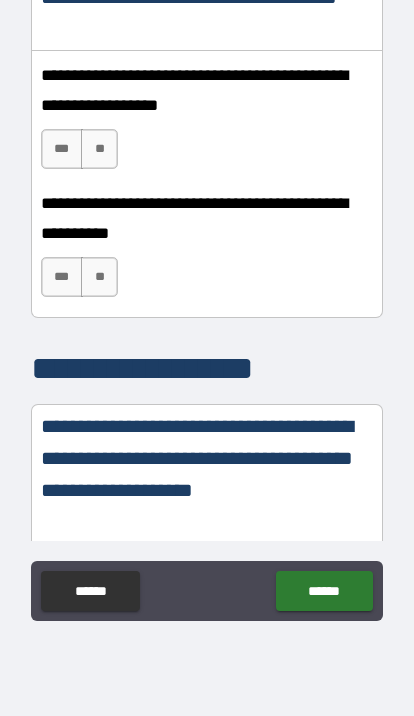 click on "***" at bounding box center [62, 149] 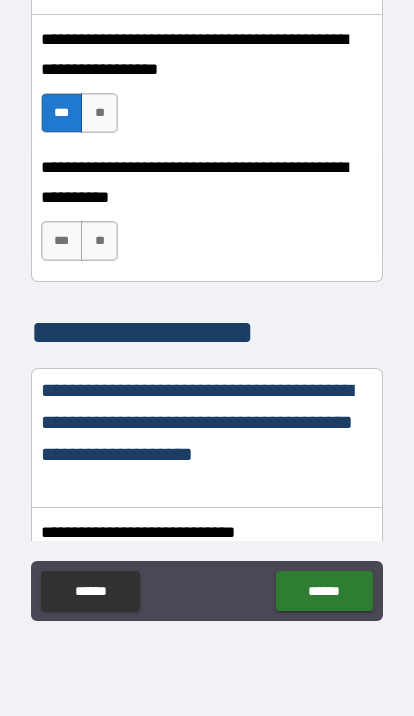 click on "***" at bounding box center (62, 241) 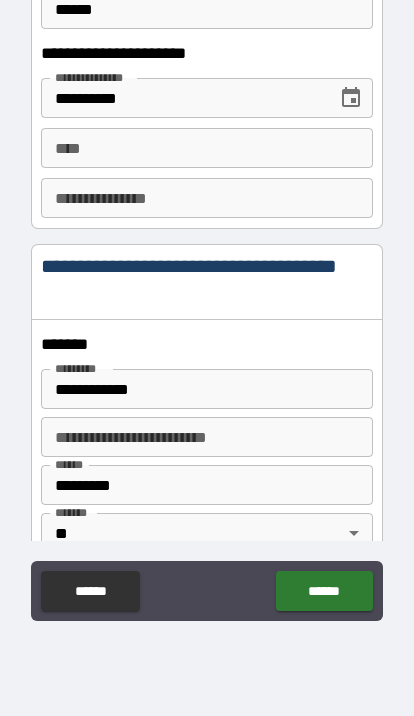 scroll, scrollTop: 2320, scrollLeft: 0, axis: vertical 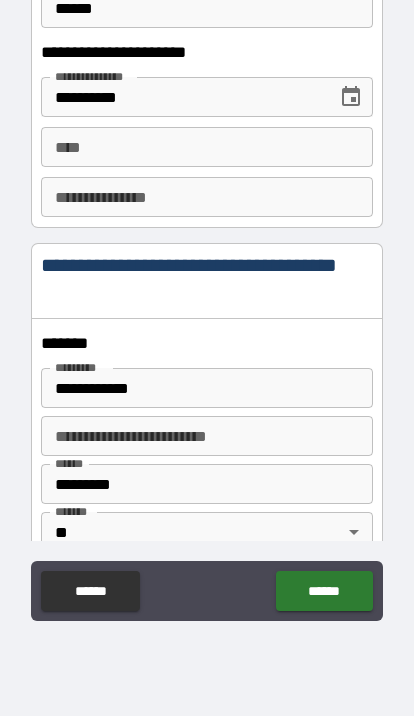 click on "****" at bounding box center (207, 147) 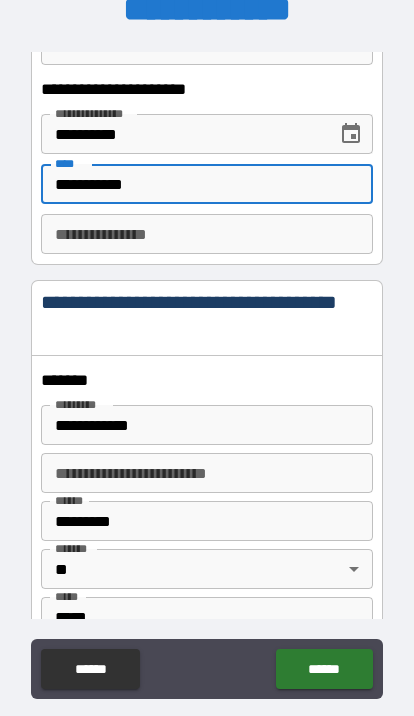 scroll, scrollTop: 2362, scrollLeft: 0, axis: vertical 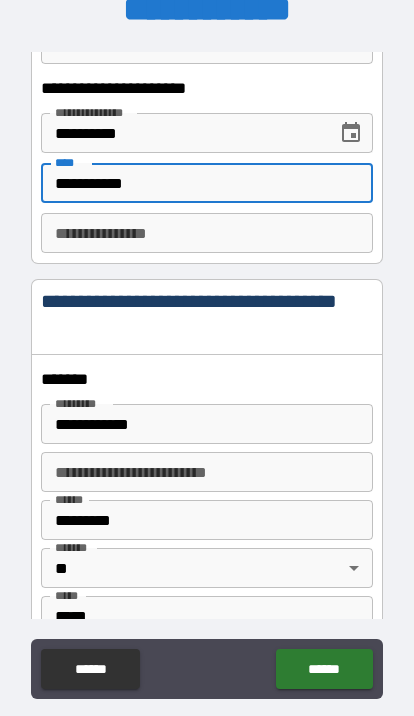 type on "**********" 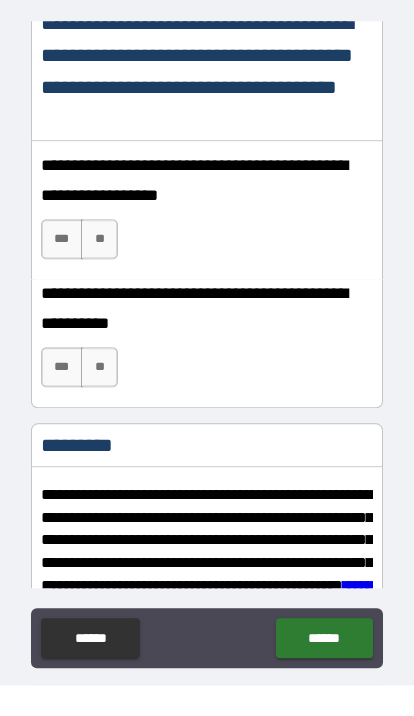 scroll, scrollTop: 3271, scrollLeft: 0, axis: vertical 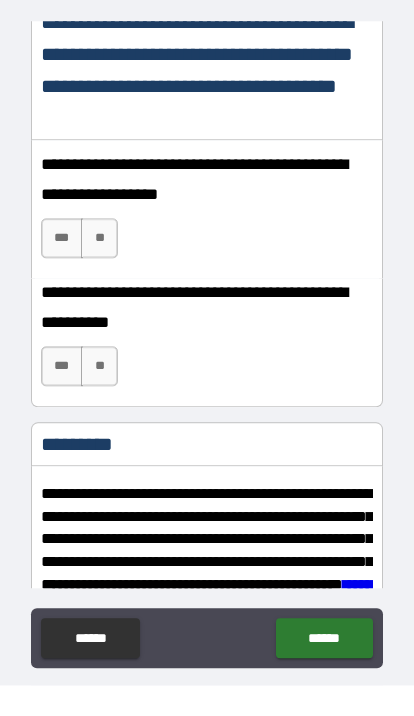 type on "*********" 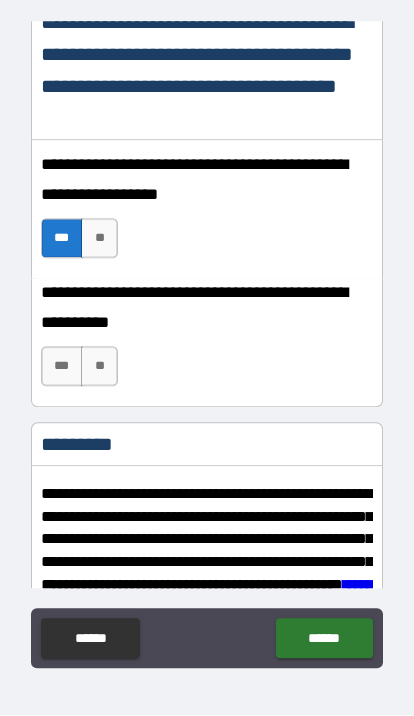 scroll, scrollTop: 69, scrollLeft: 0, axis: vertical 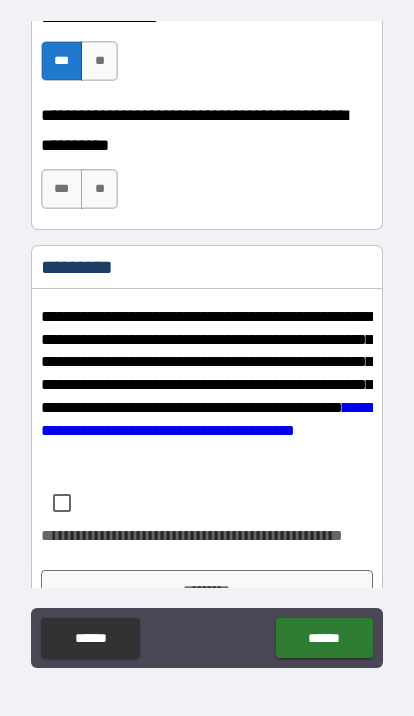 click on "***" at bounding box center [62, 189] 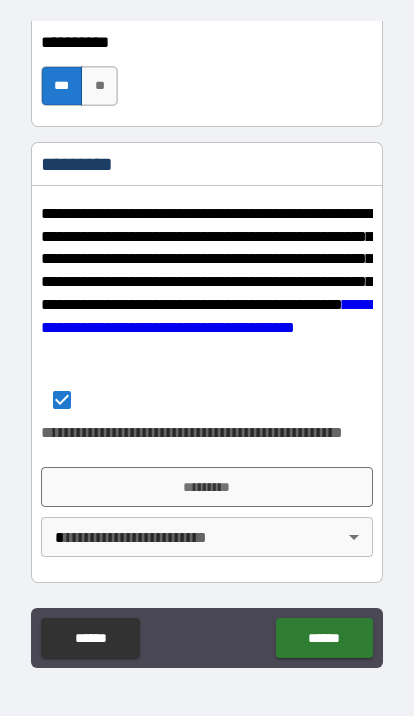 scroll, scrollTop: 3551, scrollLeft: 0, axis: vertical 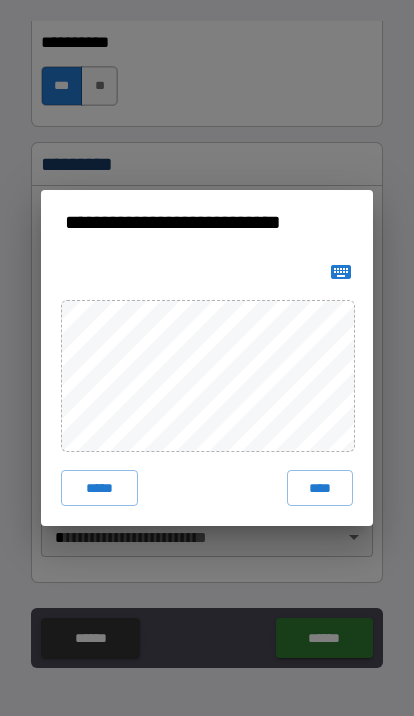 click on "*****" at bounding box center (99, 488) 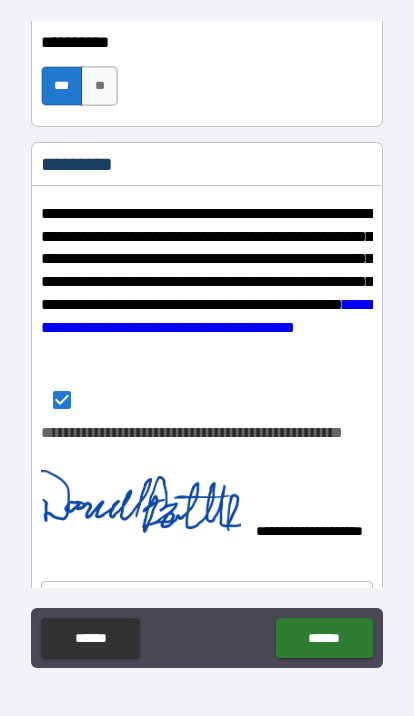 click on "******" at bounding box center [324, 638] 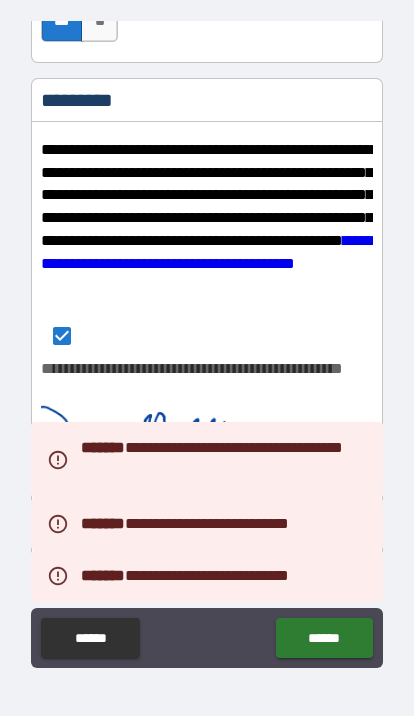 scroll, scrollTop: 3615, scrollLeft: 0, axis: vertical 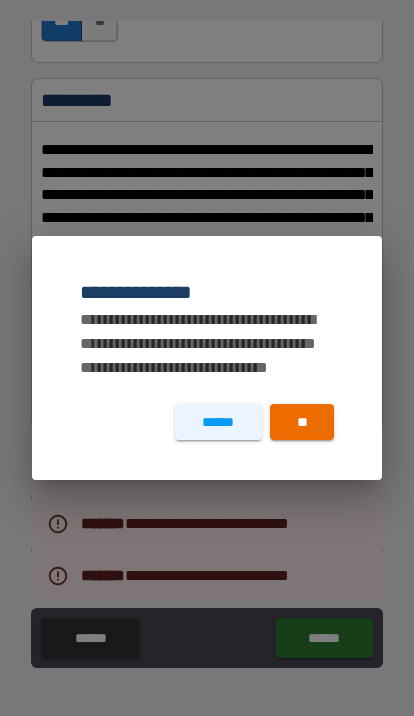 click on "******" at bounding box center [218, 422] 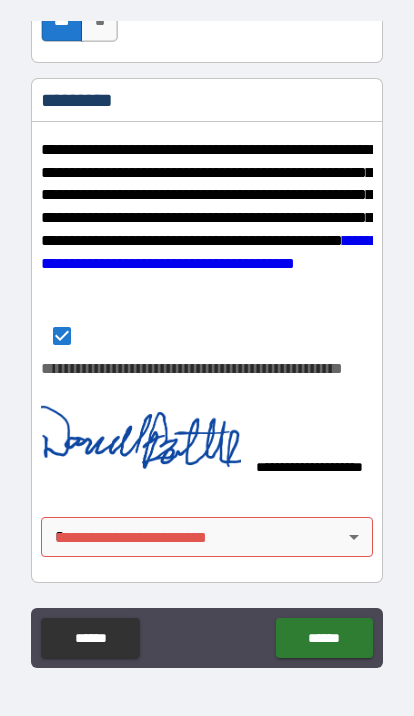 click on "**********" at bounding box center [207, 380] 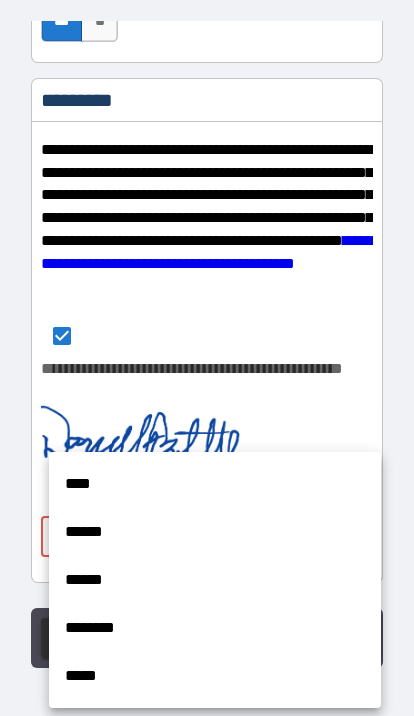 click on "****" at bounding box center (215, 484) 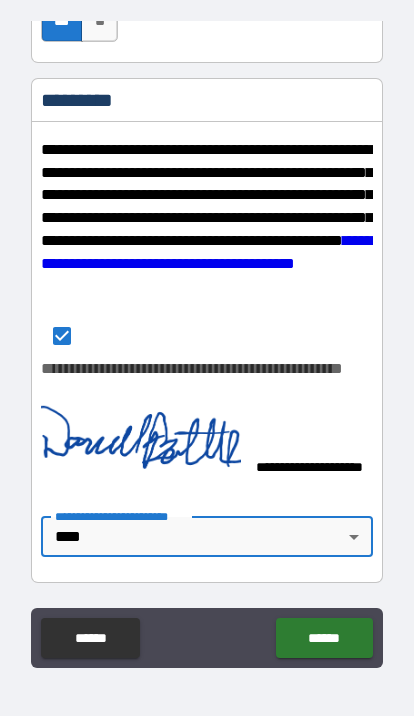 click on "******" at bounding box center [324, 638] 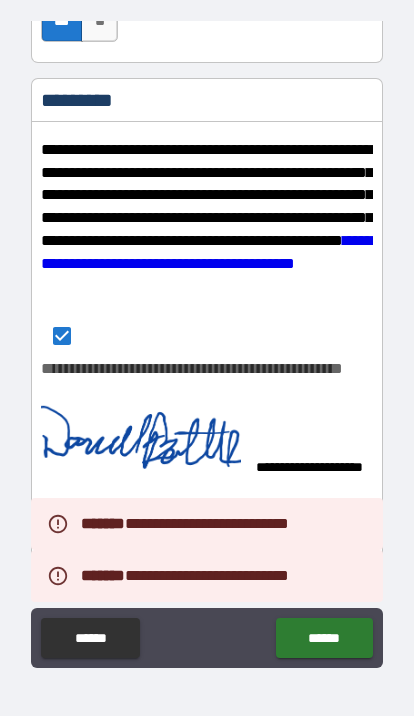 click on "******" at bounding box center (90, 638) 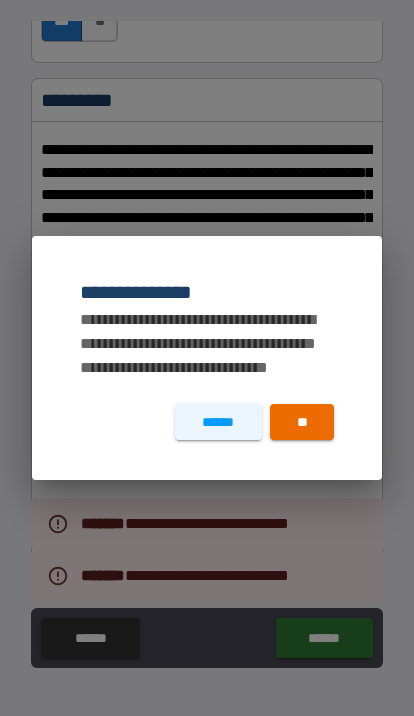 click on "**" at bounding box center (302, 422) 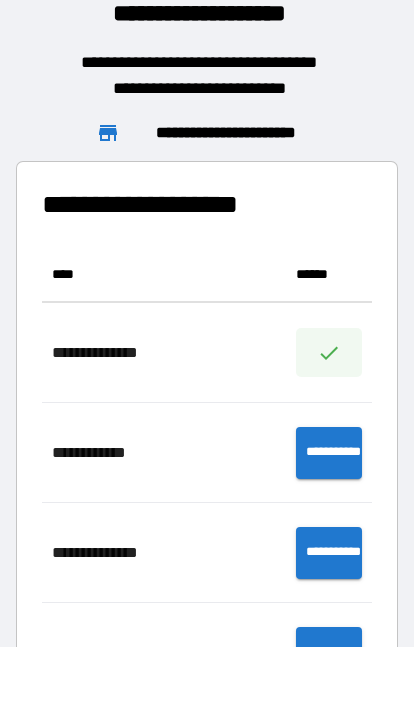 scroll, scrollTop: 1, scrollLeft: 1, axis: both 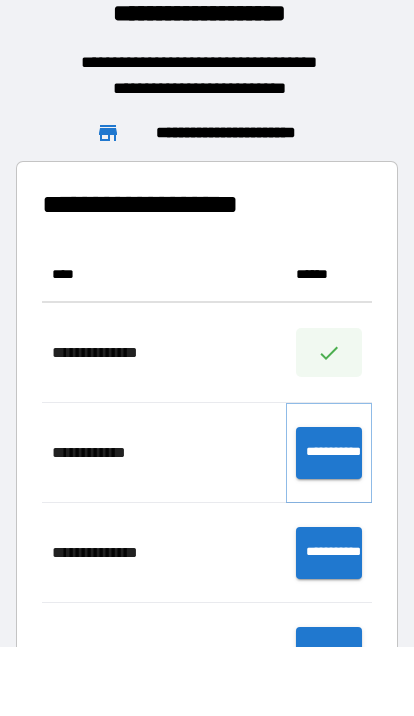 click on "**********" at bounding box center [329, 453] 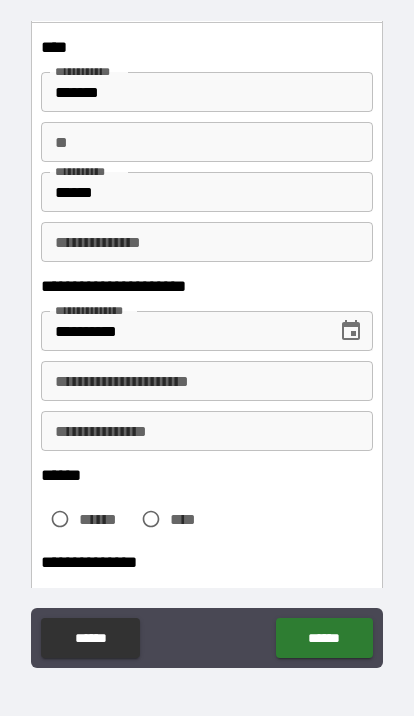 scroll, scrollTop: 101, scrollLeft: 0, axis: vertical 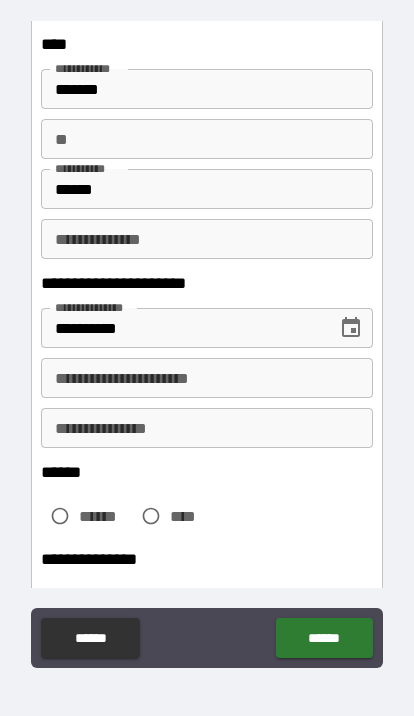 click on "**********" at bounding box center (207, 378) 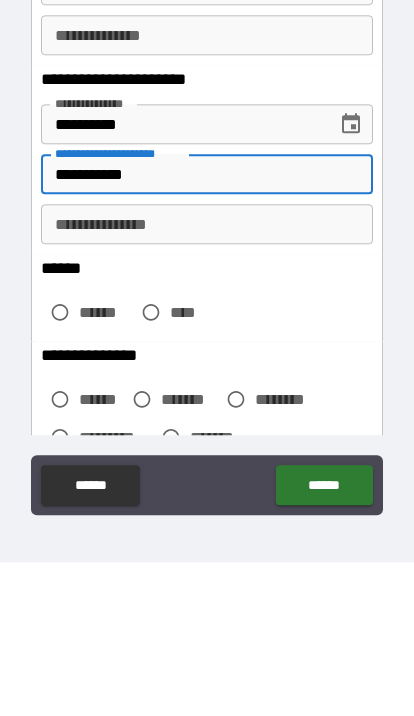 scroll, scrollTop: 157, scrollLeft: 0, axis: vertical 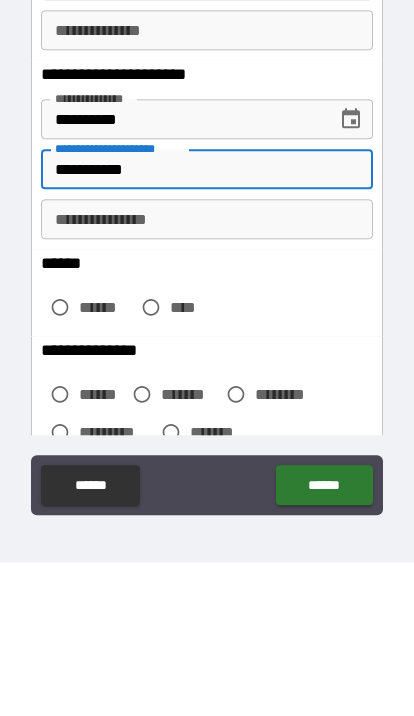 type on "**********" 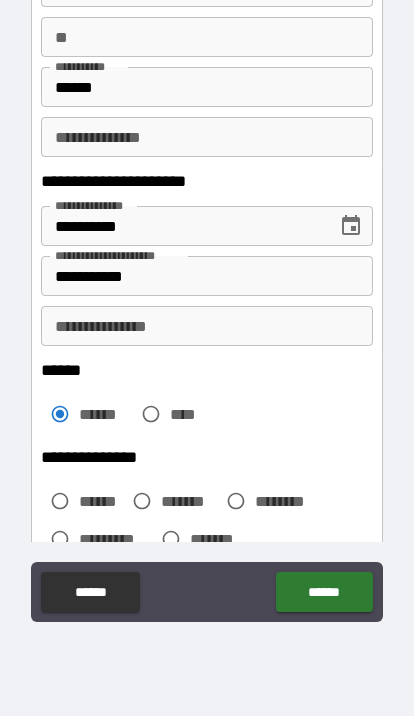 scroll, scrollTop: 116, scrollLeft: 0, axis: vertical 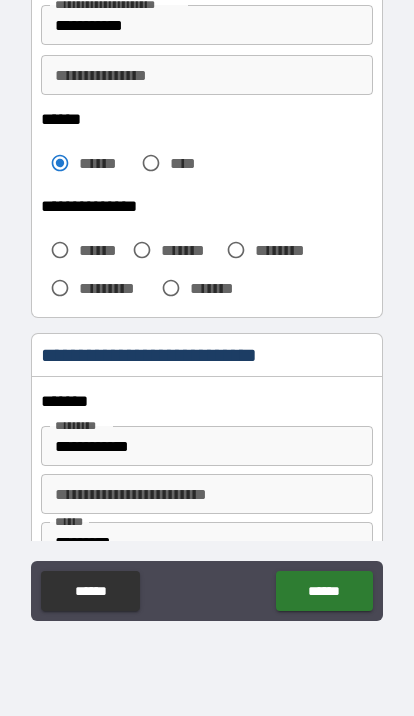 click on "******" at bounding box center (101, 250) 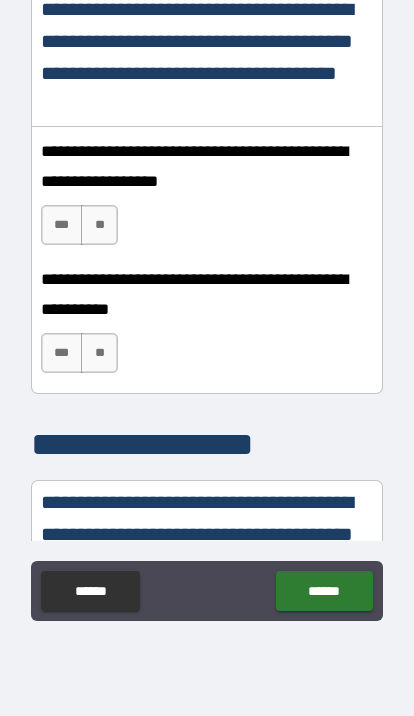 scroll, scrollTop: 1385, scrollLeft: 0, axis: vertical 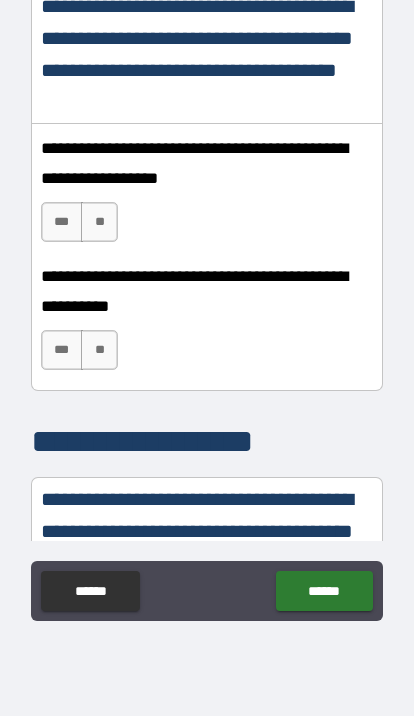 click on "***" at bounding box center [62, 222] 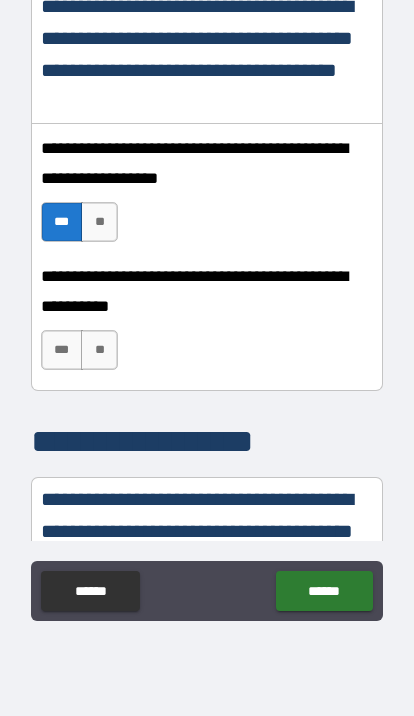 click on "***" at bounding box center [62, 350] 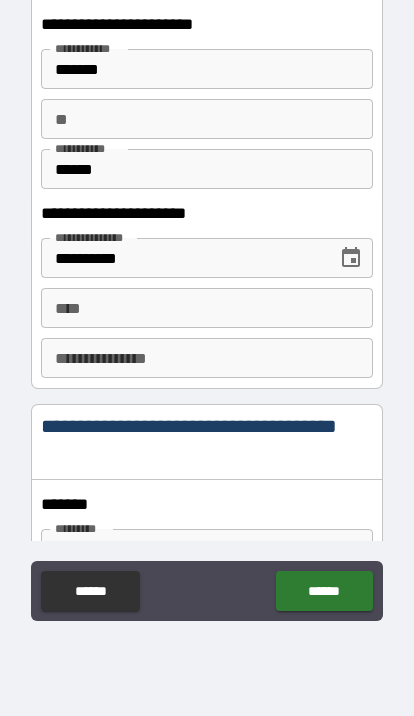 scroll, scrollTop: 2166, scrollLeft: 0, axis: vertical 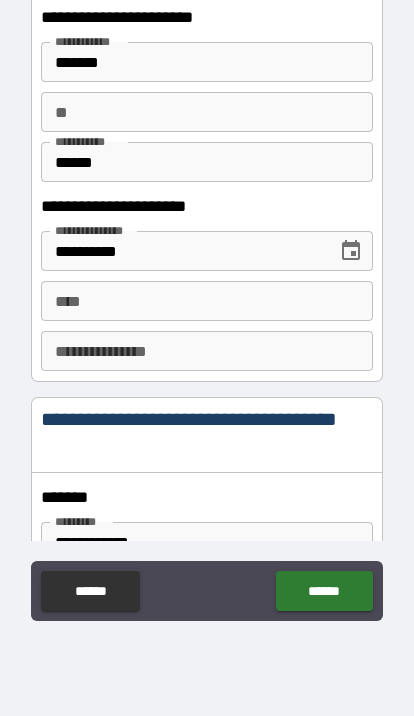 click on "****" at bounding box center [207, 301] 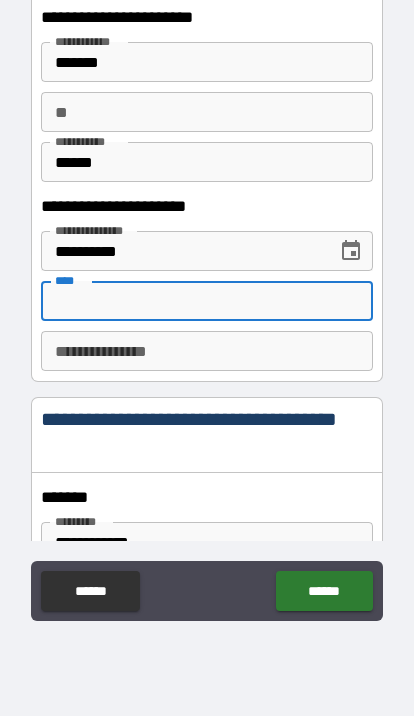 scroll, scrollTop: 115, scrollLeft: 0, axis: vertical 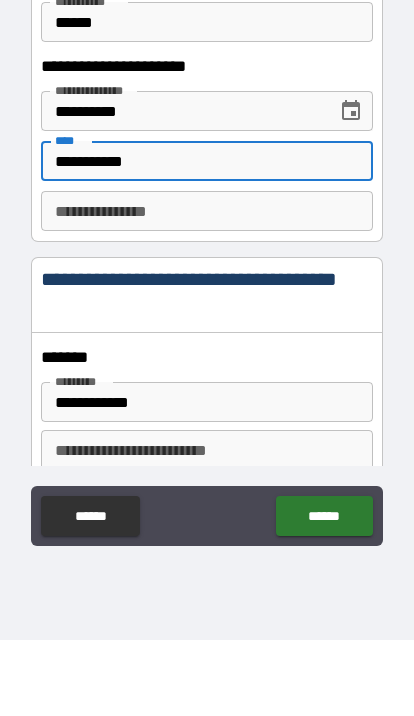 type on "**********" 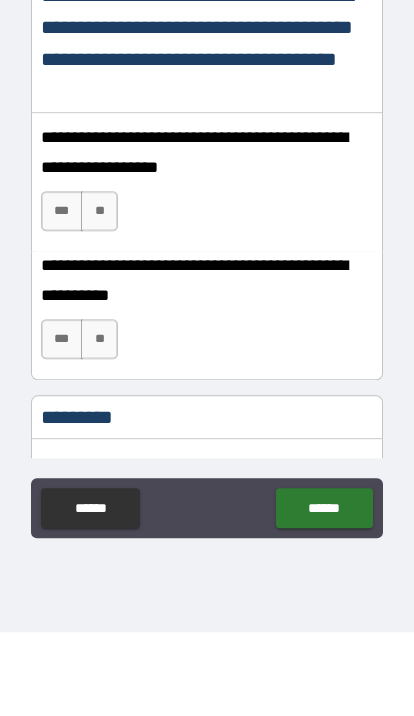scroll, scrollTop: 3180, scrollLeft: 0, axis: vertical 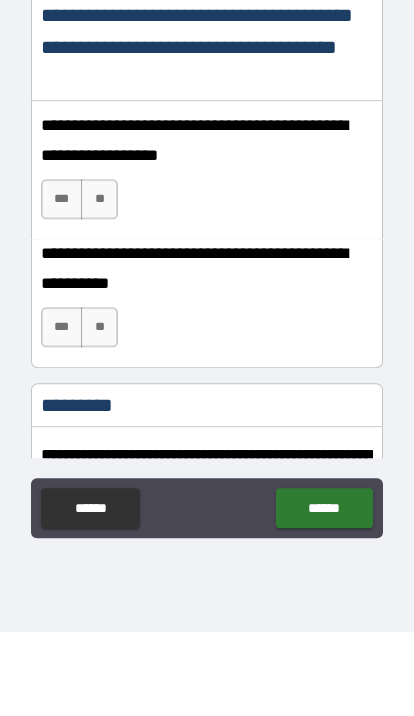 type on "*********" 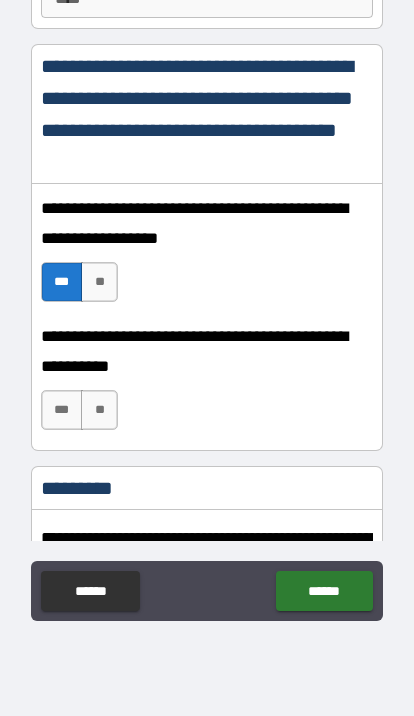 click on "***" at bounding box center (62, 410) 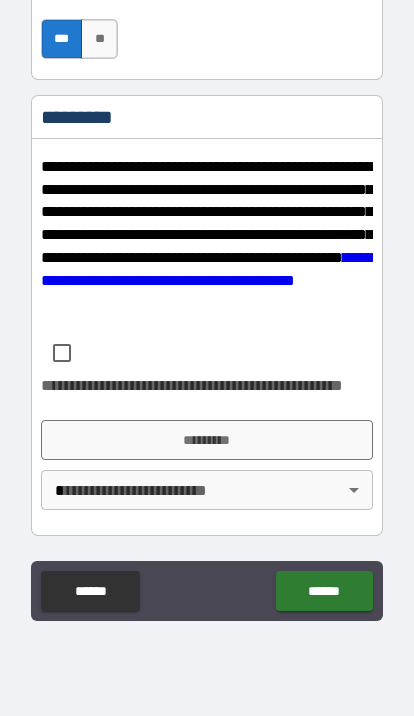scroll, scrollTop: 3551, scrollLeft: 0, axis: vertical 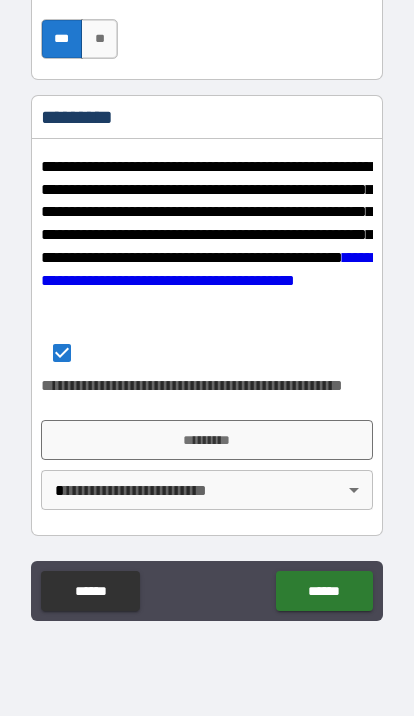 click on "*********" at bounding box center (207, 440) 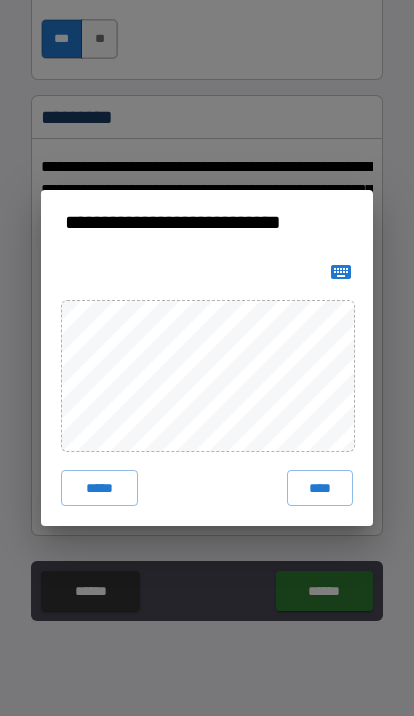 click on "*****" at bounding box center (99, 488) 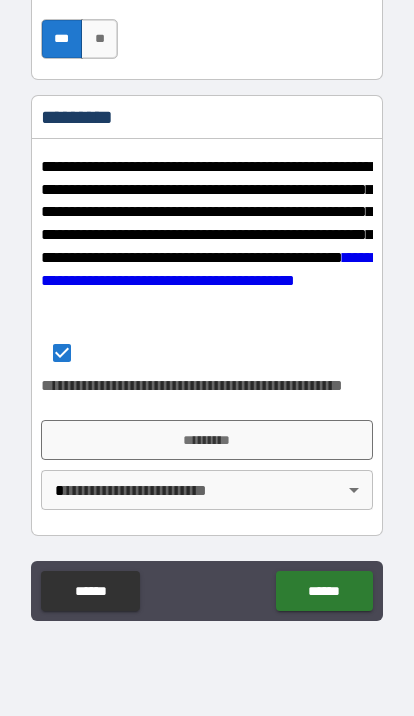 click on "*********" at bounding box center (207, 440) 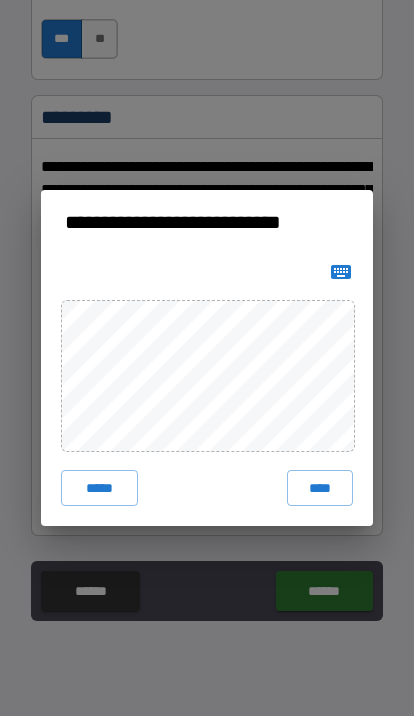 click on "****" at bounding box center (320, 488) 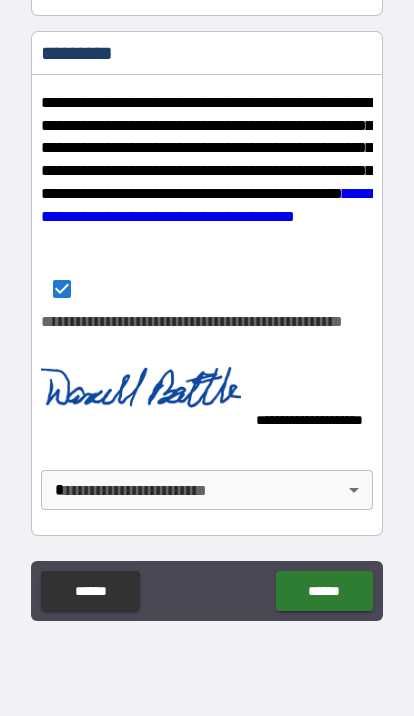scroll, scrollTop: 3615, scrollLeft: 0, axis: vertical 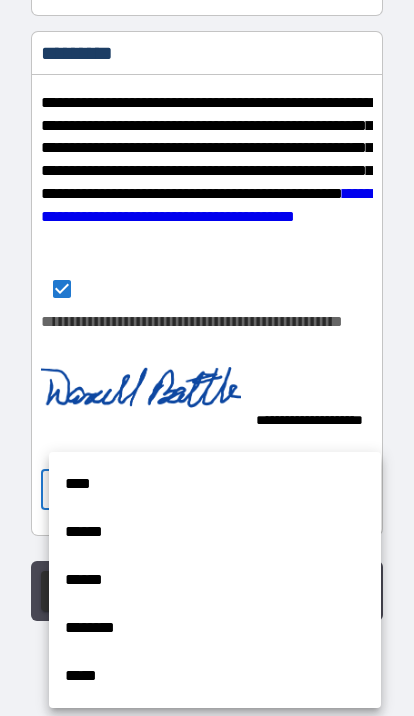 click on "****" at bounding box center (215, 484) 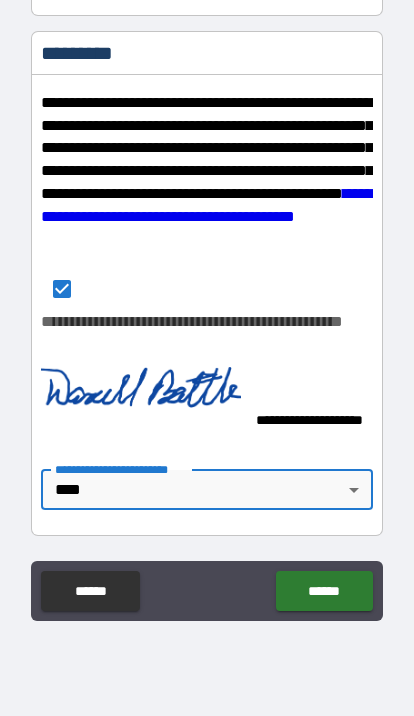 click on "******" at bounding box center (324, 591) 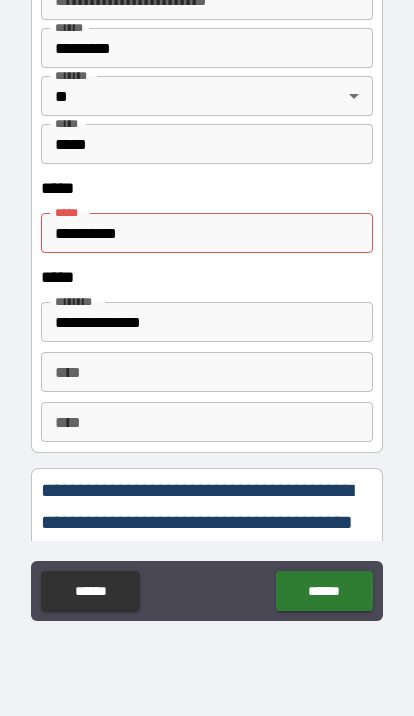scroll, scrollTop: 2755, scrollLeft: 0, axis: vertical 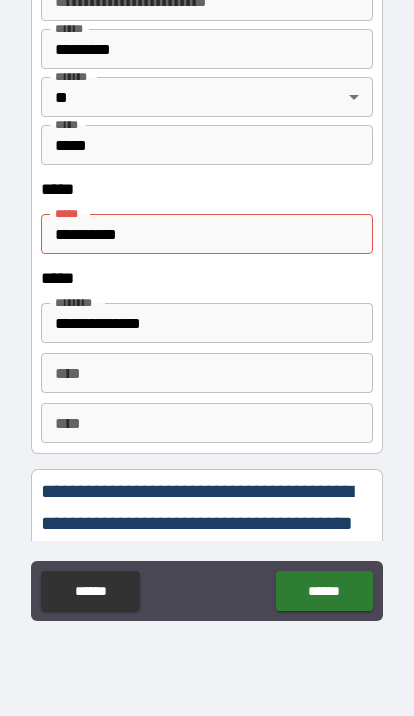 click on "**********" at bounding box center [207, 234] 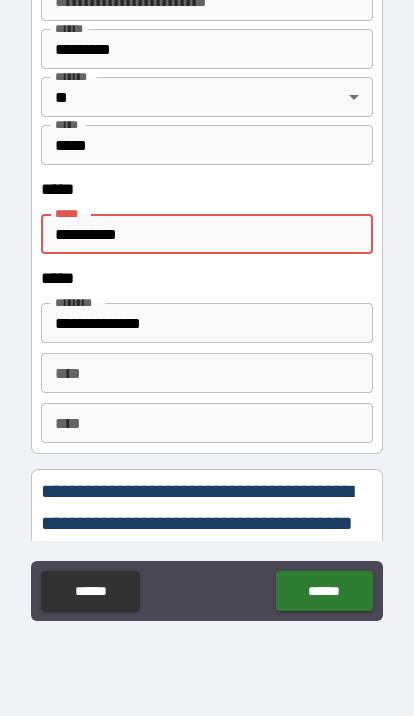 scroll, scrollTop: 115, scrollLeft: 0, axis: vertical 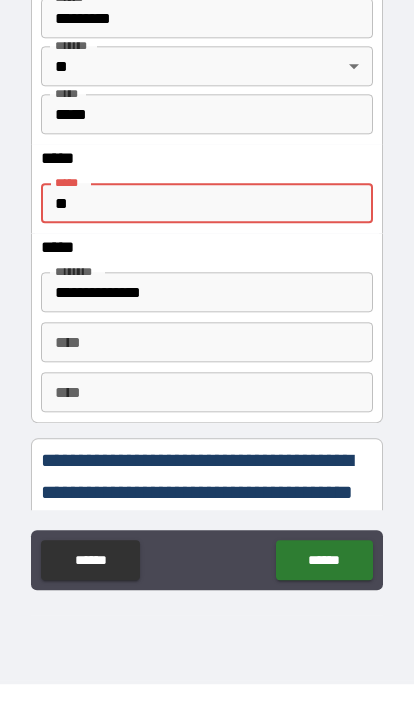type on "*" 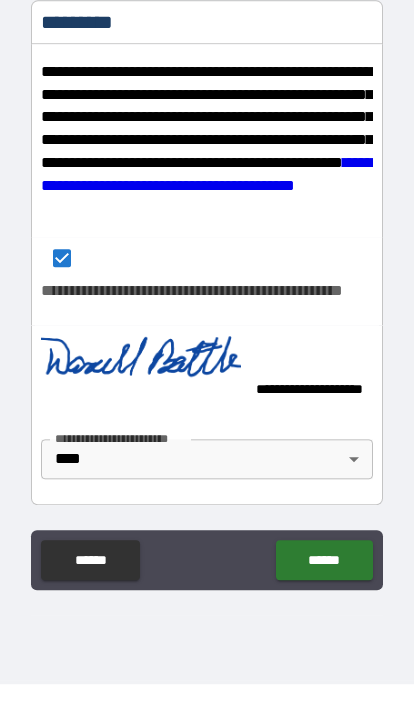 scroll, scrollTop: 3615, scrollLeft: 0, axis: vertical 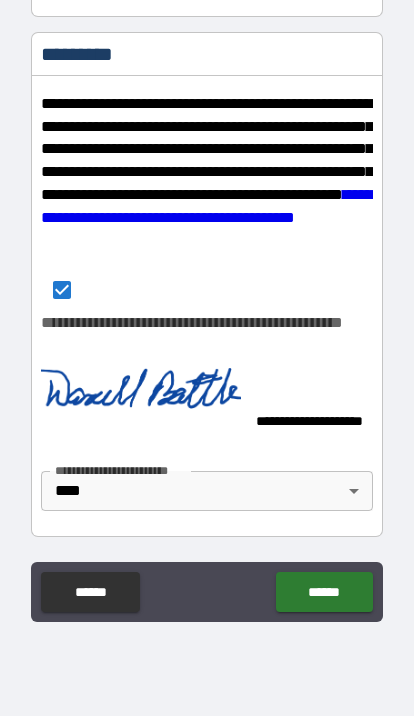 click on "******" at bounding box center [324, 592] 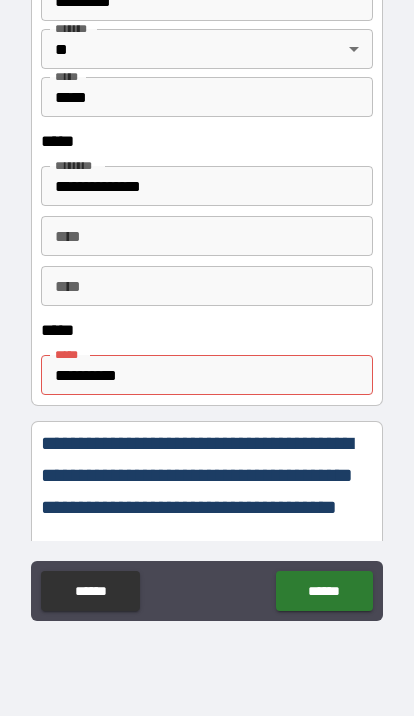 scroll, scrollTop: 946, scrollLeft: 0, axis: vertical 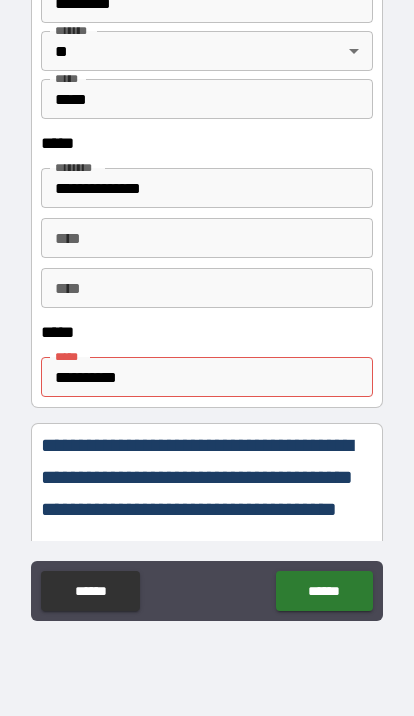 click on "**********" at bounding box center (207, 377) 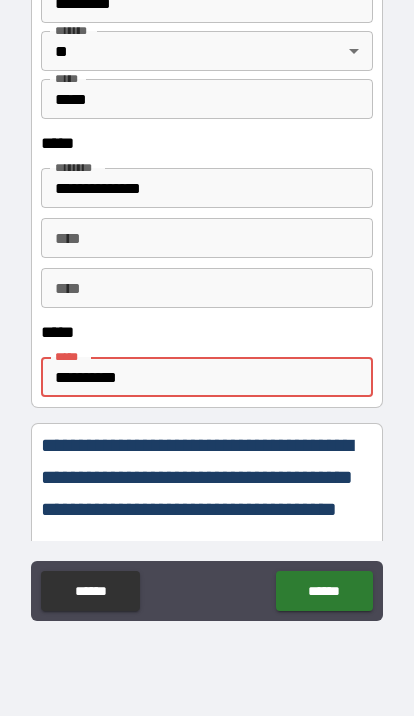 scroll, scrollTop: 115, scrollLeft: 0, axis: vertical 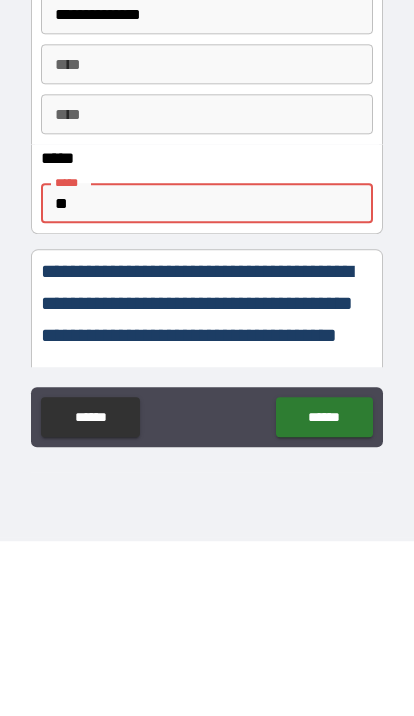 type on "*" 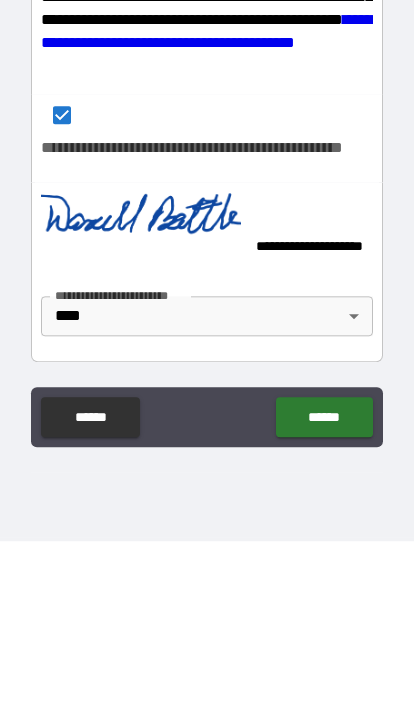 scroll, scrollTop: 3615, scrollLeft: 0, axis: vertical 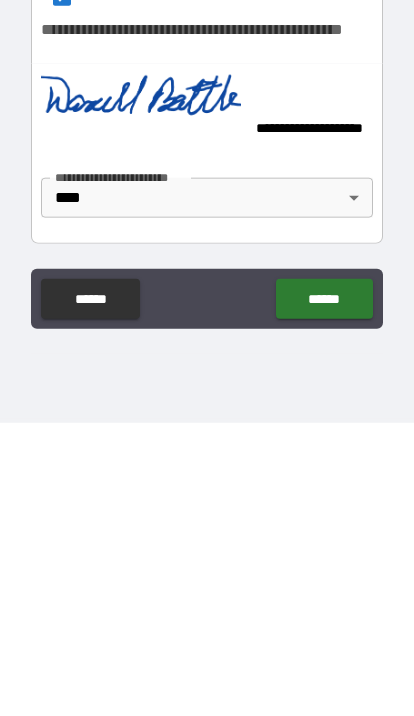 type on "**********" 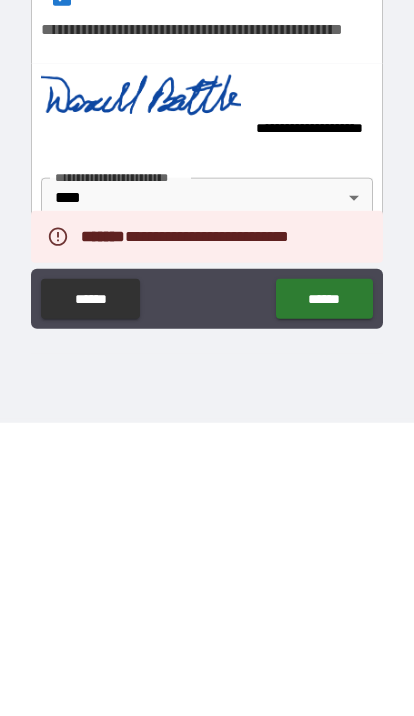 scroll, scrollTop: 116, scrollLeft: 0, axis: vertical 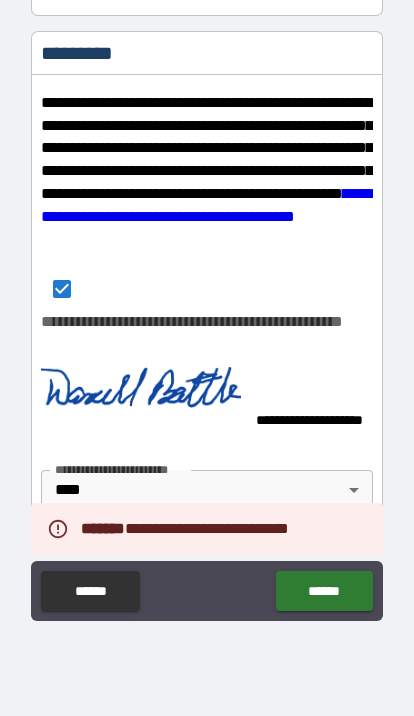 click on "******" at bounding box center (324, 591) 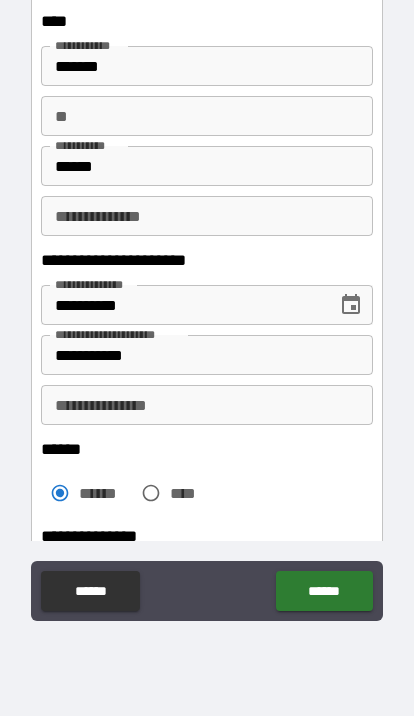 scroll, scrollTop: 80, scrollLeft: 0, axis: vertical 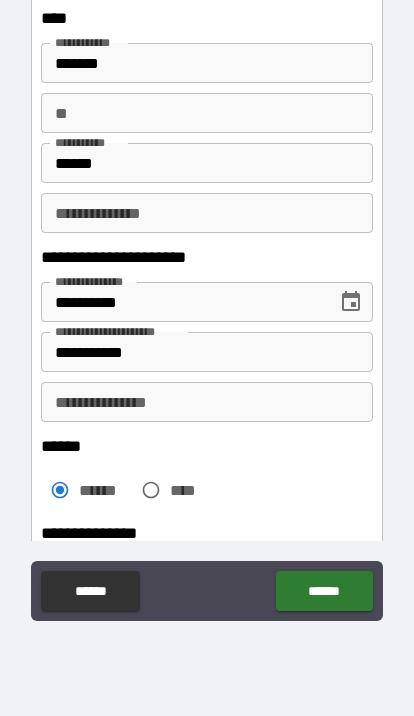 click on "**********" at bounding box center [207, 402] 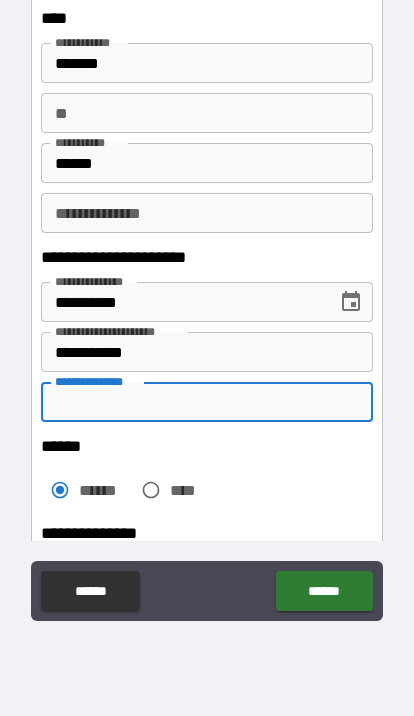 scroll, scrollTop: 115, scrollLeft: 0, axis: vertical 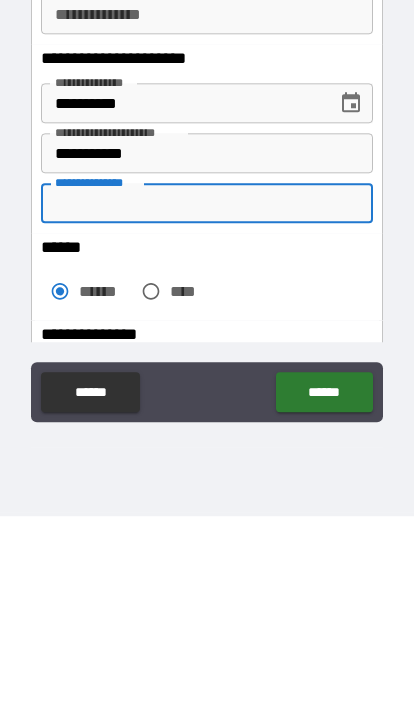 click on "**********" at bounding box center [207, 403] 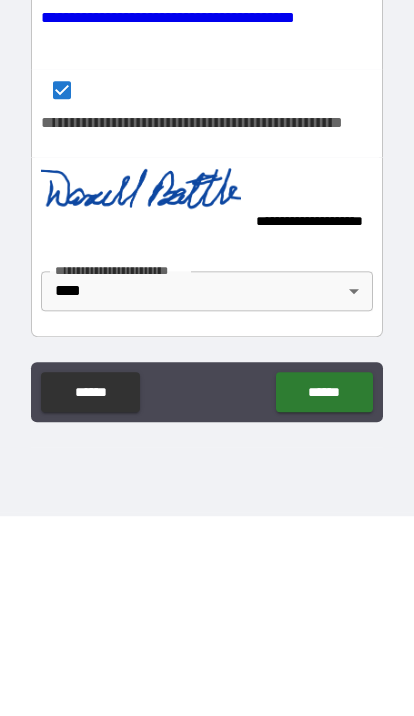 scroll, scrollTop: 3615, scrollLeft: 0, axis: vertical 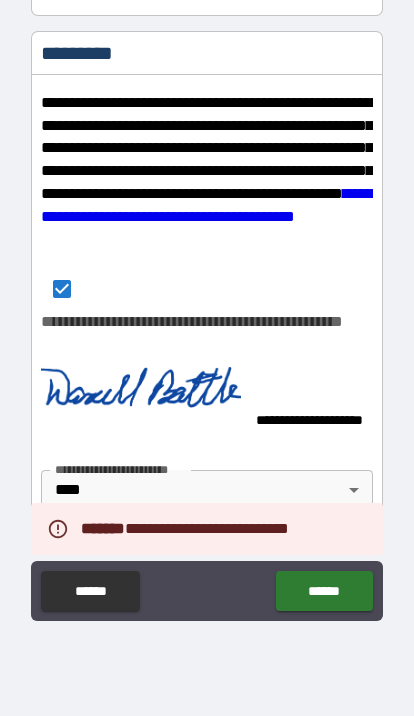 click on "******" at bounding box center (324, 591) 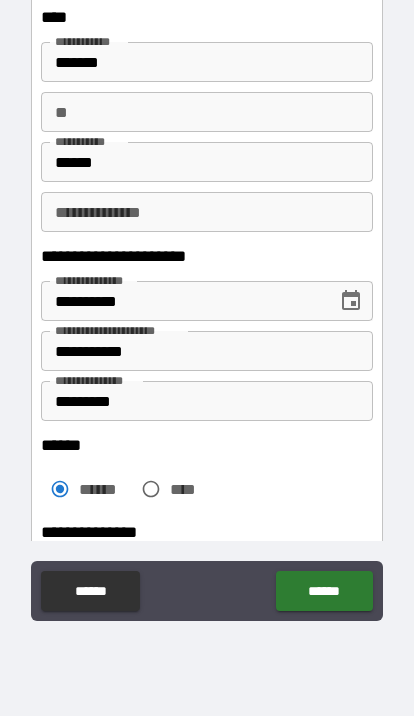 scroll, scrollTop: 84, scrollLeft: 0, axis: vertical 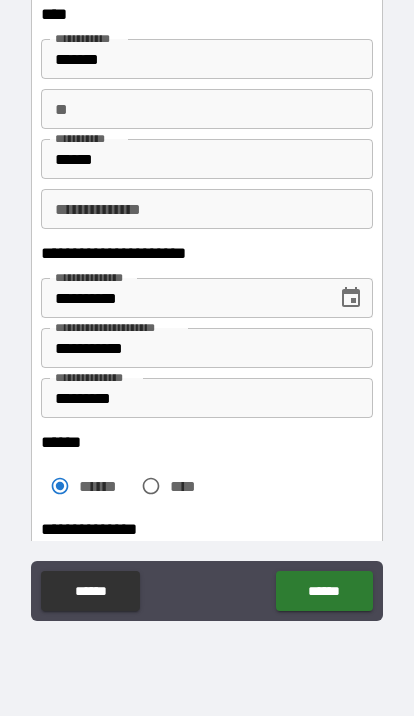 click on "**********" at bounding box center [207, 209] 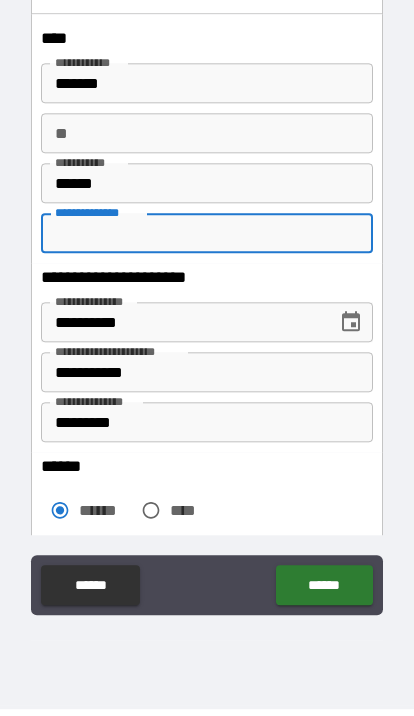 scroll, scrollTop: 69, scrollLeft: 0, axis: vertical 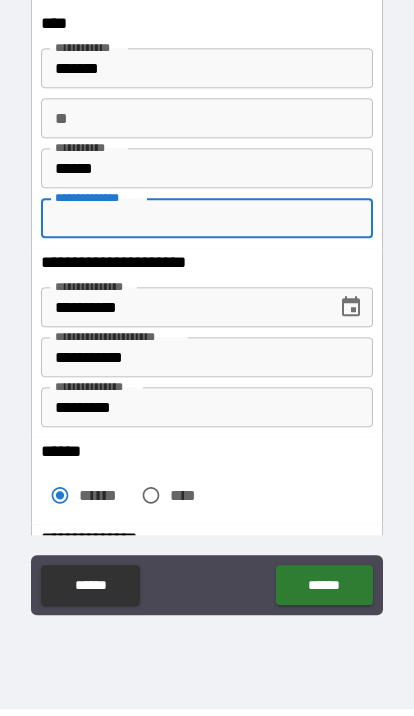 type on "*" 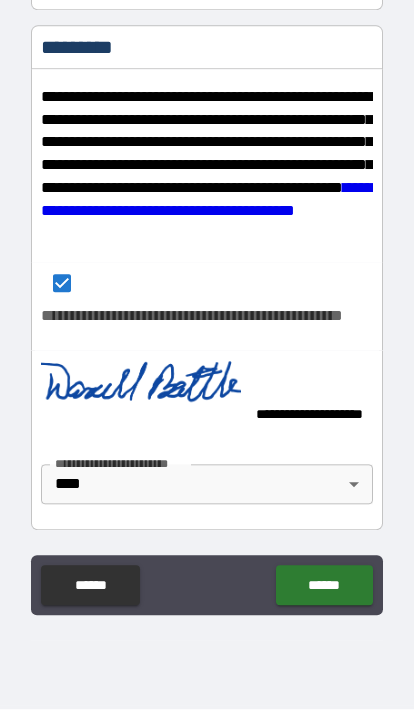 type on "*******" 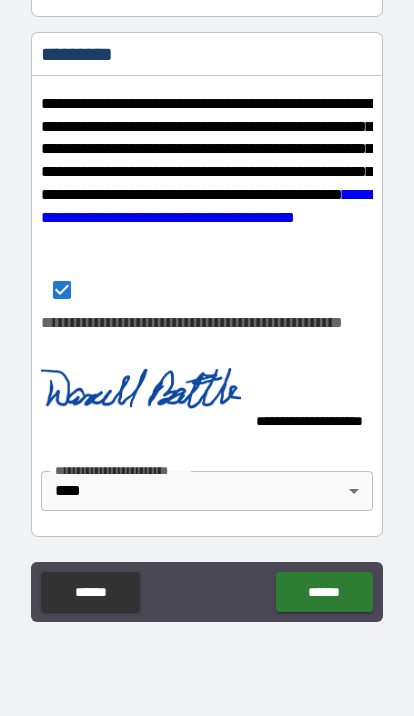 scroll, scrollTop: 3615, scrollLeft: 0, axis: vertical 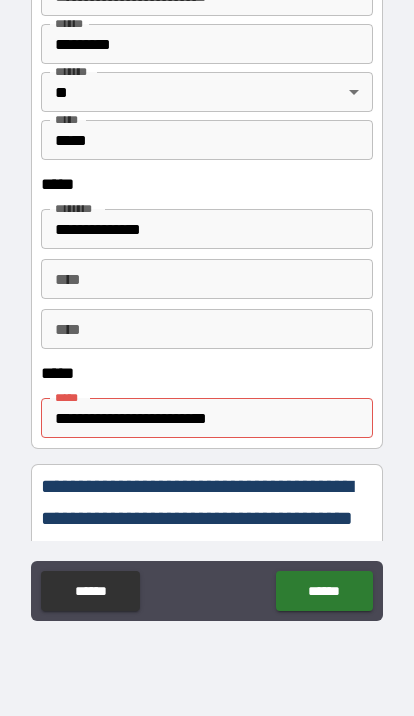 click on "**********" at bounding box center [207, 418] 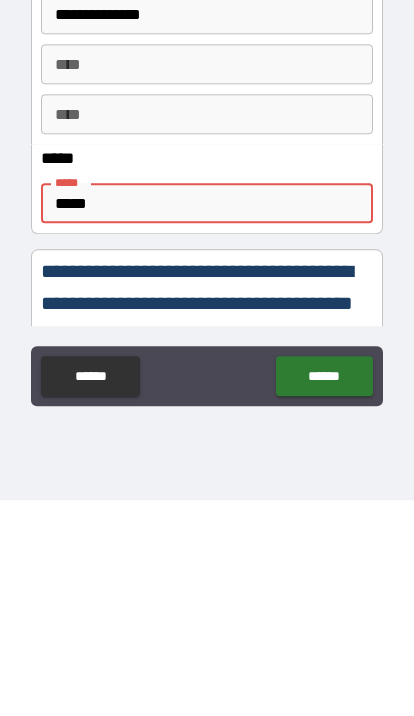 type on "****" 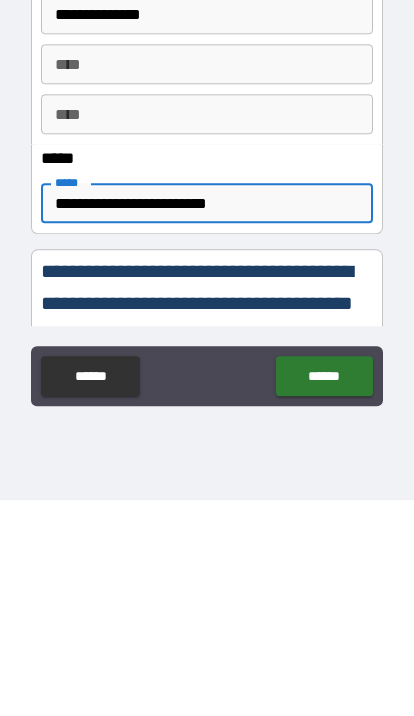 type on "**********" 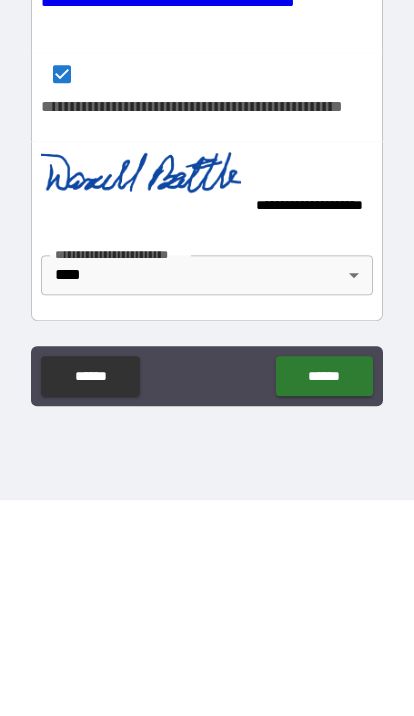 scroll, scrollTop: 3615, scrollLeft: 0, axis: vertical 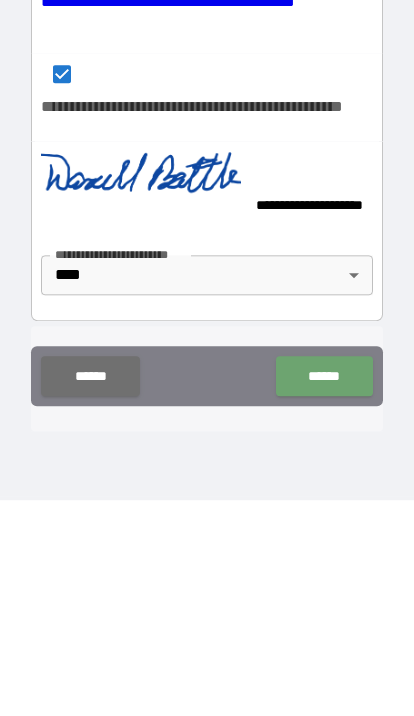 click on "******" at bounding box center (324, 592) 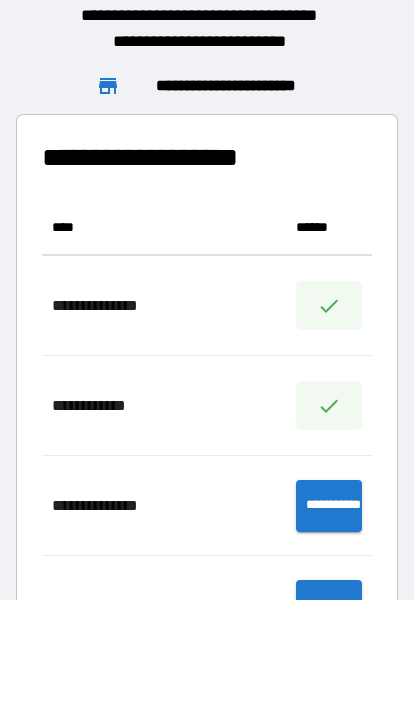scroll, scrollTop: 656, scrollLeft: 330, axis: both 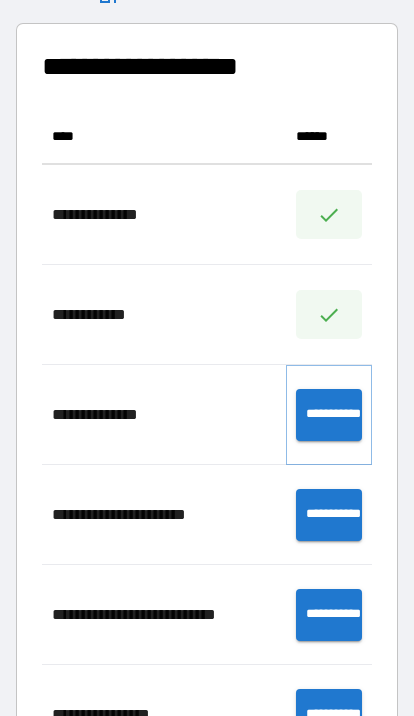 click on "**********" at bounding box center (329, 415) 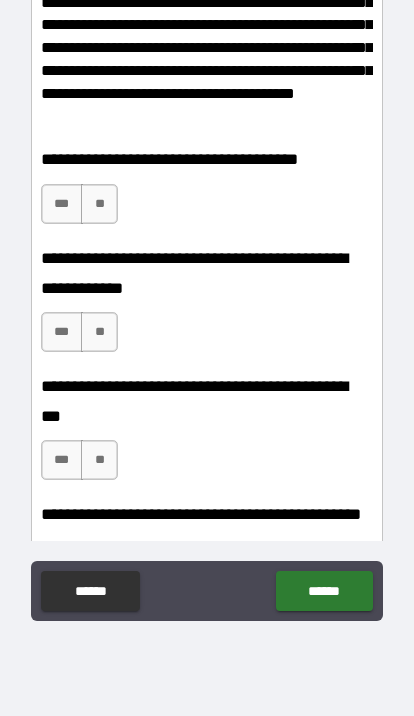 scroll, scrollTop: 268, scrollLeft: 0, axis: vertical 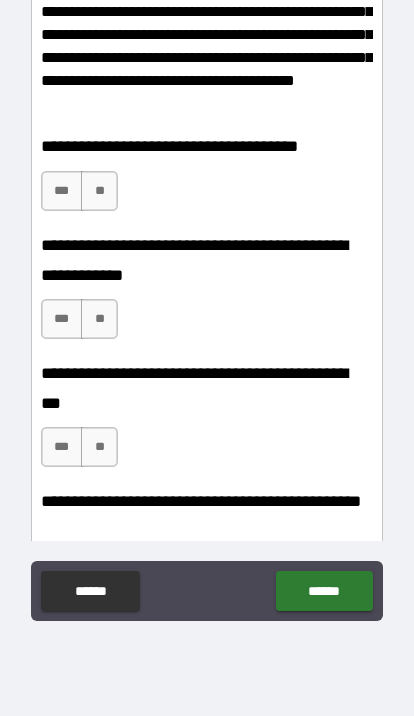 click on "***" at bounding box center (62, 191) 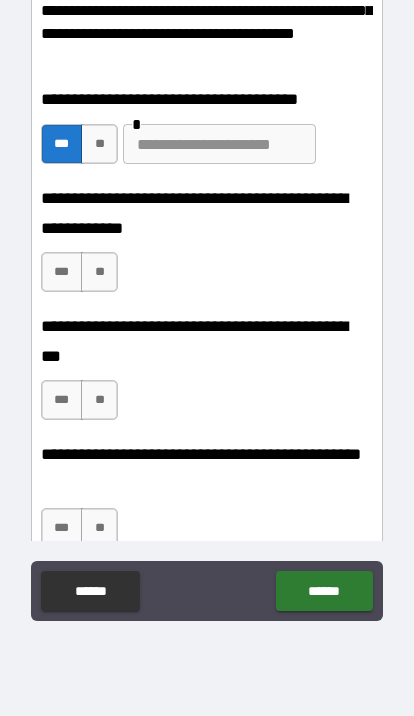 scroll, scrollTop: 316, scrollLeft: 0, axis: vertical 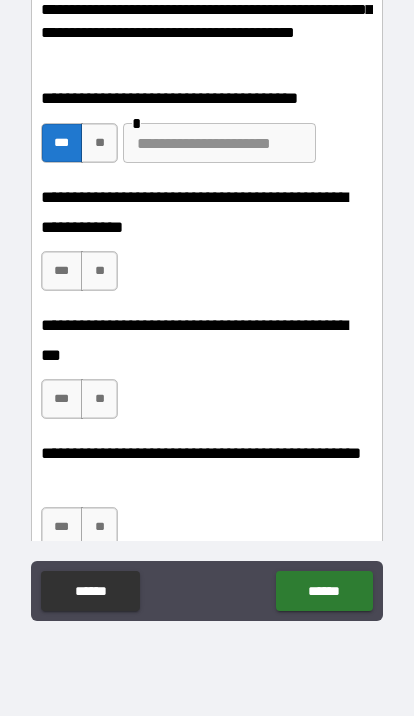 click on "***" at bounding box center [62, 271] 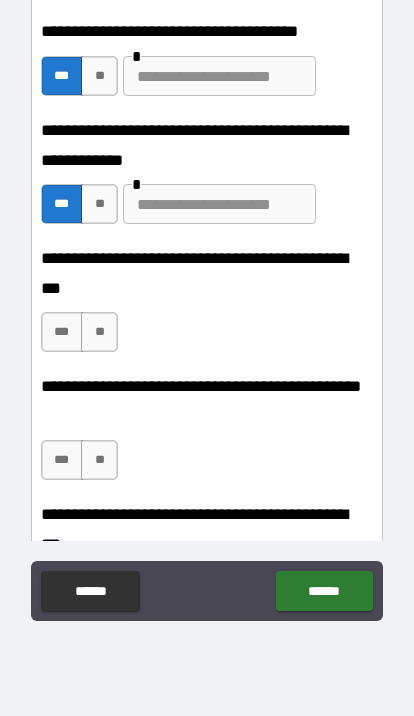 scroll, scrollTop: 398, scrollLeft: 0, axis: vertical 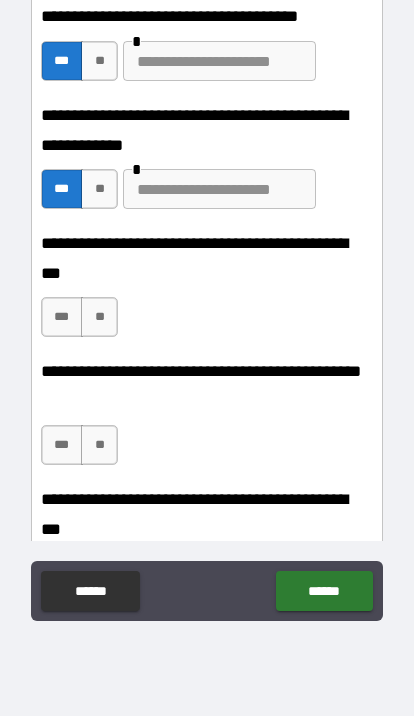 click at bounding box center (219, 189) 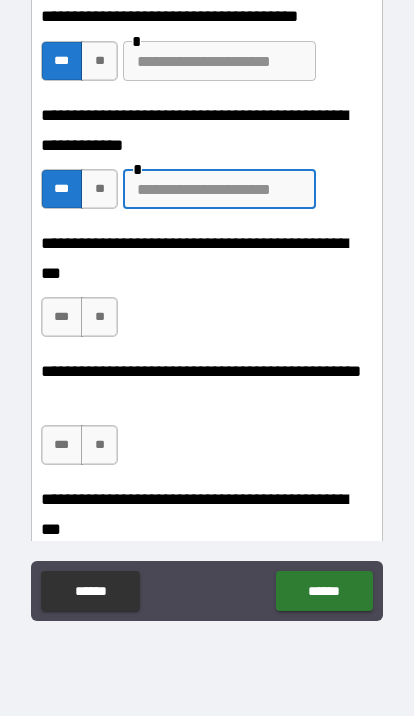 scroll, scrollTop: 102, scrollLeft: 0, axis: vertical 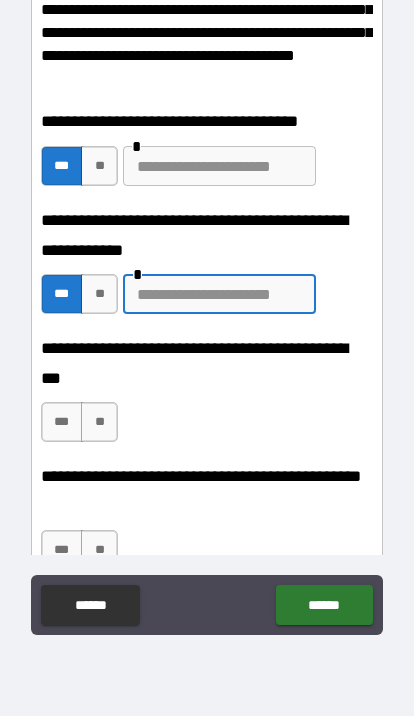 click at bounding box center [219, 166] 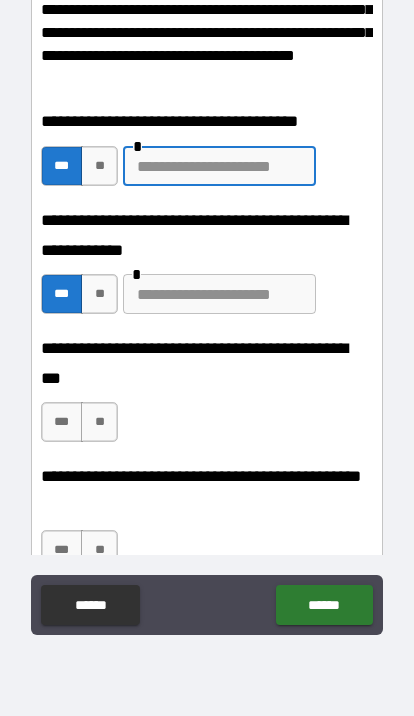 scroll, scrollTop: 65, scrollLeft: 0, axis: vertical 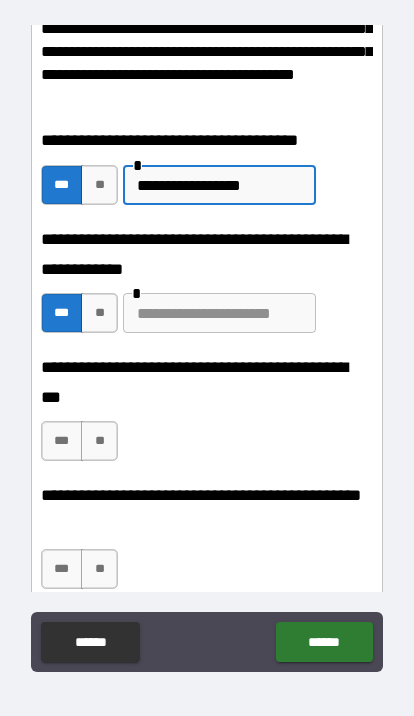 type on "**********" 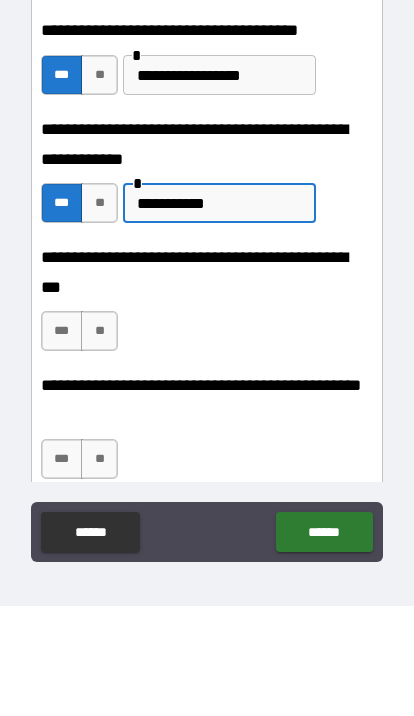 click on "**********" at bounding box center [219, 313] 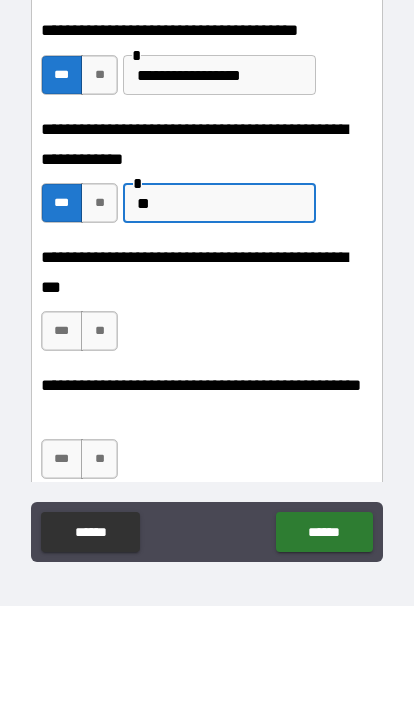 type on "*" 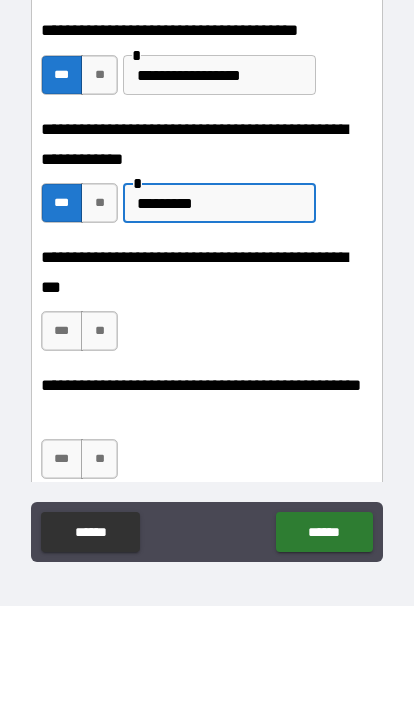 click on "*********" at bounding box center (219, 313) 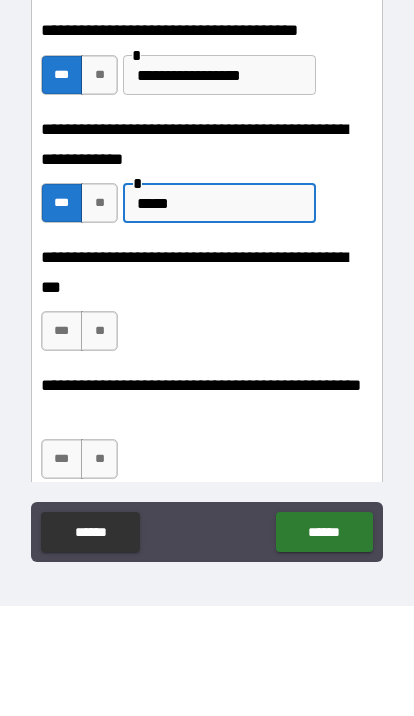 type on "****" 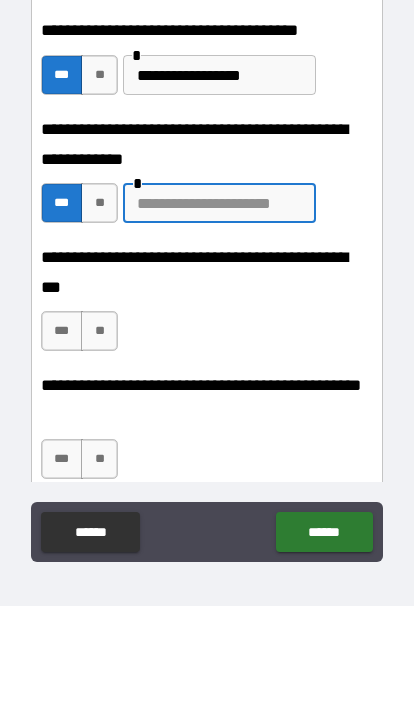 type on "**" 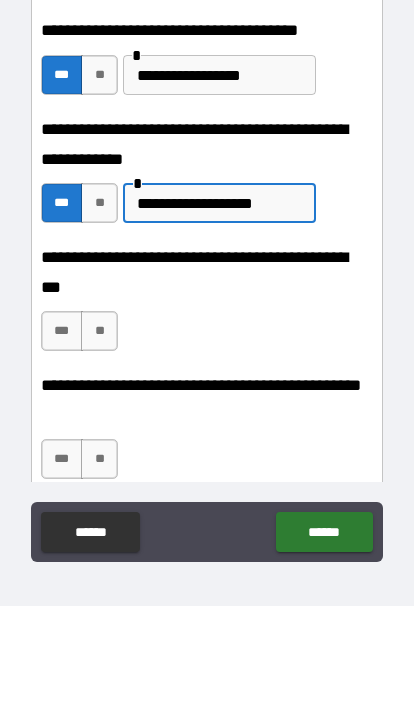 type on "**********" 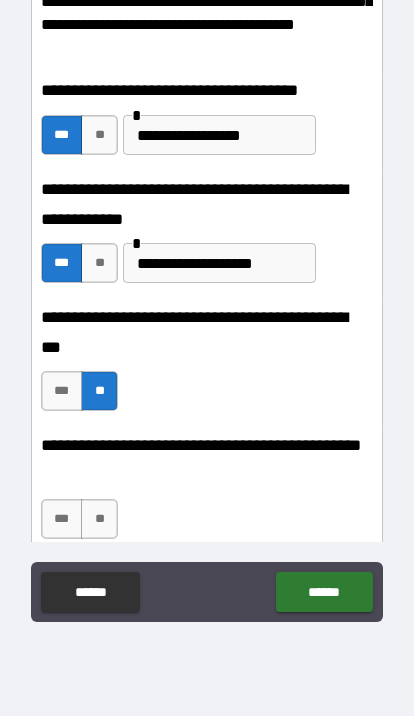 scroll, scrollTop: 116, scrollLeft: 0, axis: vertical 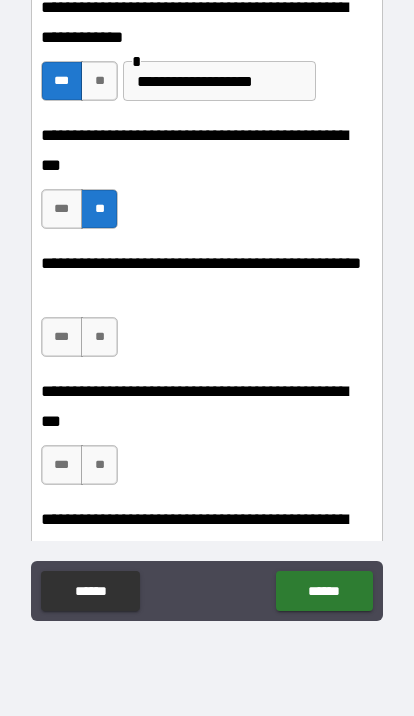 click on "***" at bounding box center [62, 337] 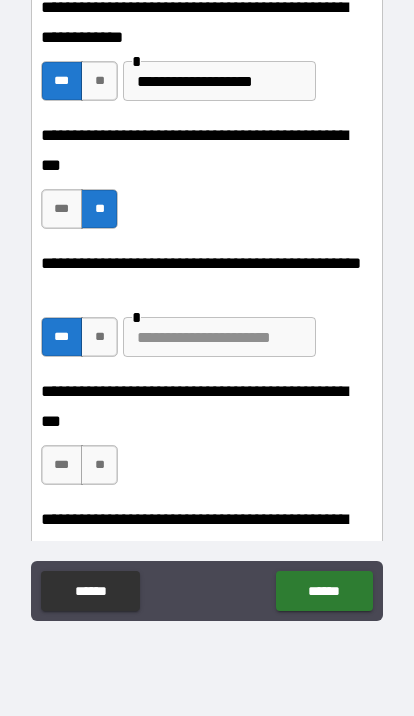 click at bounding box center (219, 337) 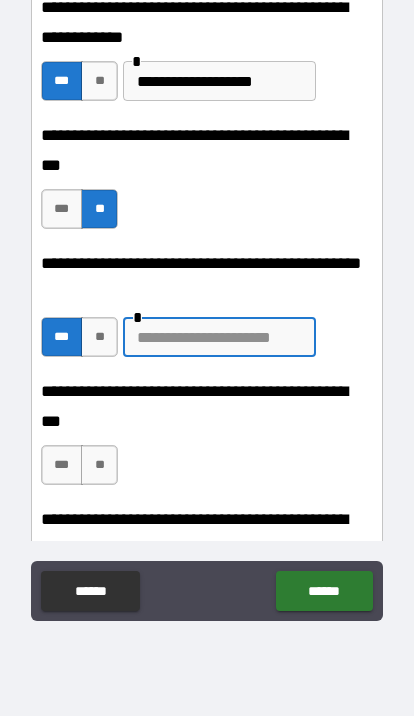 scroll, scrollTop: 115, scrollLeft: 0, axis: vertical 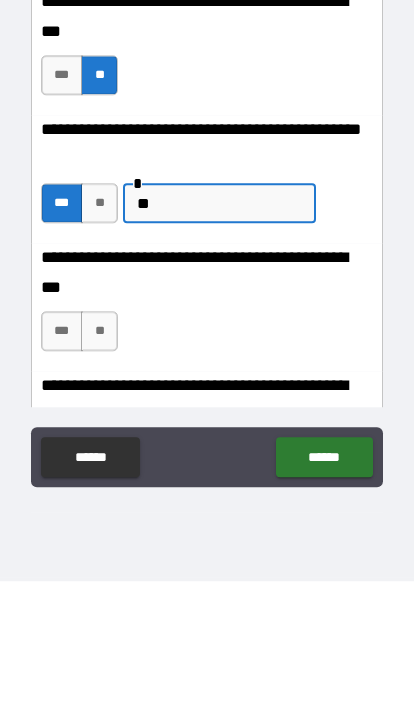 type on "*" 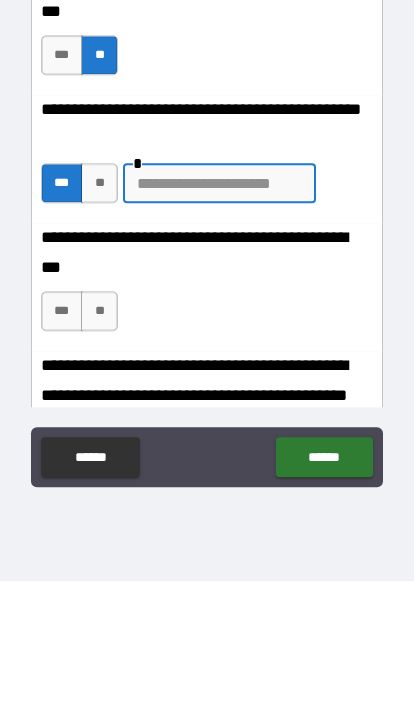 scroll, scrollTop: 532, scrollLeft: 0, axis: vertical 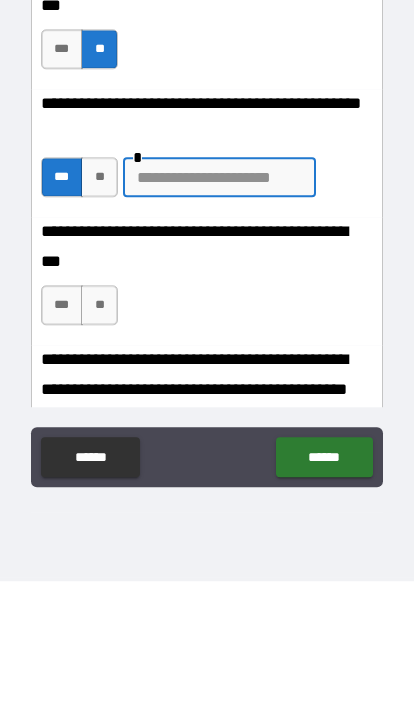 click on "**" at bounding box center [99, 440] 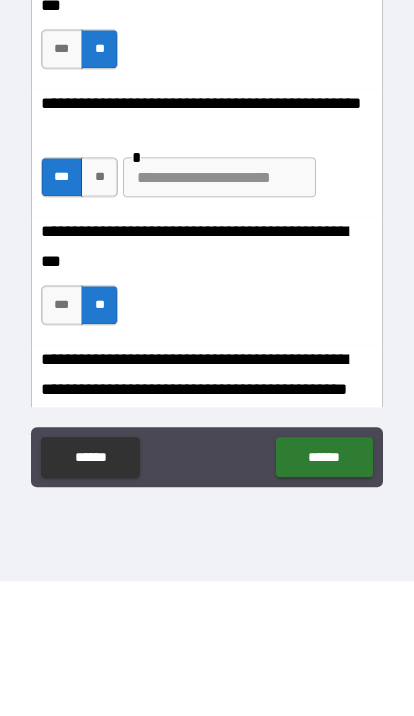 scroll, scrollTop: 116, scrollLeft: 0, axis: vertical 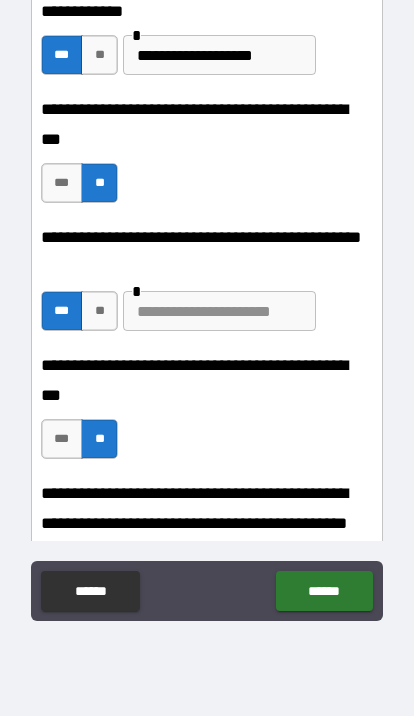 click at bounding box center [219, 311] 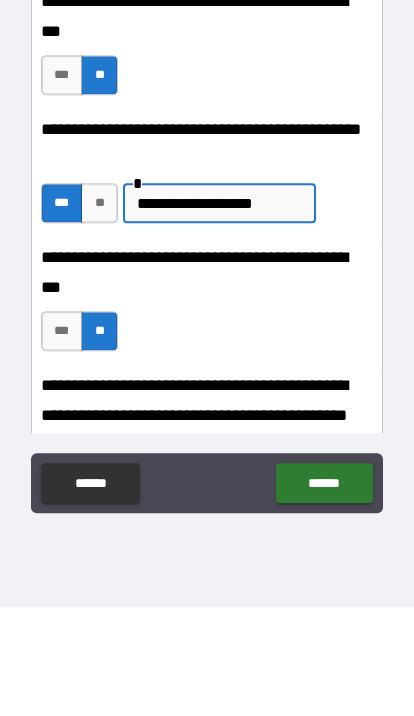 click on "**********" at bounding box center (207, 288) 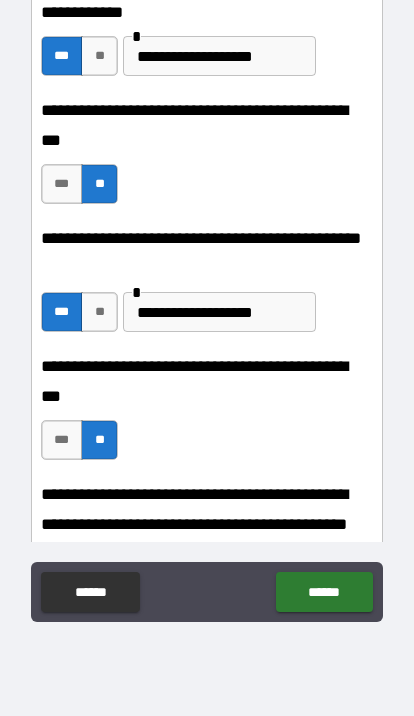 click on "**********" at bounding box center (219, 312) 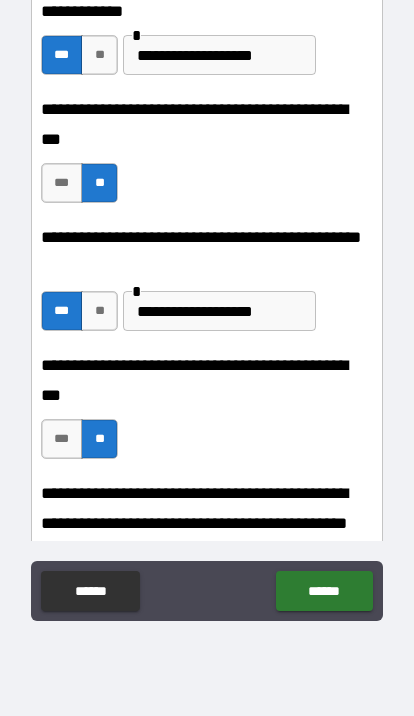 scroll, scrollTop: 115, scrollLeft: 0, axis: vertical 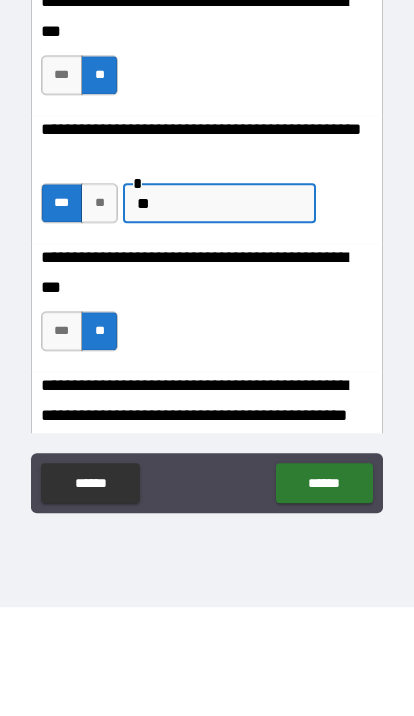 type on "*" 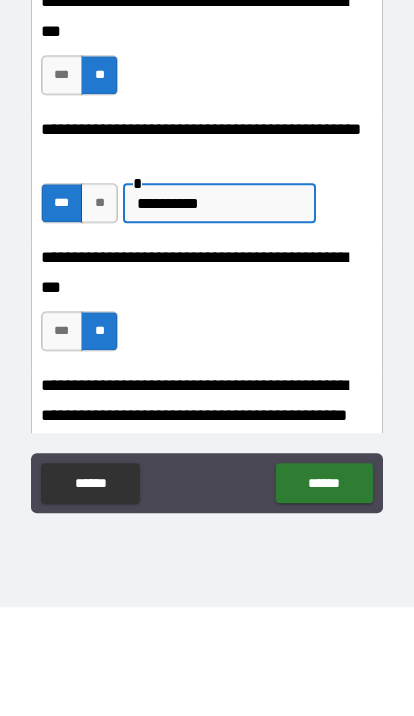 type on "*****" 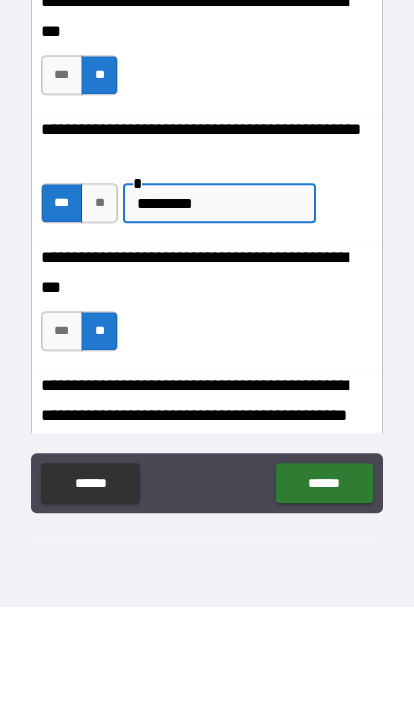 type on "****" 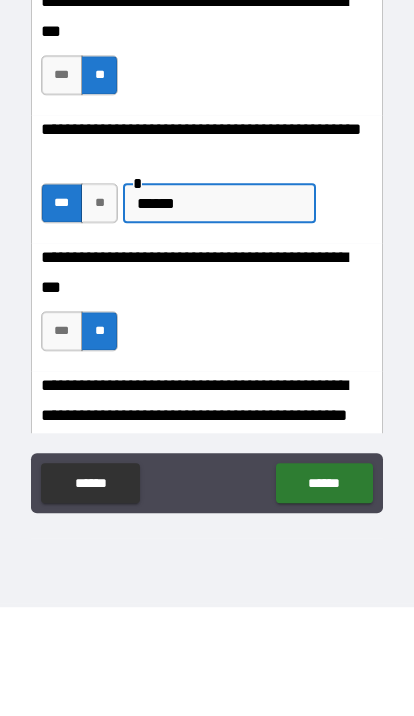 type on "***" 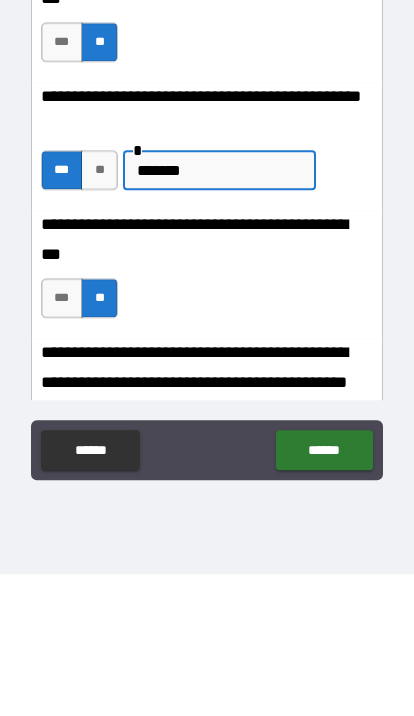 scroll, scrollTop: 0, scrollLeft: 0, axis: both 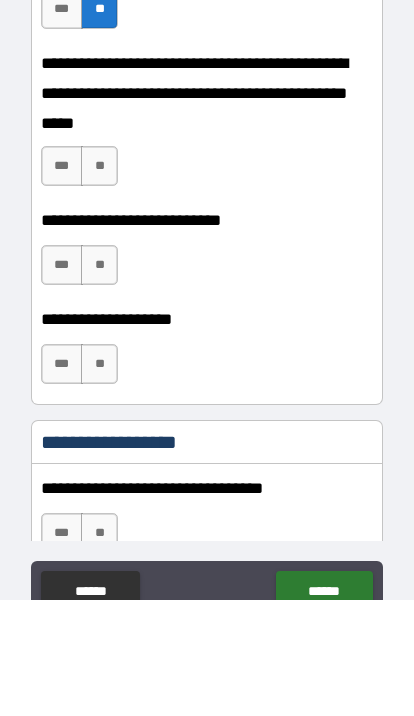 type on "**********" 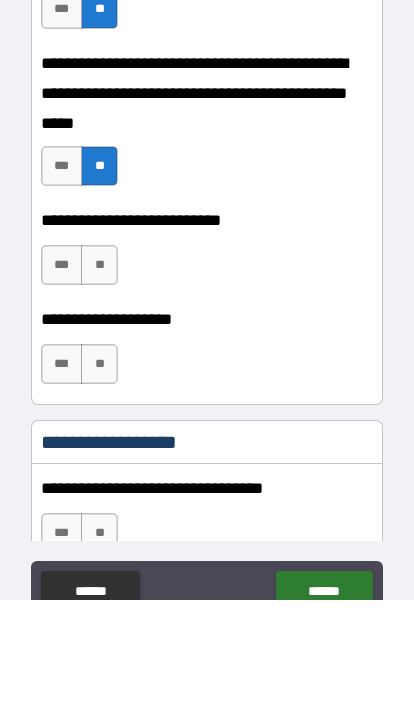 scroll, scrollTop: 116, scrollLeft: 0, axis: vertical 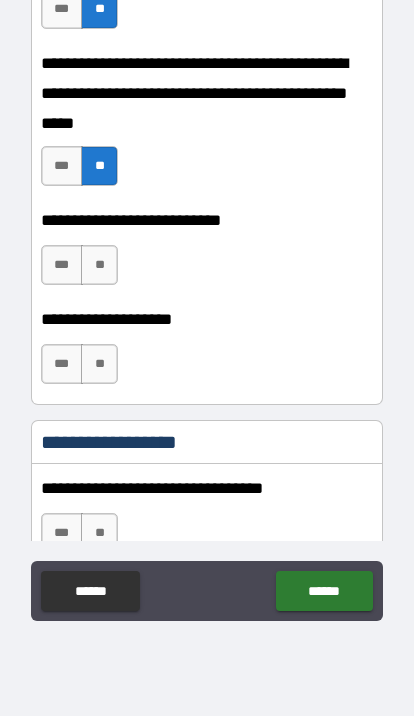 click on "***" at bounding box center (62, 265) 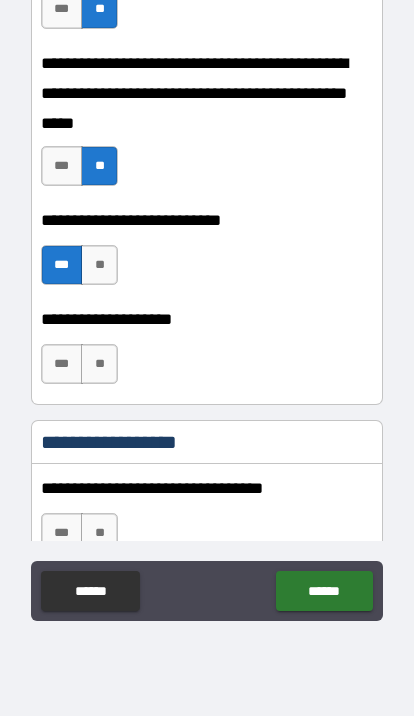 click on "***" at bounding box center [62, 364] 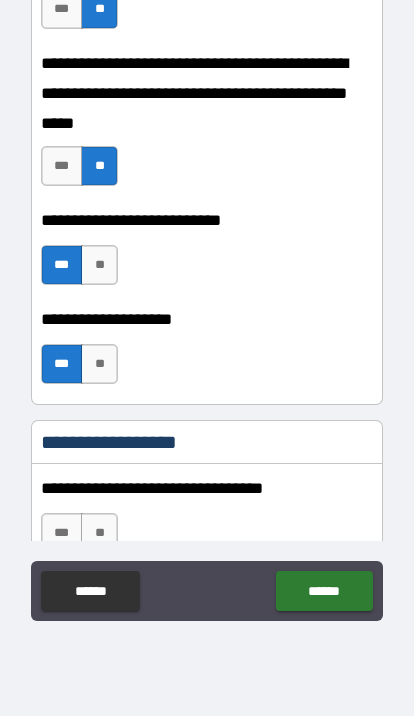 click on "**" at bounding box center [99, 364] 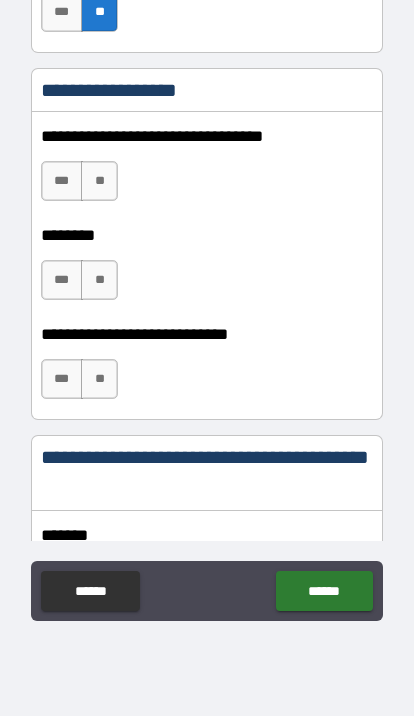 scroll, scrollTop: 1315, scrollLeft: 0, axis: vertical 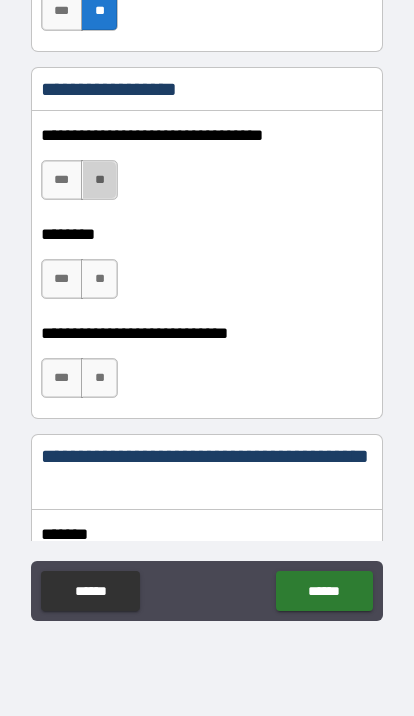 click on "**" at bounding box center (99, 180) 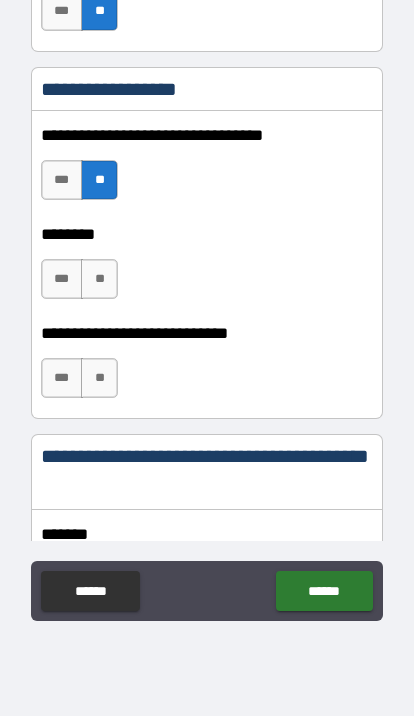 click on "**" at bounding box center [99, 279] 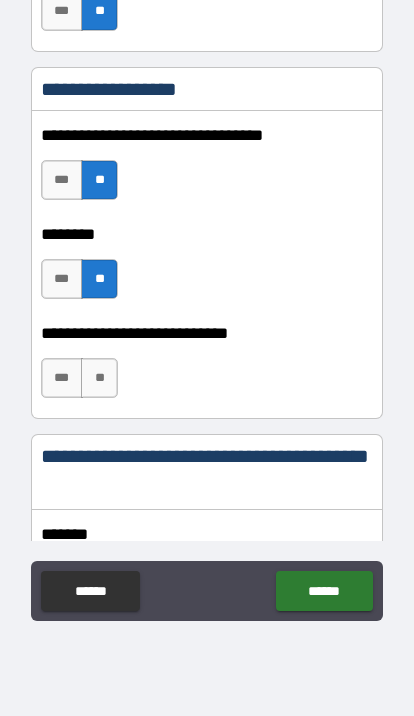 click on "**" at bounding box center (99, 378) 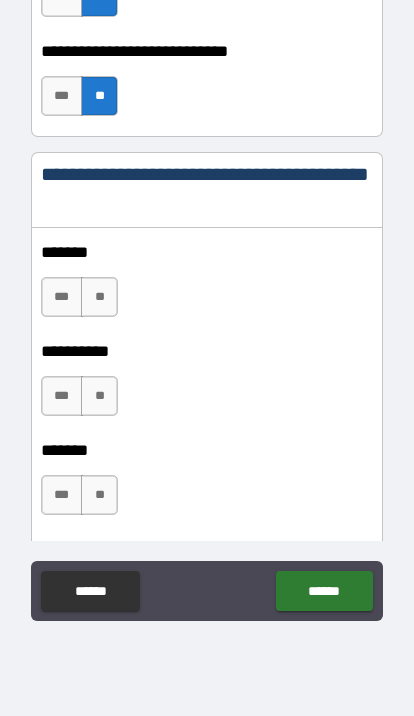 scroll, scrollTop: 1602, scrollLeft: 0, axis: vertical 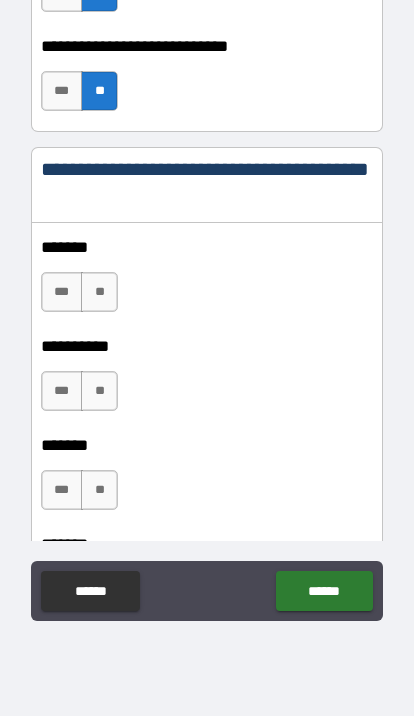 click on "**" at bounding box center [99, 292] 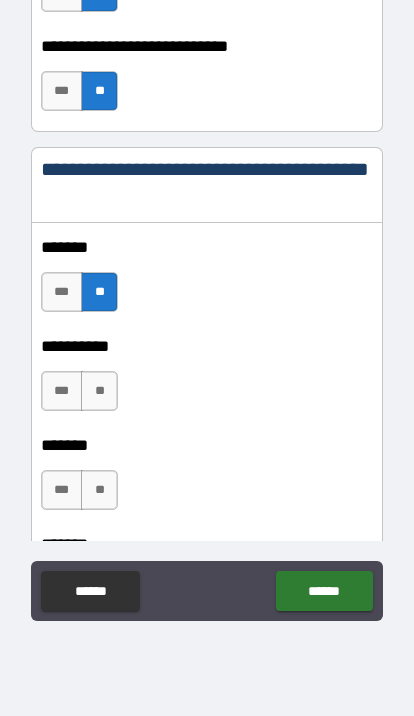 click on "**" at bounding box center (99, 391) 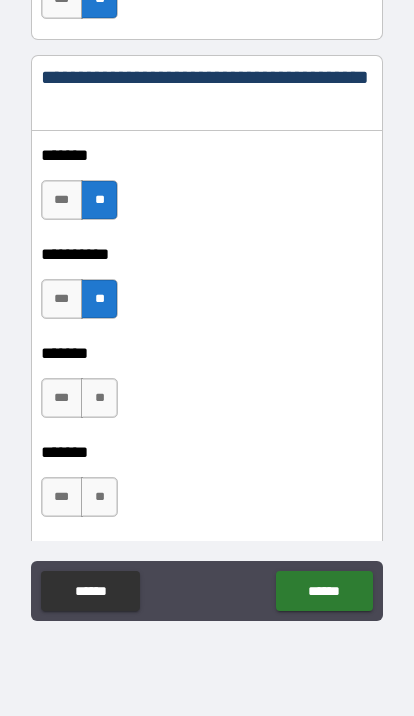 scroll, scrollTop: 1700, scrollLeft: 0, axis: vertical 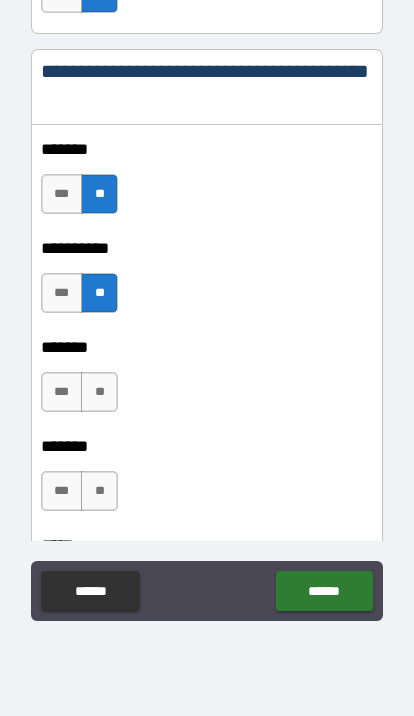 click on "**" at bounding box center [99, 392] 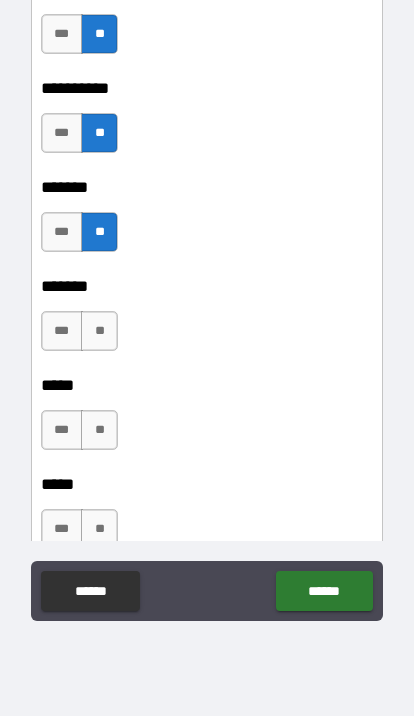 scroll, scrollTop: 1866, scrollLeft: 0, axis: vertical 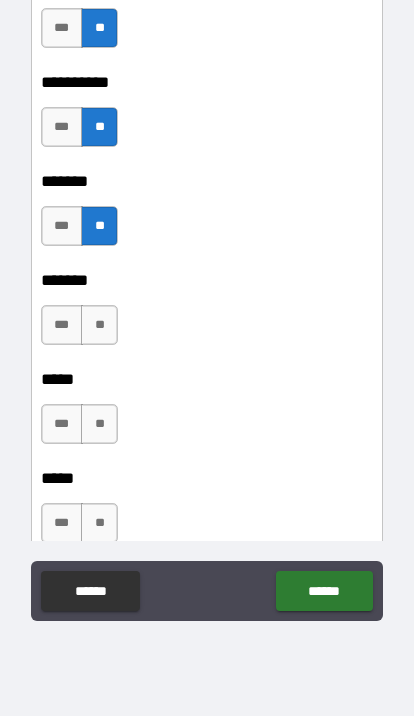 click on "**" at bounding box center (99, 325) 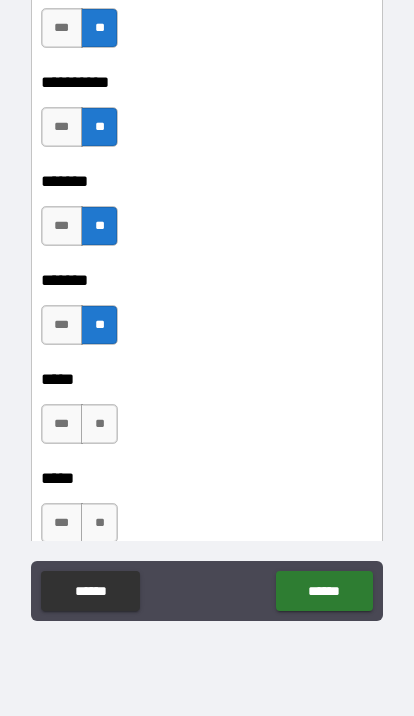 click on "**" at bounding box center (99, 424) 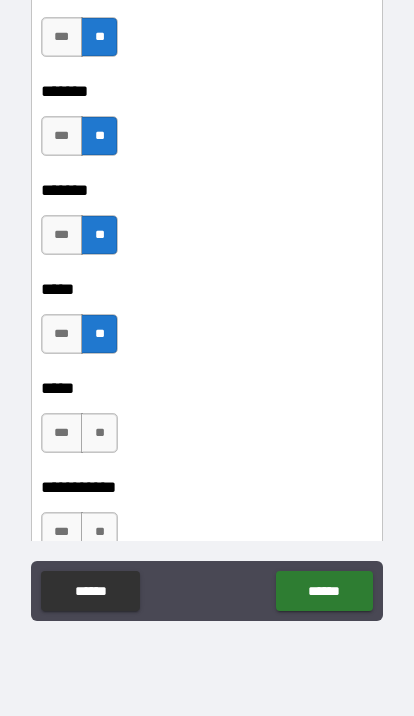 scroll, scrollTop: 1962, scrollLeft: 0, axis: vertical 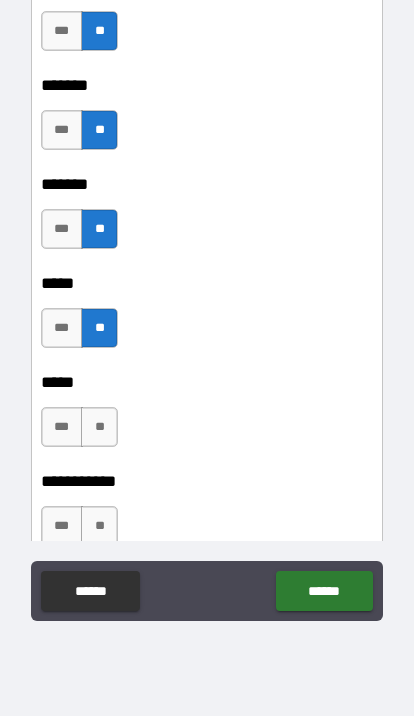 click on "**" at bounding box center [99, 427] 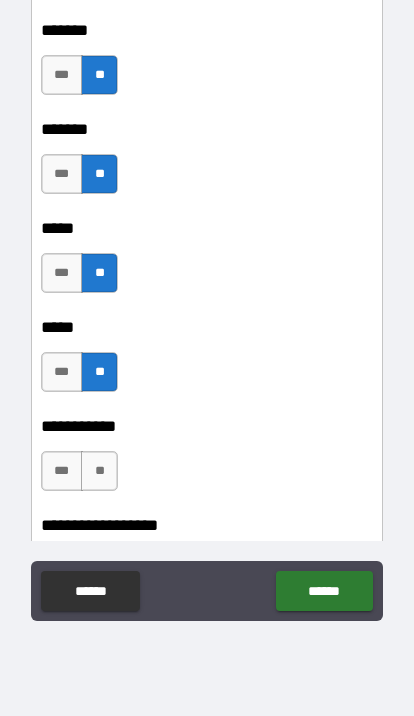 scroll, scrollTop: 2085, scrollLeft: 0, axis: vertical 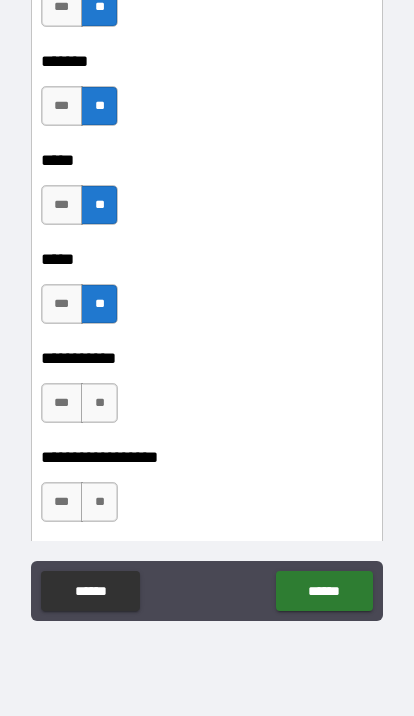 click on "**" at bounding box center (99, 403) 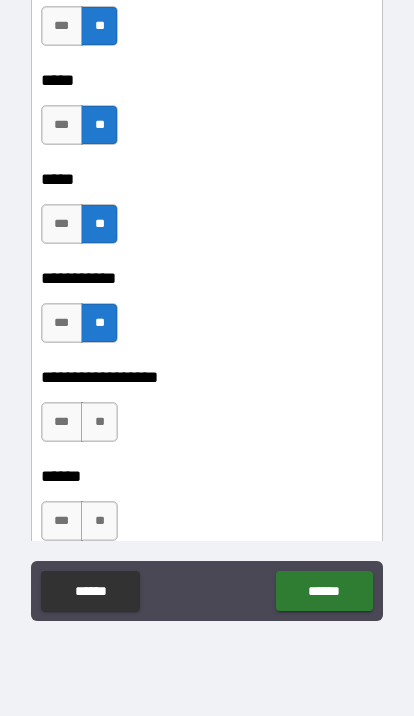 scroll, scrollTop: 2168, scrollLeft: 0, axis: vertical 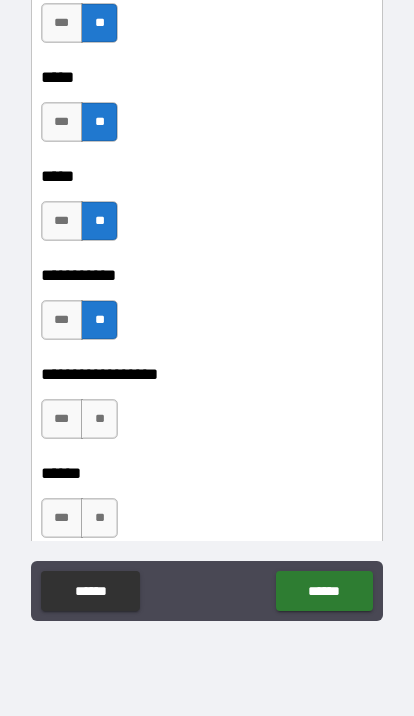 click on "**" at bounding box center (99, 419) 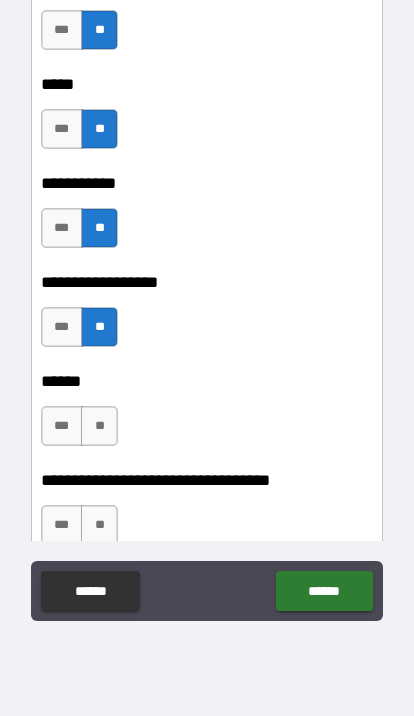 scroll, scrollTop: 2279, scrollLeft: 0, axis: vertical 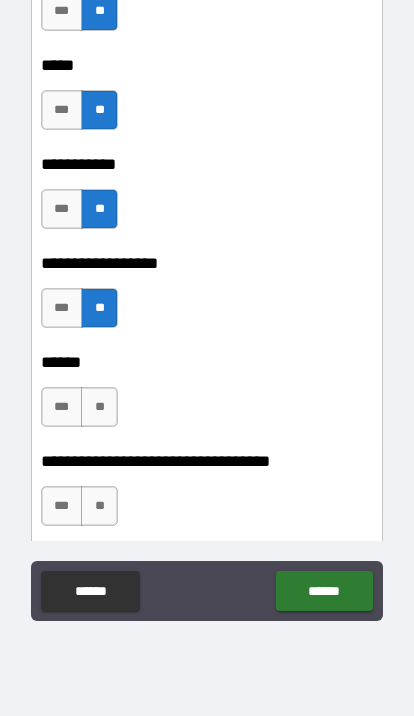 click on "**" at bounding box center (99, 407) 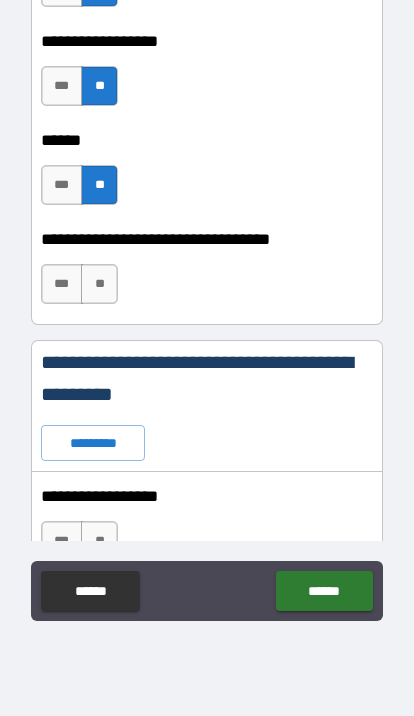 scroll, scrollTop: 2502, scrollLeft: 0, axis: vertical 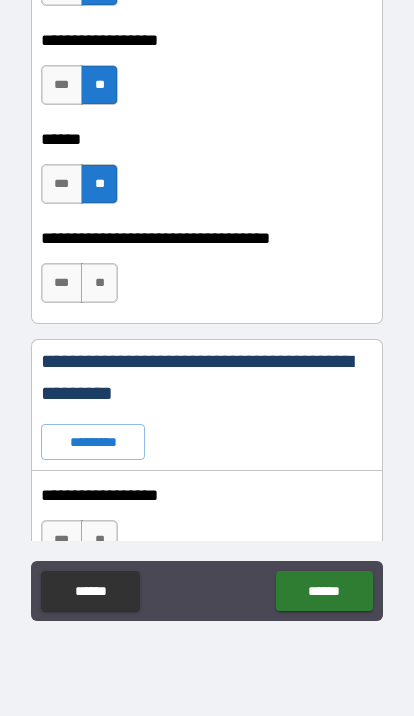 click on "**" at bounding box center [99, 283] 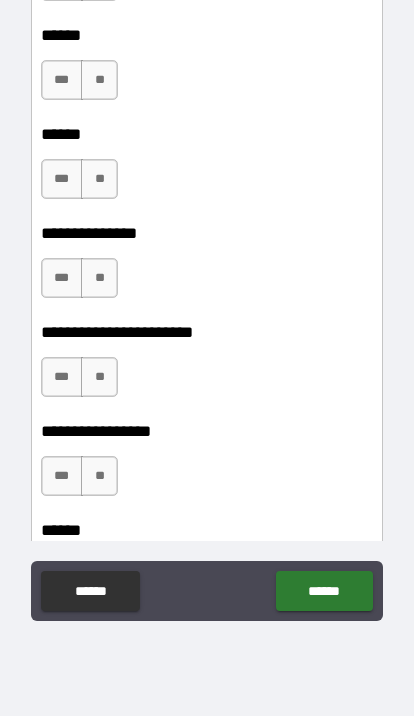 scroll, scrollTop: 3260, scrollLeft: 0, axis: vertical 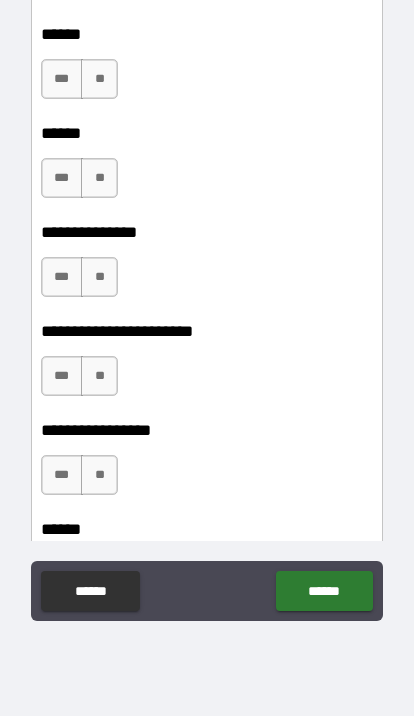 click on "***" at bounding box center (62, 277) 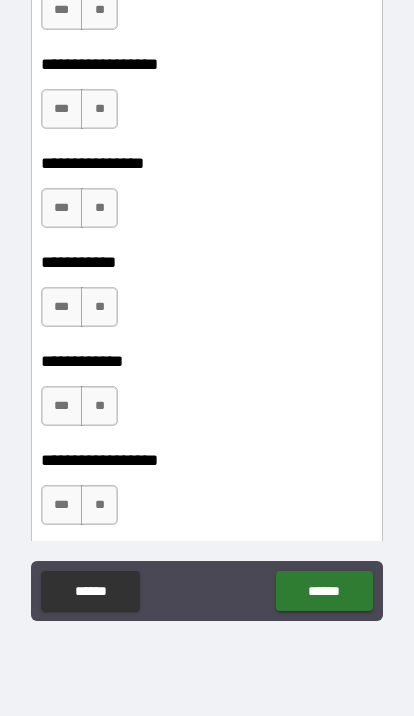 scroll, scrollTop: 9765, scrollLeft: 0, axis: vertical 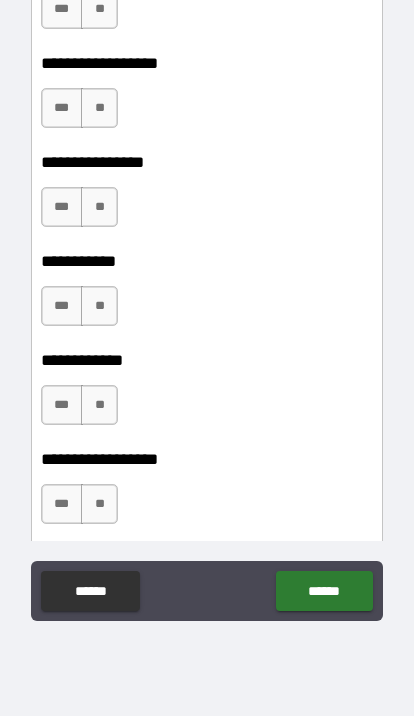 click on "***" at bounding box center [62, 207] 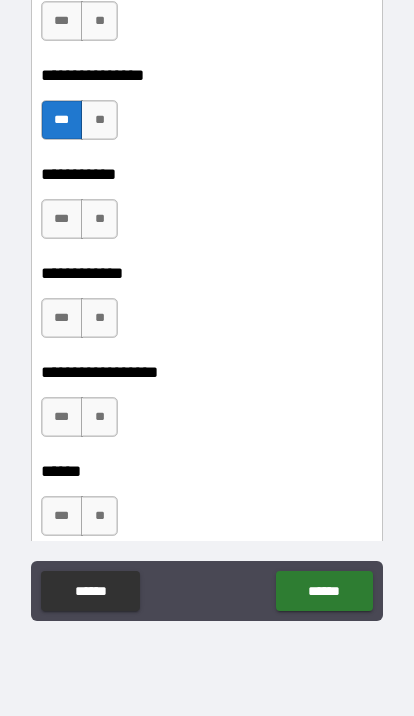 scroll, scrollTop: 9851, scrollLeft: 0, axis: vertical 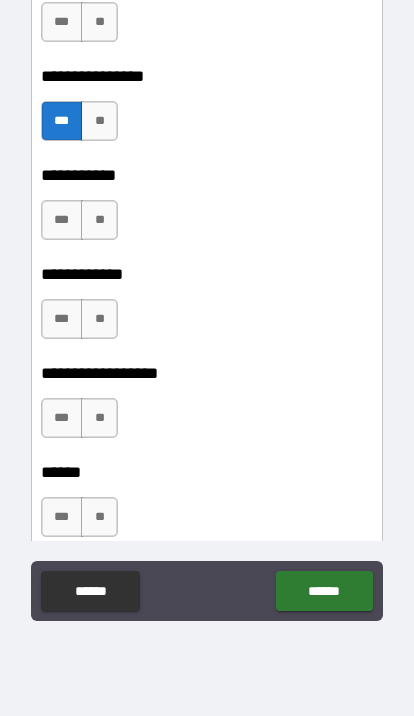 click on "**" at bounding box center (99, 121) 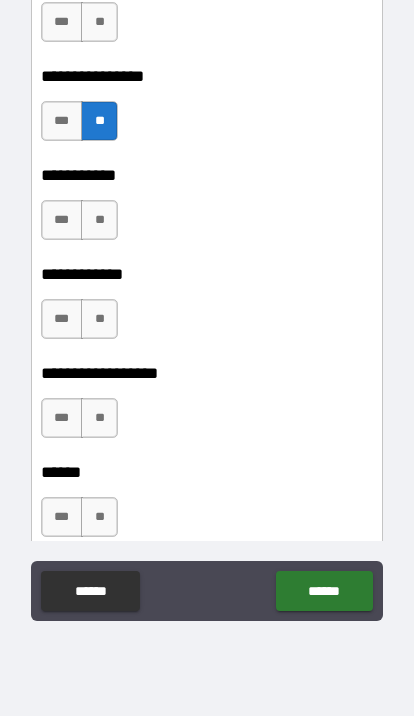 click on "**********" at bounding box center [207, 359] 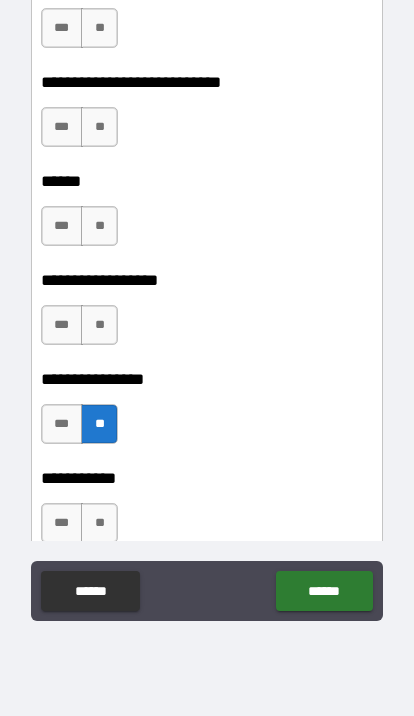 scroll, scrollTop: 9535, scrollLeft: 0, axis: vertical 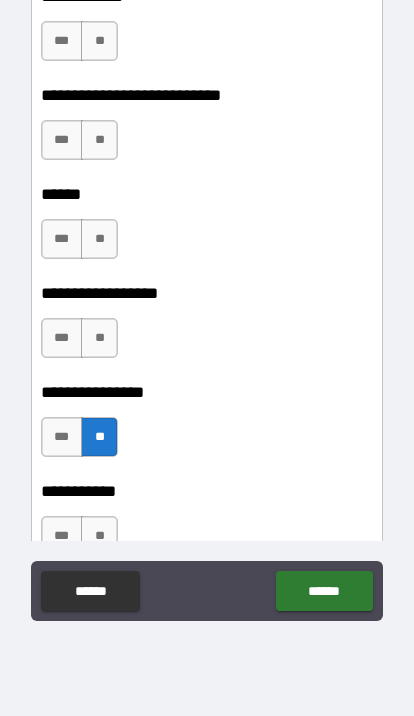 click on "***" at bounding box center [62, 437] 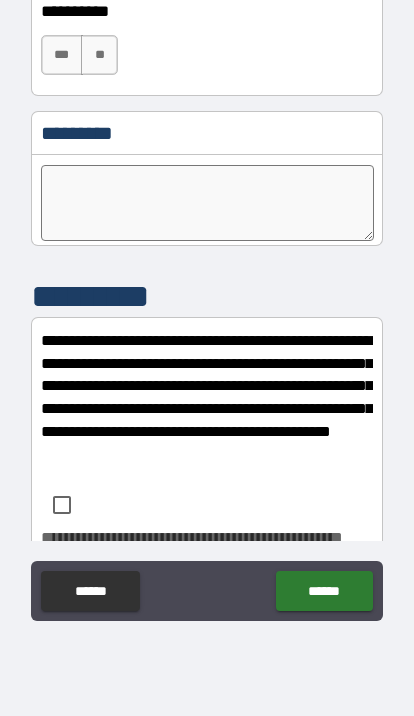 scroll, scrollTop: 10639, scrollLeft: 0, axis: vertical 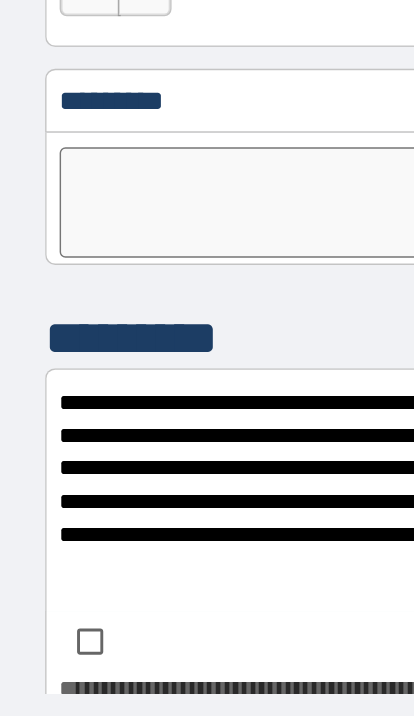 type on "*" 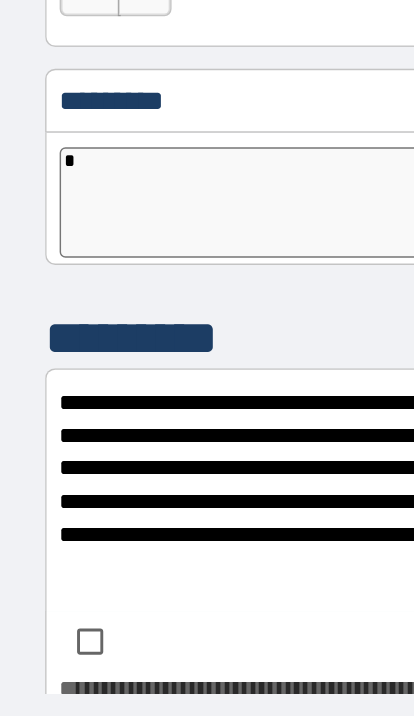 type on "*" 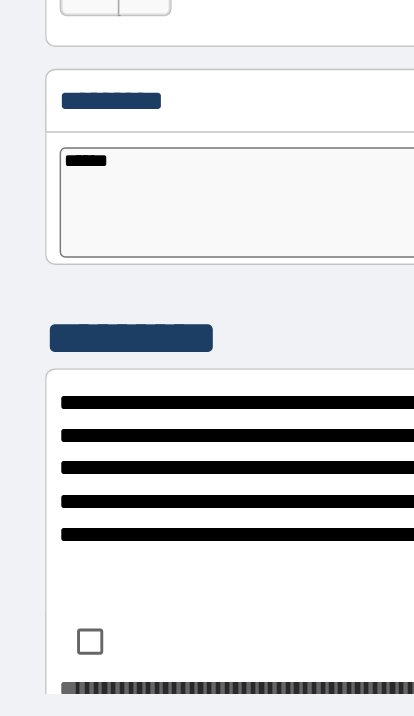 type on "*" 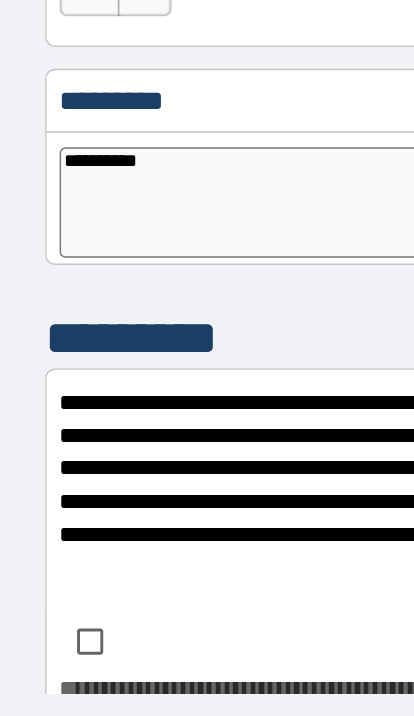 type on "*" 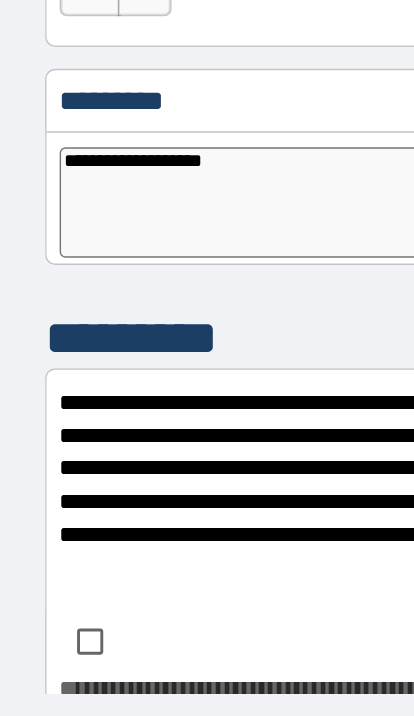 type on "*" 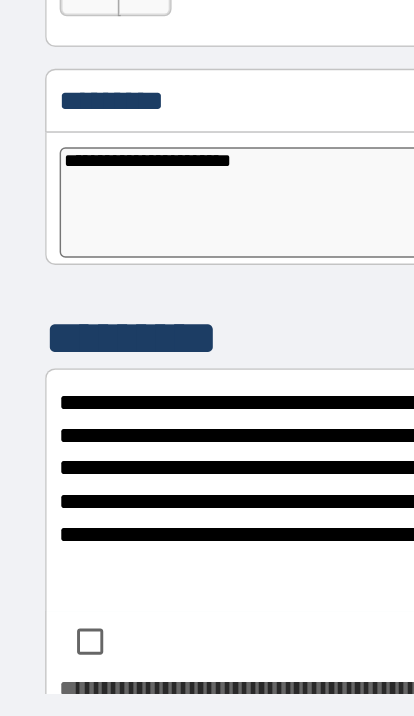 type on "*" 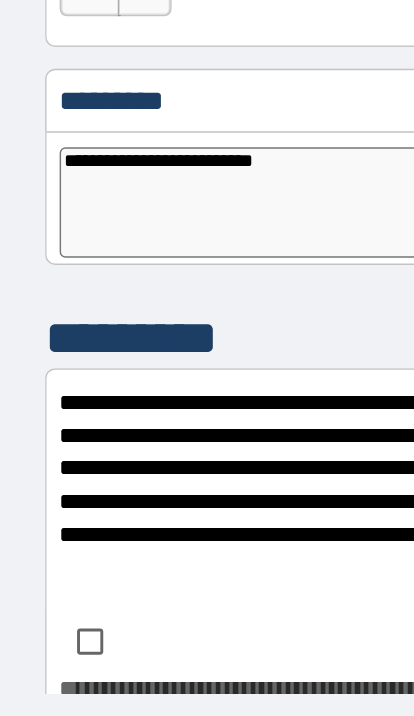 type on "*" 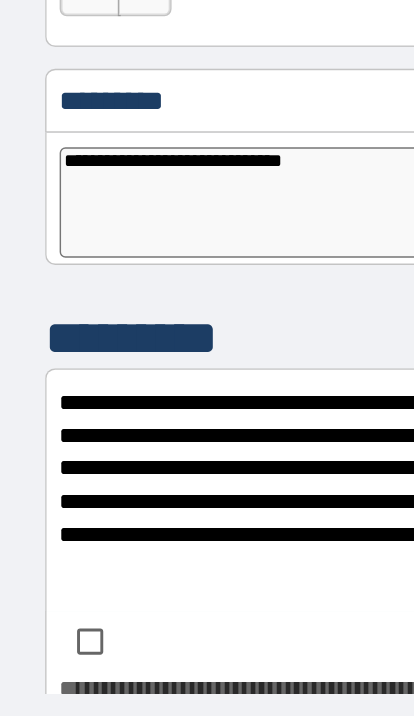 type on "*" 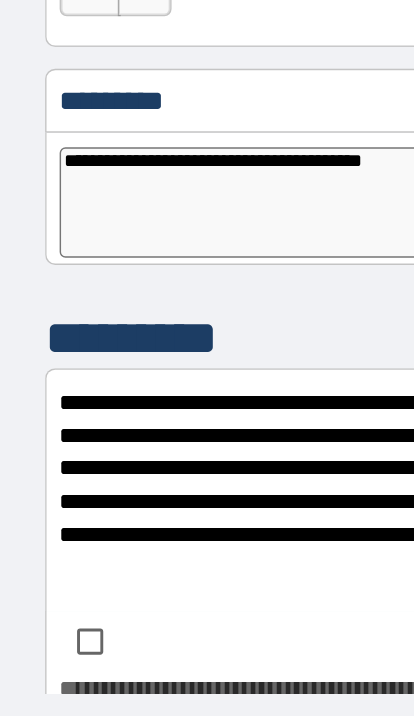 type on "*" 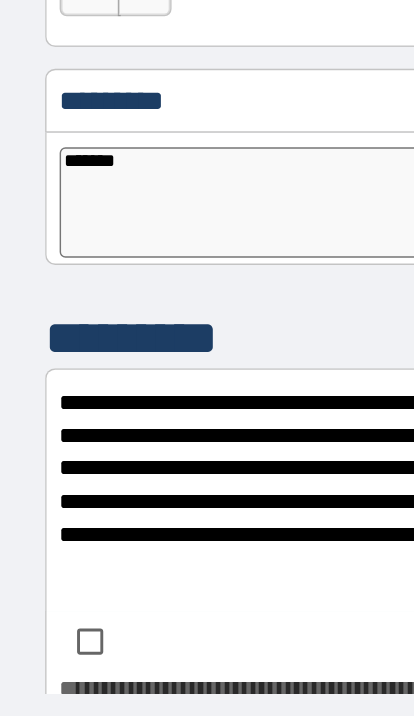 type on "**********" 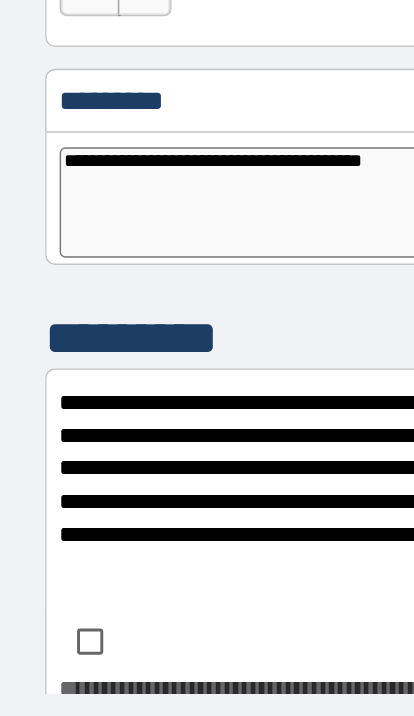 type on "**********" 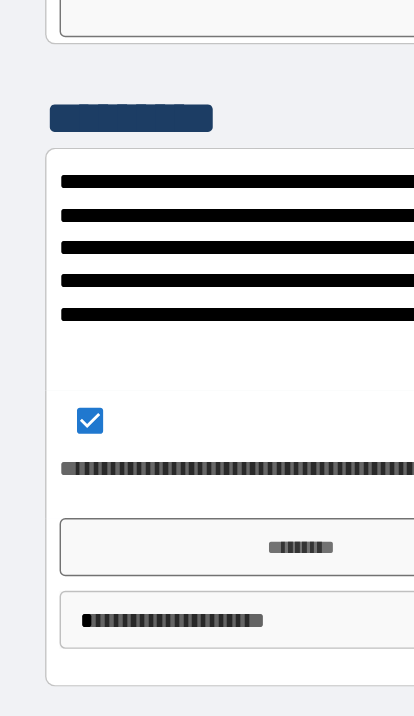 scroll, scrollTop: 10791, scrollLeft: 0, axis: vertical 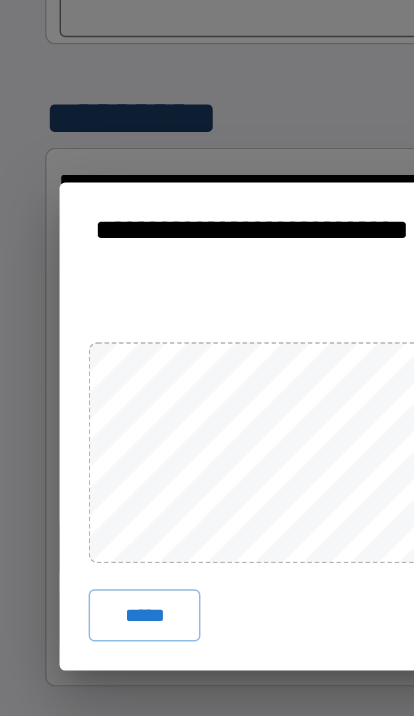 click on "*****" at bounding box center [99, 488] 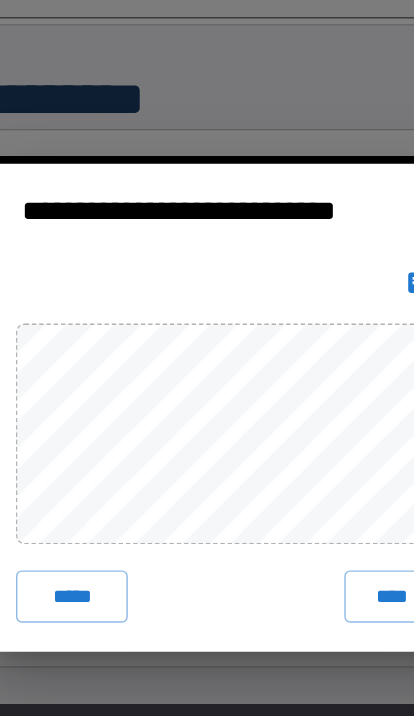 click on "*****" at bounding box center (99, 488) 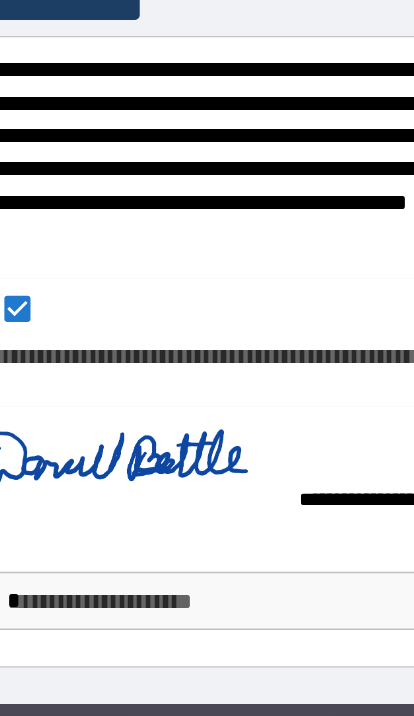 scroll, scrollTop: 10855, scrollLeft: 0, axis: vertical 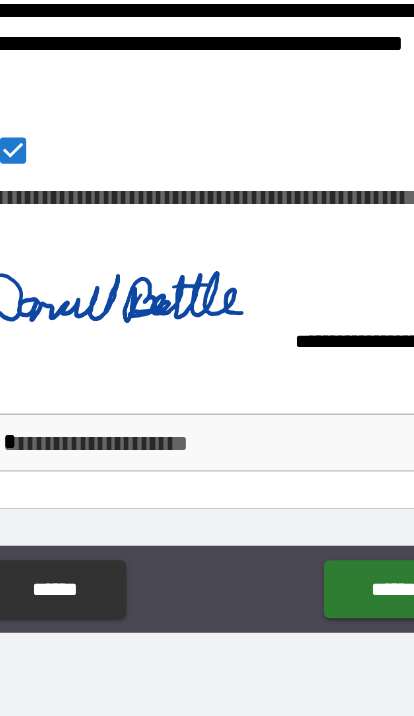 click on "**********" at bounding box center (207, 301) 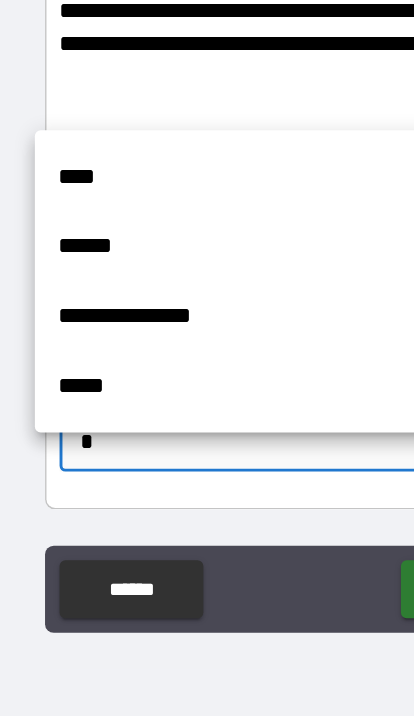 click on "****" at bounding box center [190, 308] 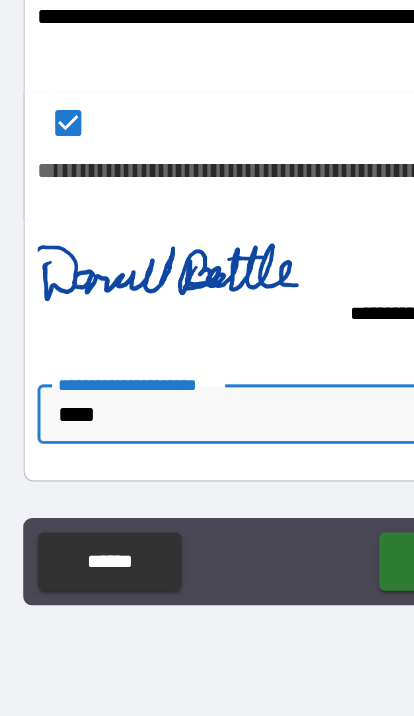 scroll, scrollTop: 116, scrollLeft: 0, axis: vertical 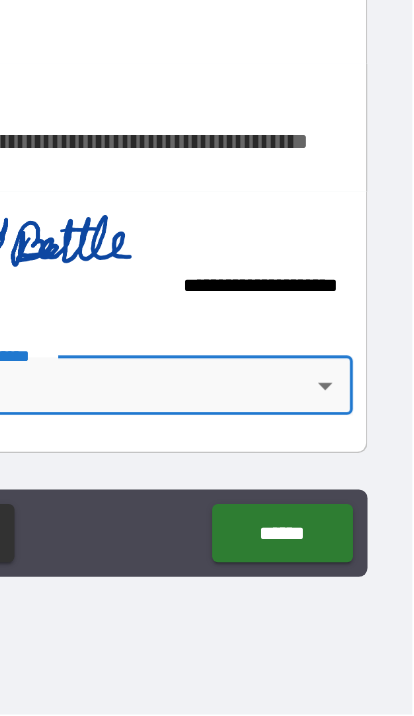 click on "******" at bounding box center (324, 591) 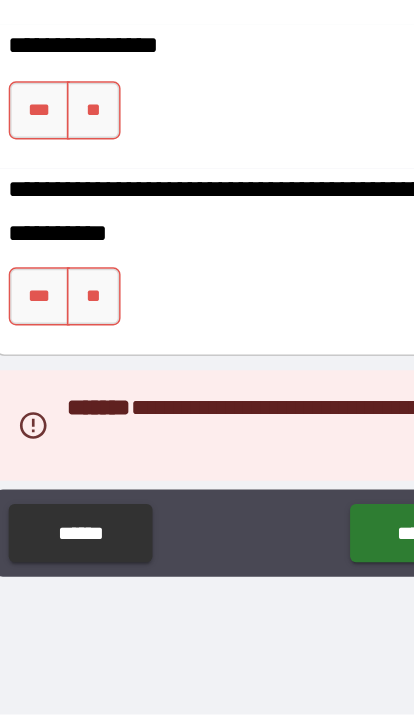 scroll, scrollTop: 10265, scrollLeft: 0, axis: vertical 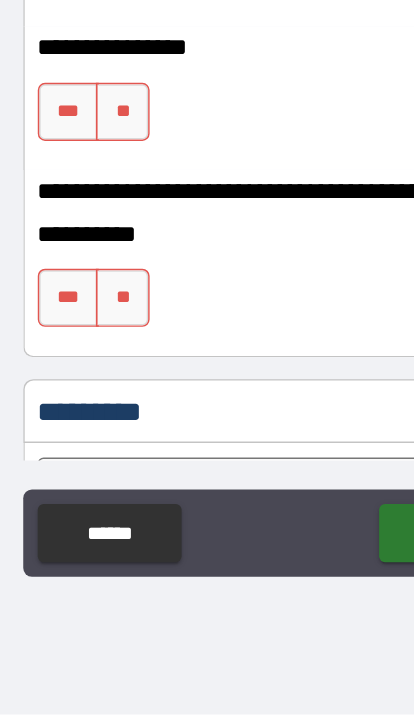 click on "**" at bounding box center [99, 429] 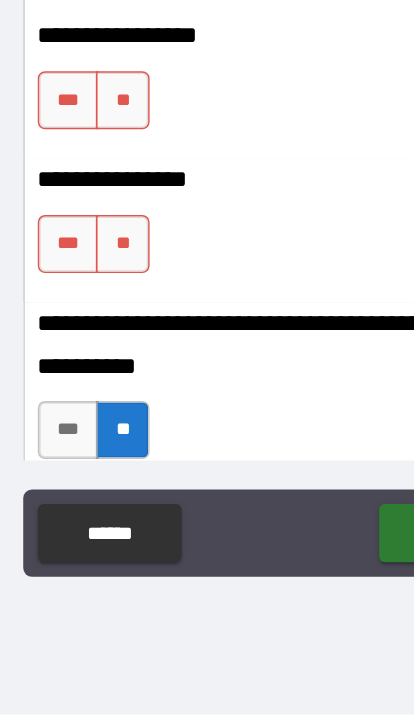 scroll, scrollTop: 10150, scrollLeft: 0, axis: vertical 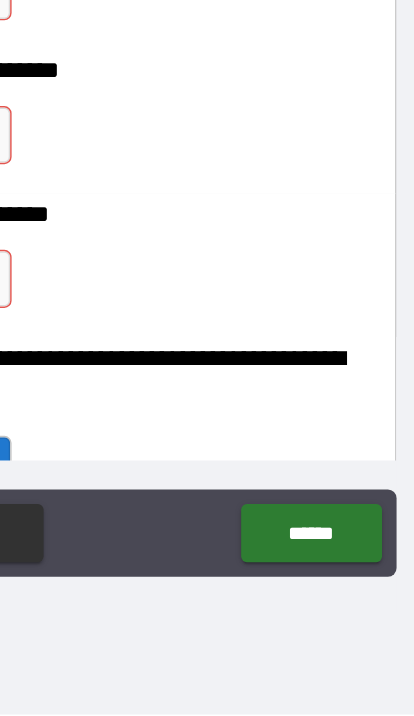 click on "******" at bounding box center (324, 591) 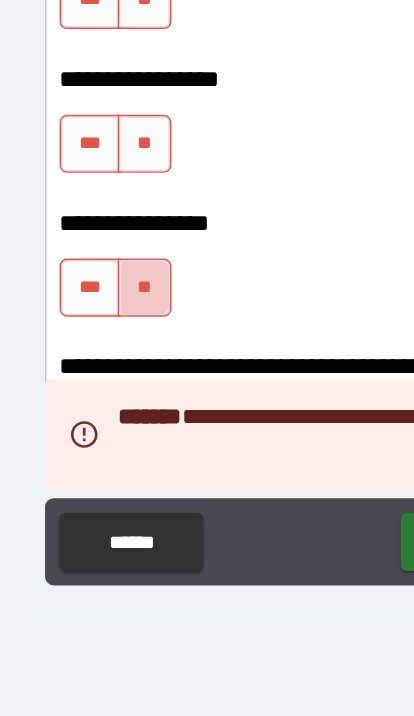 click on "**" at bounding box center [99, 416] 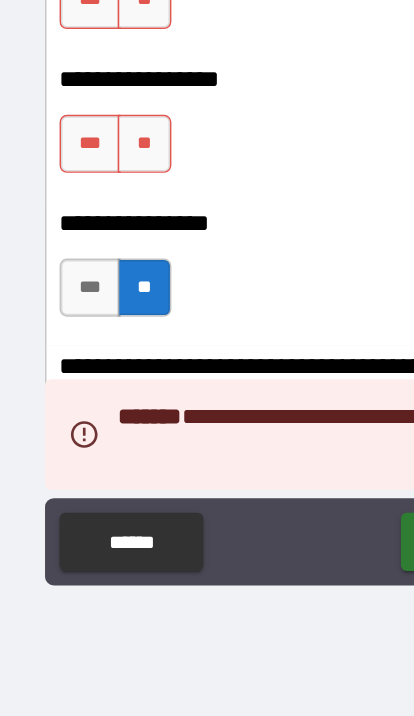 click on "**" at bounding box center [99, 317] 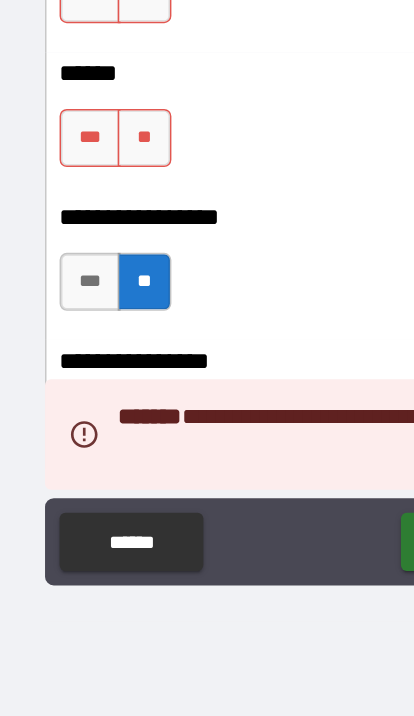 scroll, scrollTop: 10047, scrollLeft: 0, axis: vertical 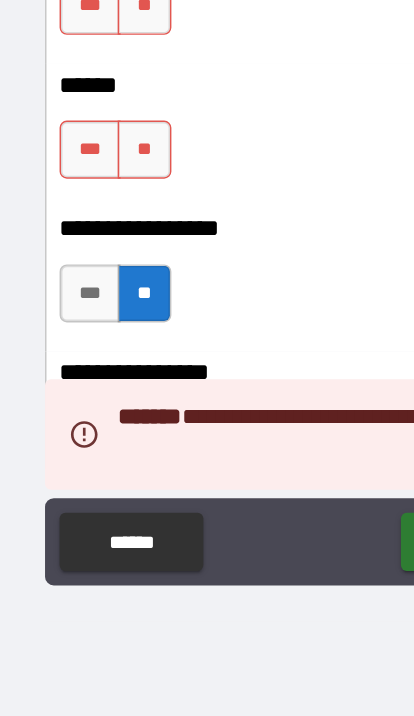 click on "**" at bounding box center [99, 321] 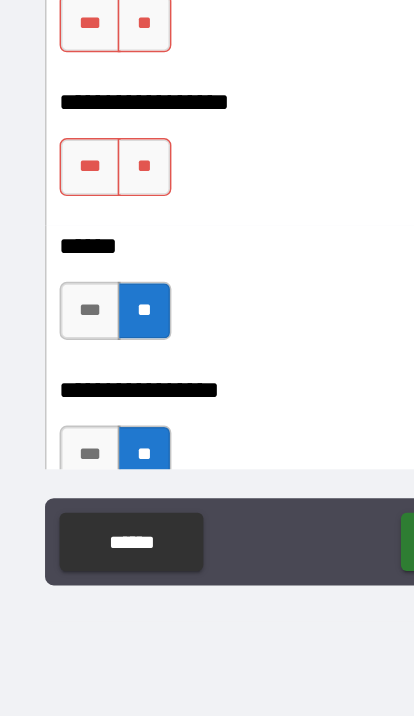 click on "**" at bounding box center [99, 333] 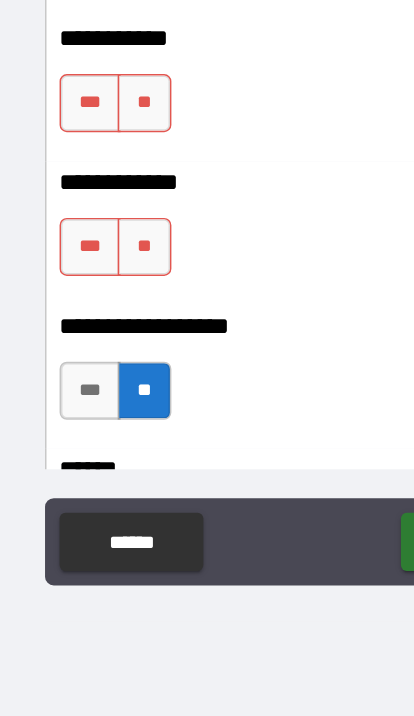 scroll, scrollTop: 9765, scrollLeft: 0, axis: vertical 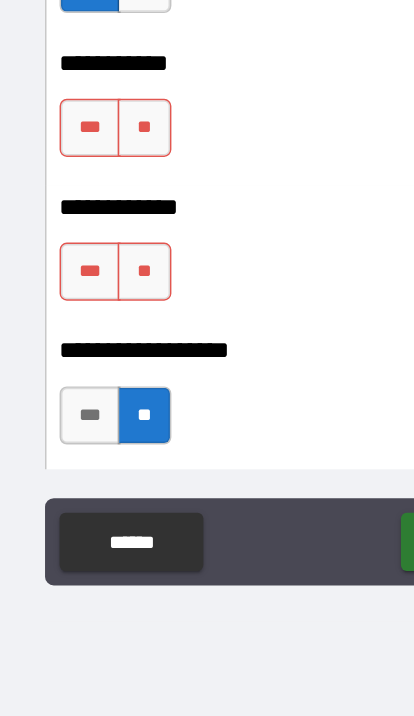 click on "**" at bounding box center [99, 405] 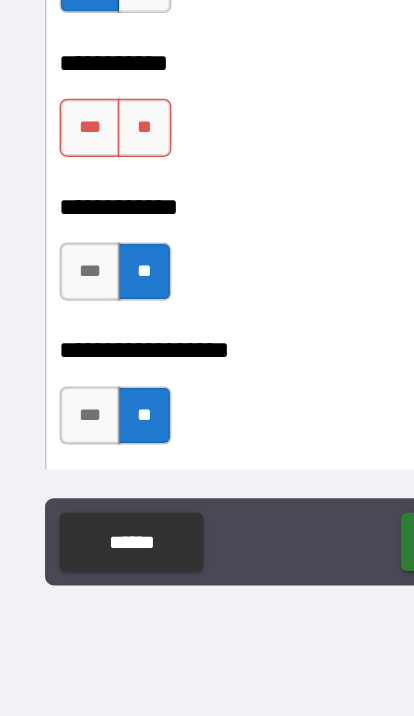 click on "**" at bounding box center (99, 306) 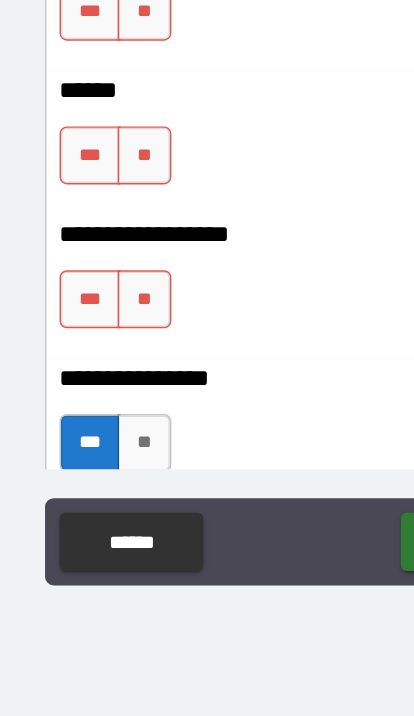 scroll, scrollTop: 9445, scrollLeft: 0, axis: vertical 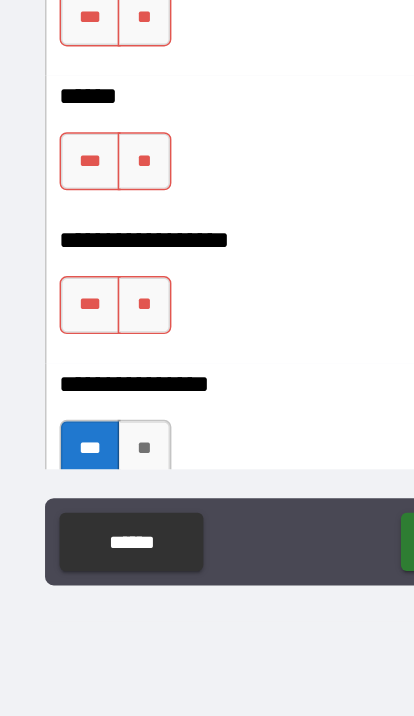 click on "**" at bounding box center (99, 428) 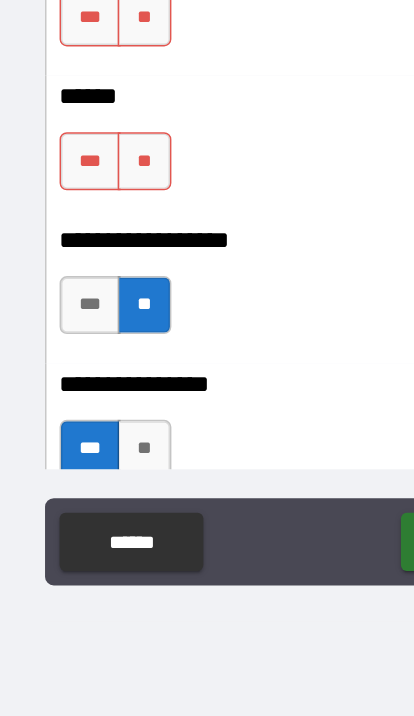 click on "**" at bounding box center (99, 329) 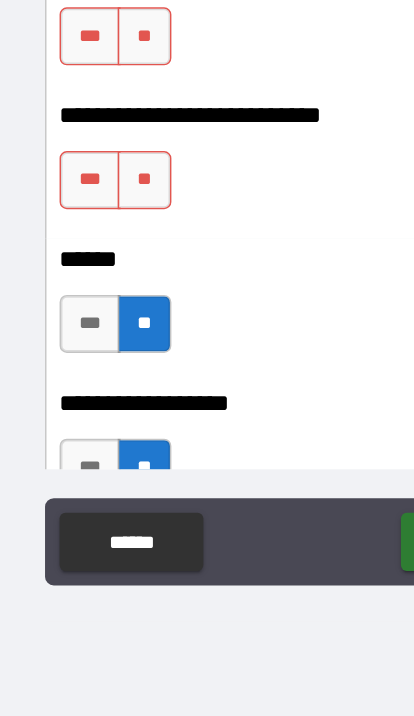 click on "**" at bounding box center [99, 342] 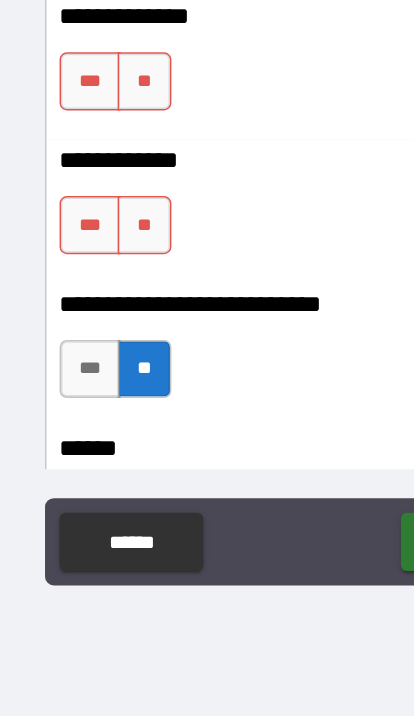 click on "**" at bounding box center (99, 373) 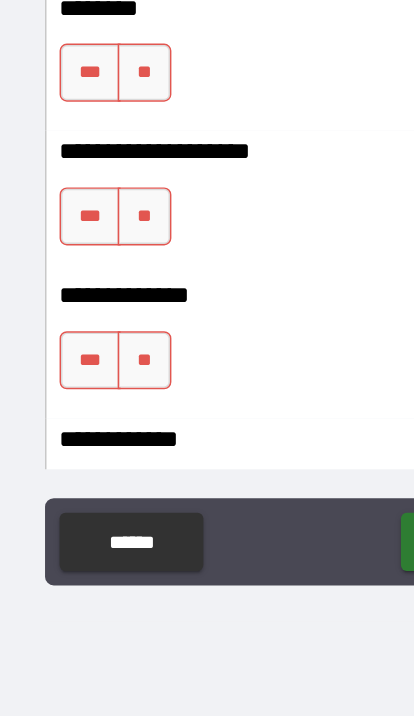 scroll, scrollTop: 8997, scrollLeft: 0, axis: vertical 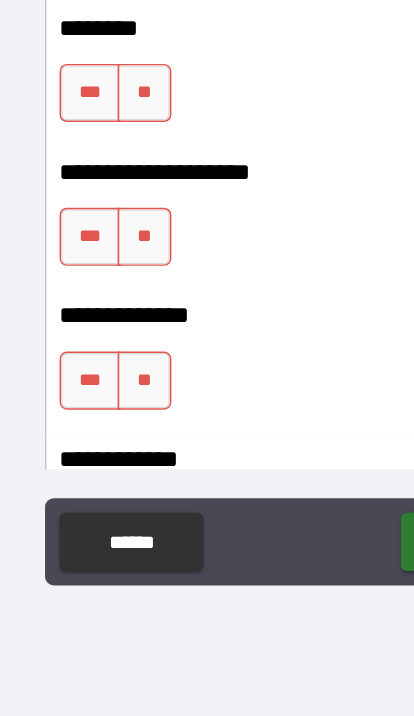 click on "**" at bounding box center (99, 480) 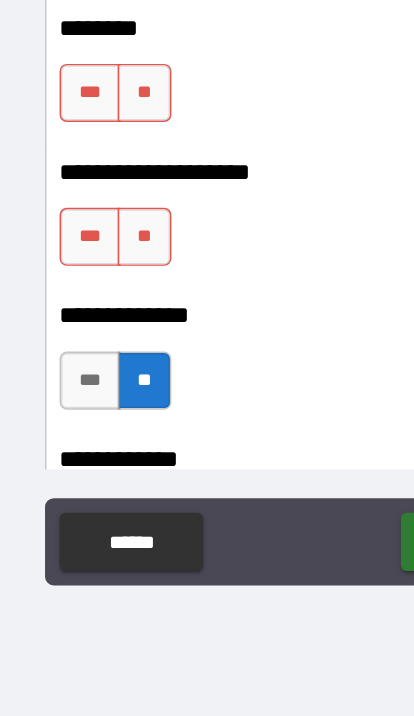 click on "**" at bounding box center (99, 381) 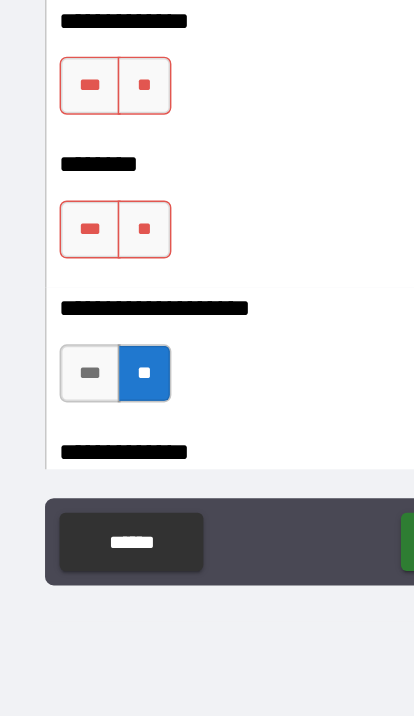 click on "**" at bounding box center [99, 376] 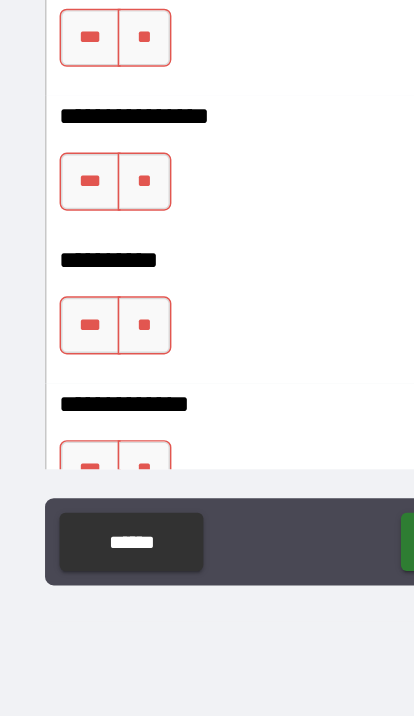 scroll, scrollTop: 8659, scrollLeft: 0, axis: vertical 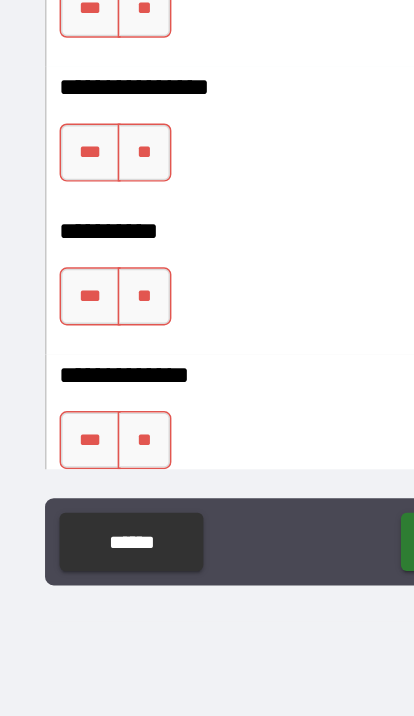 click on "**" at bounding box center [99, 521] 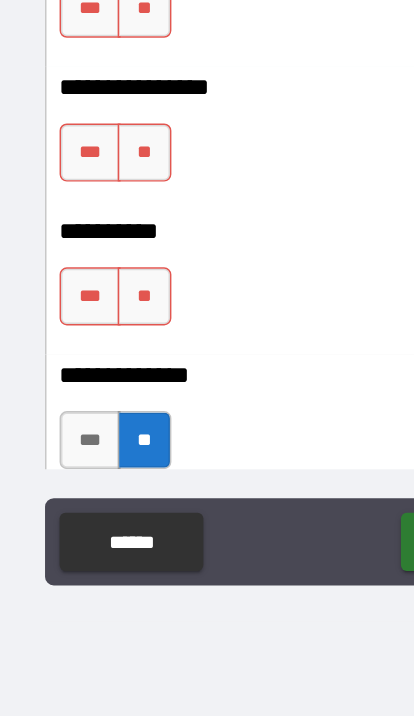 click on "**" at bounding box center [99, 422] 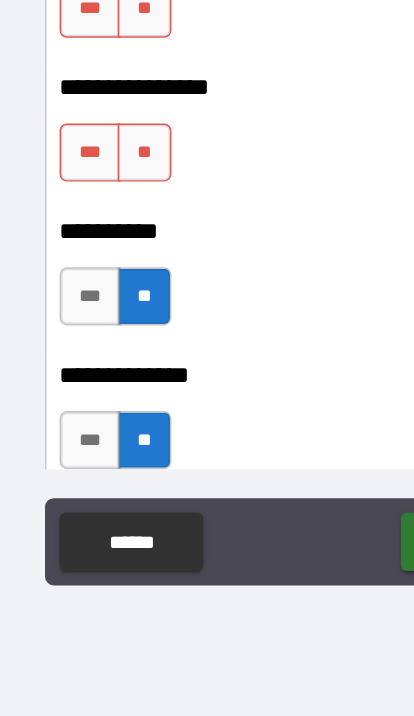 click on "**" at bounding box center [99, 323] 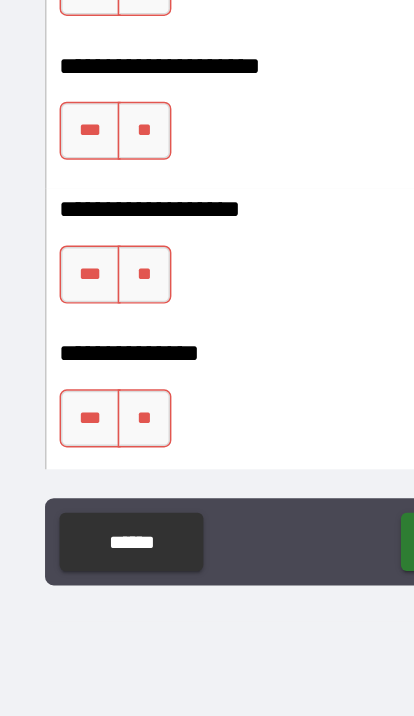 scroll, scrollTop: 8380, scrollLeft: 0, axis: vertical 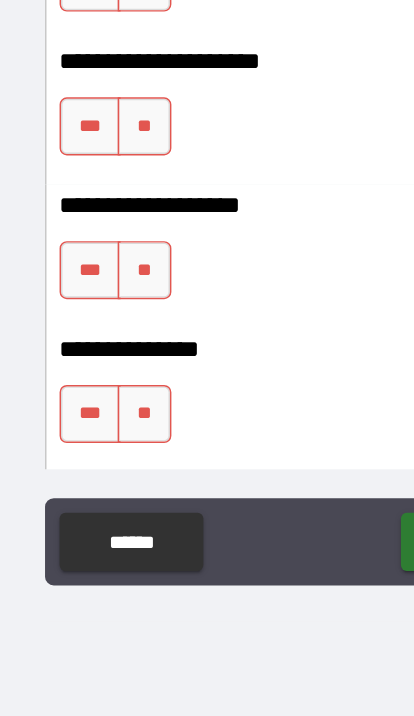 click on "**" at bounding box center [99, 503] 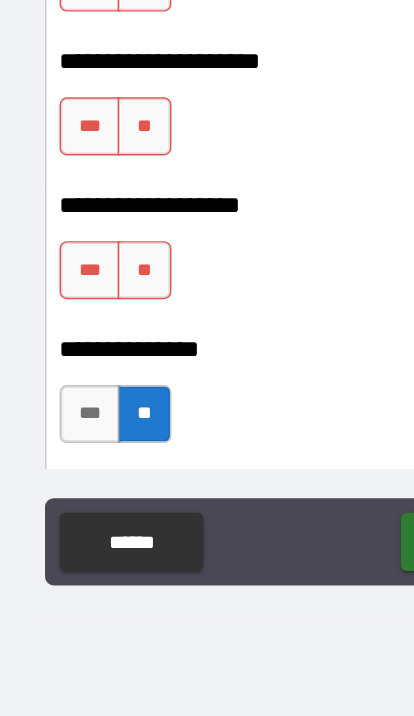 click on "**" at bounding box center (99, 404) 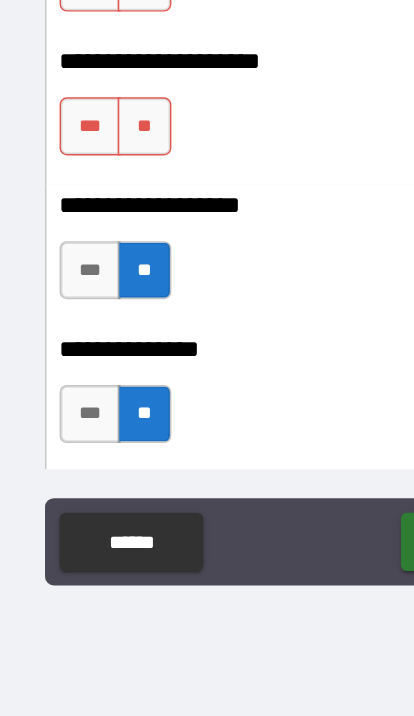 click on "**" at bounding box center [99, 305] 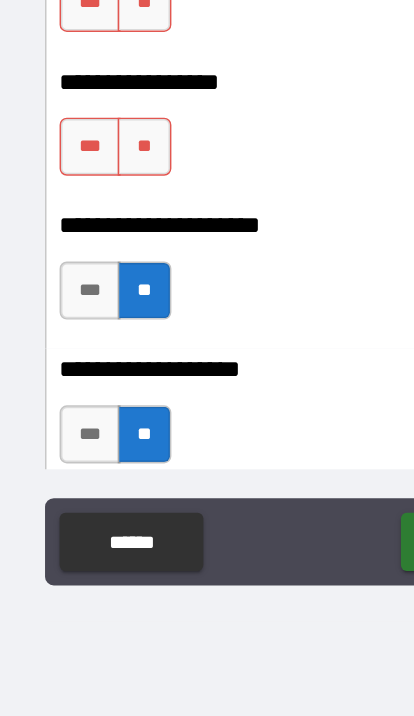 click on "**" at bounding box center [99, 319] 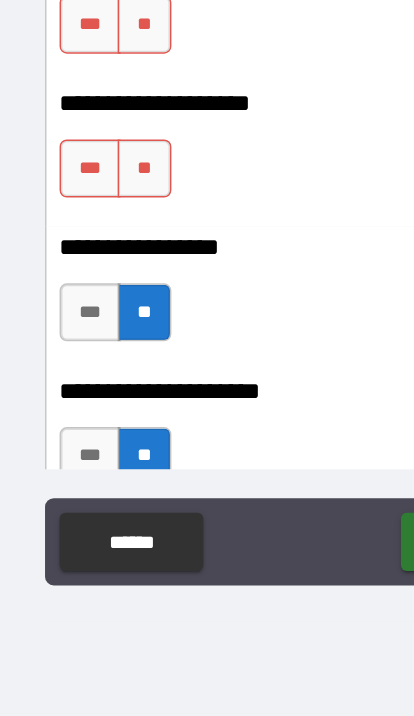 click on "**" at bounding box center (99, 334) 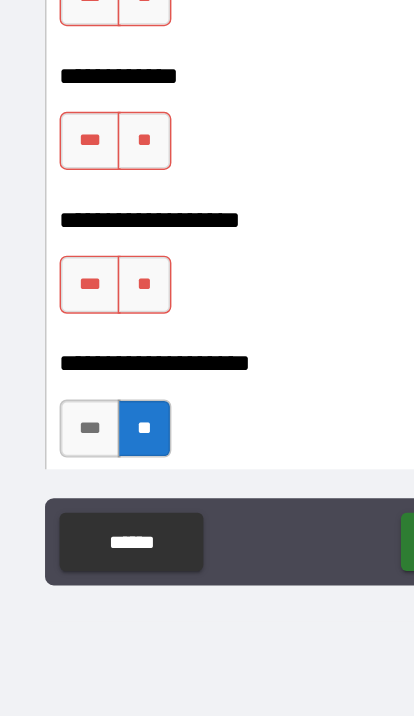 scroll, scrollTop: 7963, scrollLeft: 0, axis: vertical 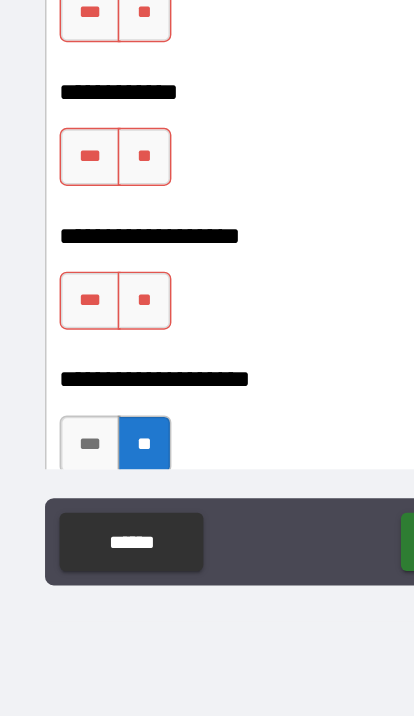 click on "**" at bounding box center (99, 425) 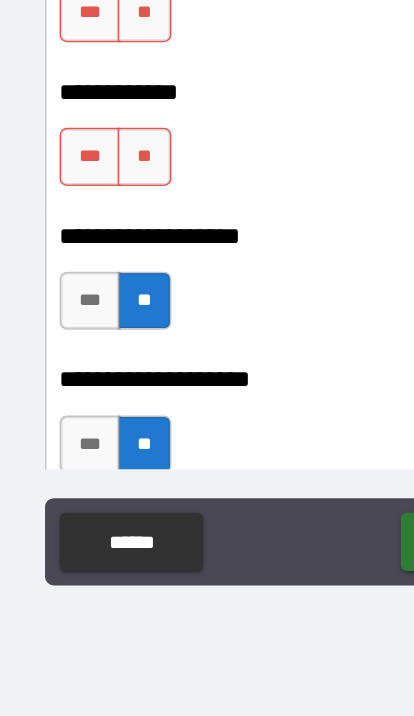 click on "**" at bounding box center (99, 326) 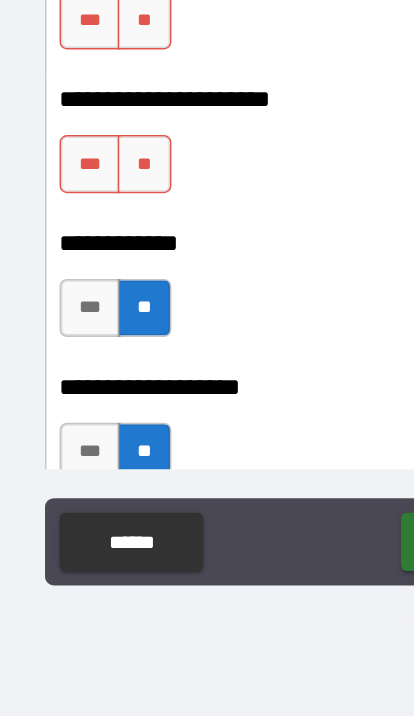 scroll, scrollTop: 7858, scrollLeft: 0, axis: vertical 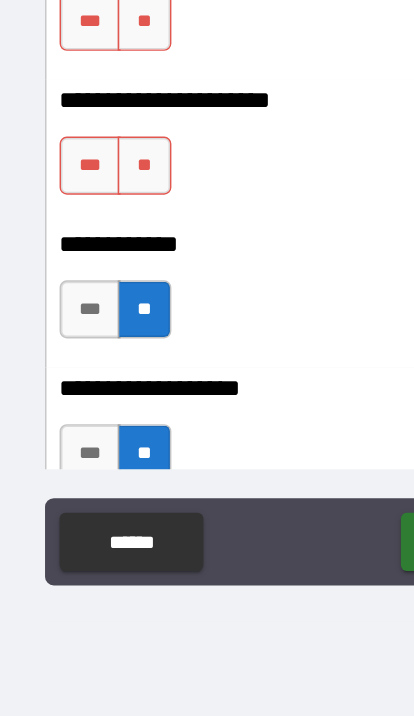 click on "**" at bounding box center (99, 332) 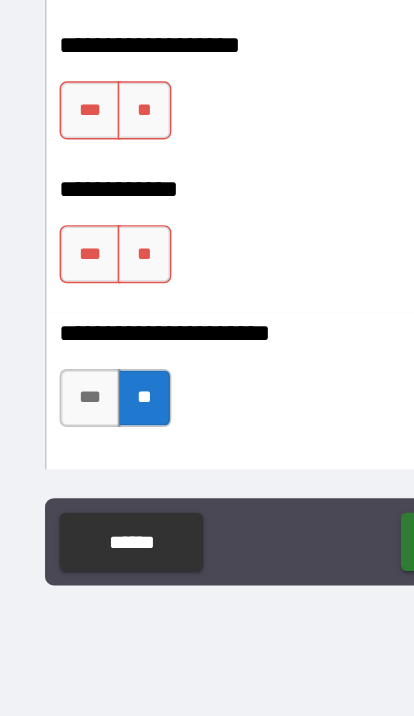 scroll, scrollTop: 7676, scrollLeft: 0, axis: vertical 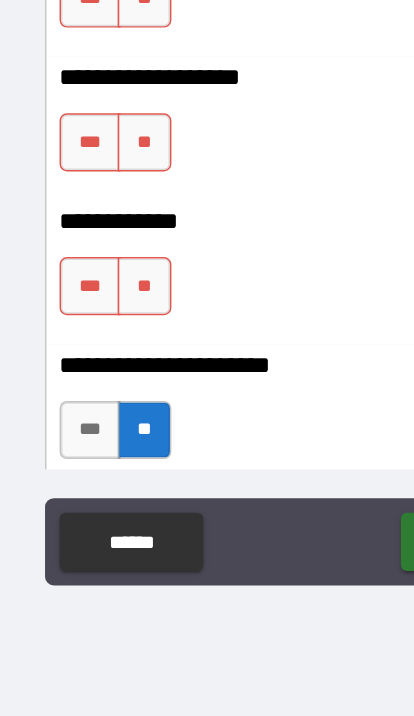 click on "**" at bounding box center [99, 415] 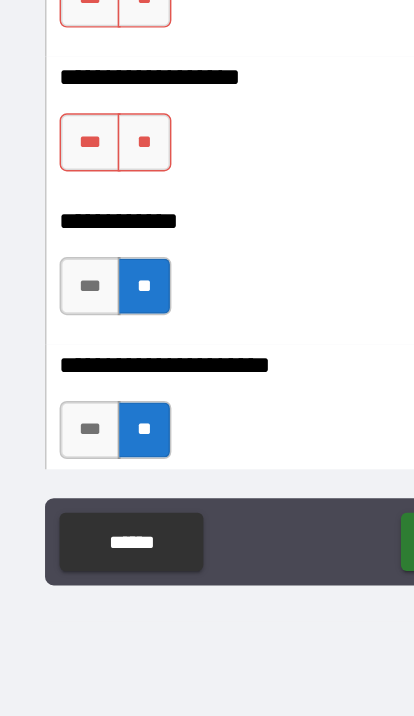 click on "**" at bounding box center [99, 316] 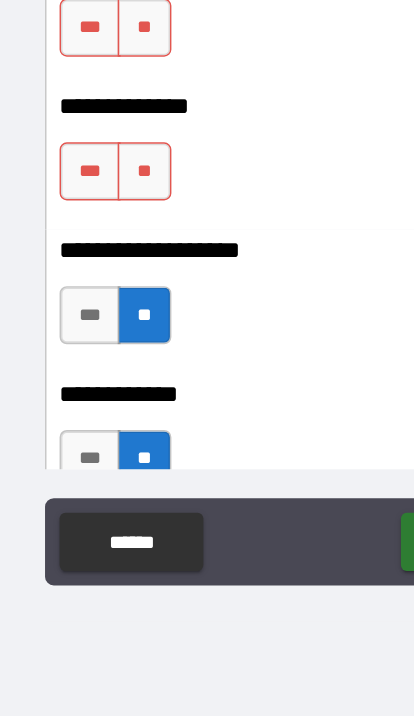 click on "**" at bounding box center (99, 336) 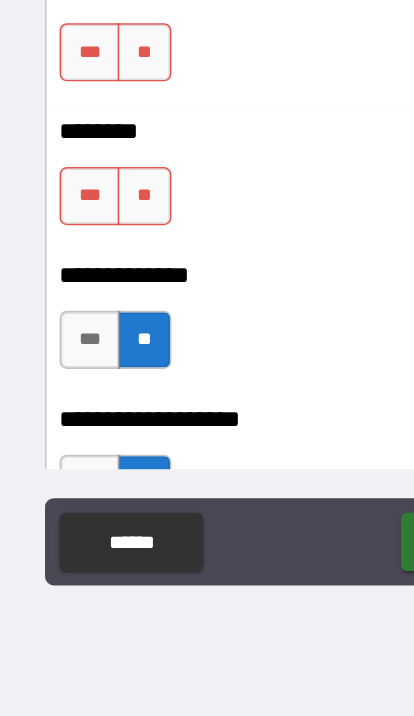 click on "**" at bounding box center [99, 353] 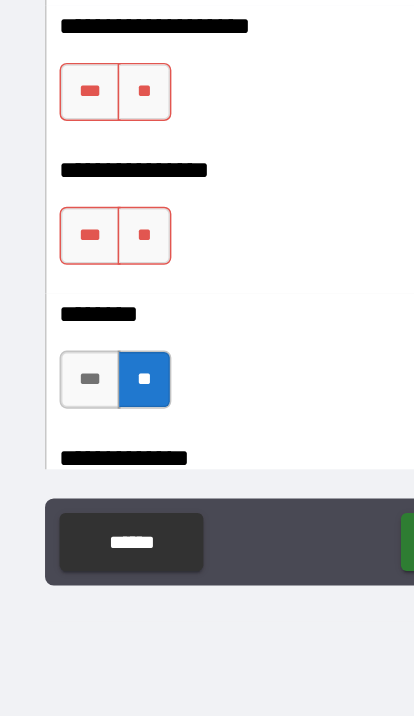 click on "**" at bounding box center (99, 380) 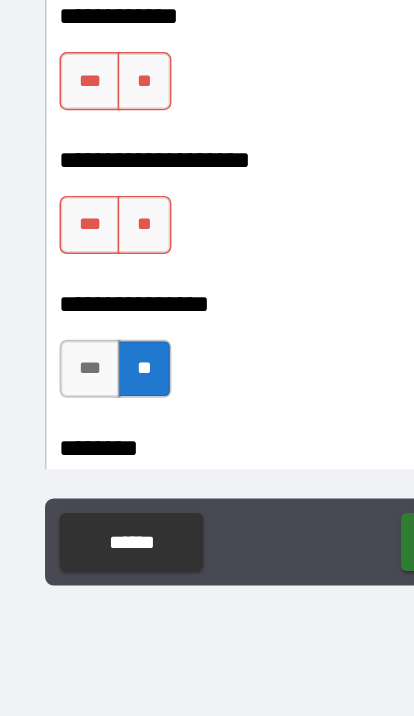 click on "**" at bounding box center [99, 373] 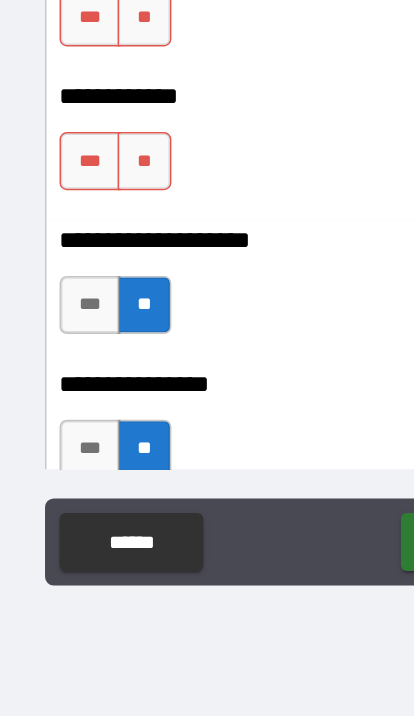 scroll, scrollTop: 7107, scrollLeft: 0, axis: vertical 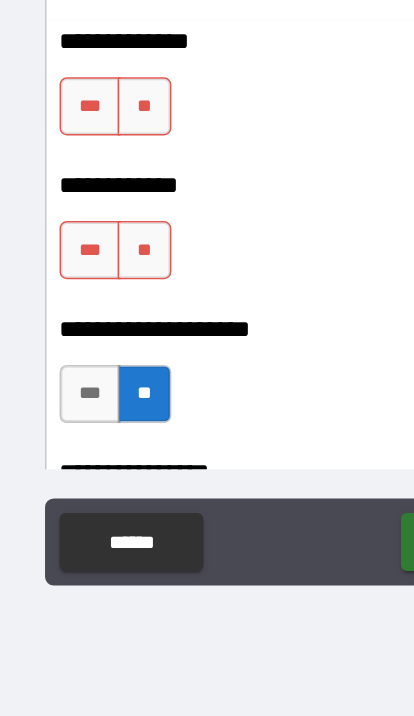click on "**" at bounding box center (99, 390) 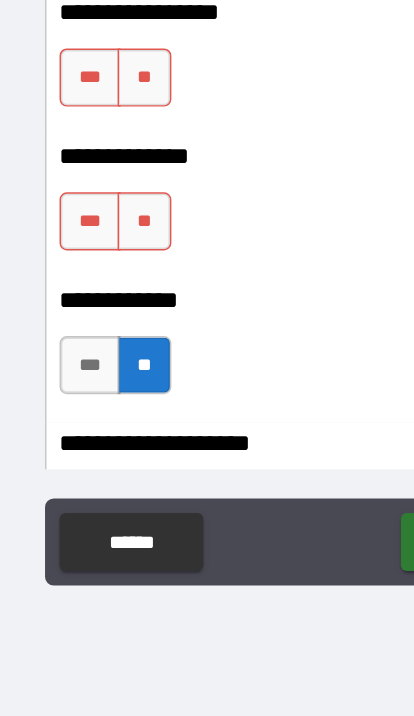 click on "**" at bounding box center (99, 370) 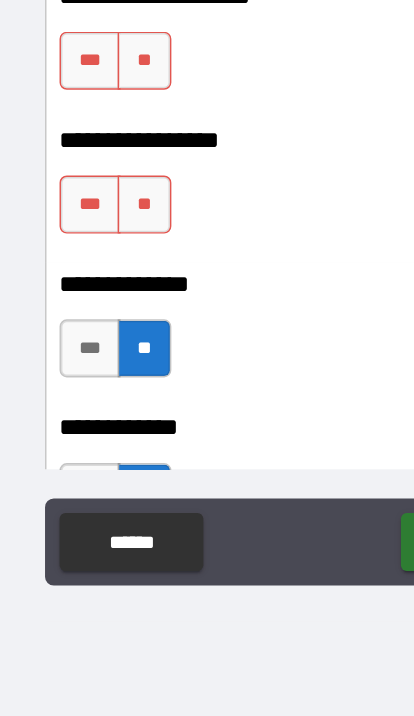 click on "**" at bounding box center [99, 359] 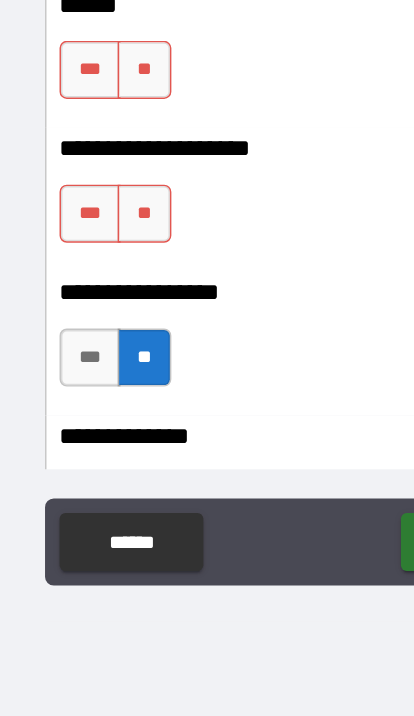 click on "**" at bounding box center (99, 365) 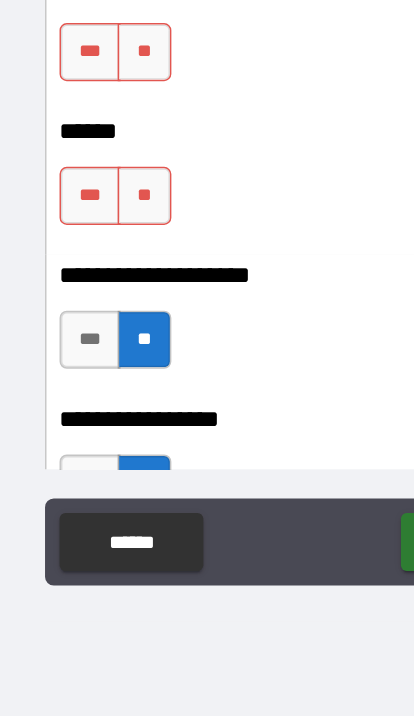 click on "**" at bounding box center (99, 353) 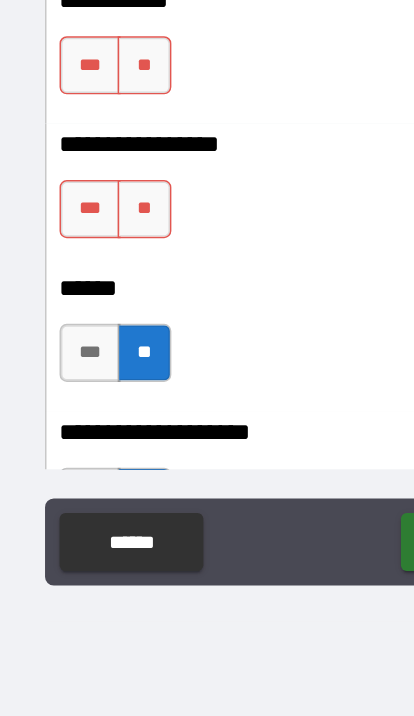 click on "**" at bounding box center (99, 362) 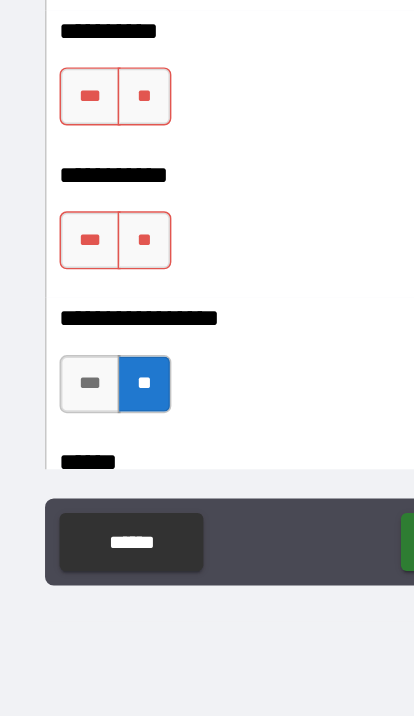 click on "**" at bounding box center (99, 383) 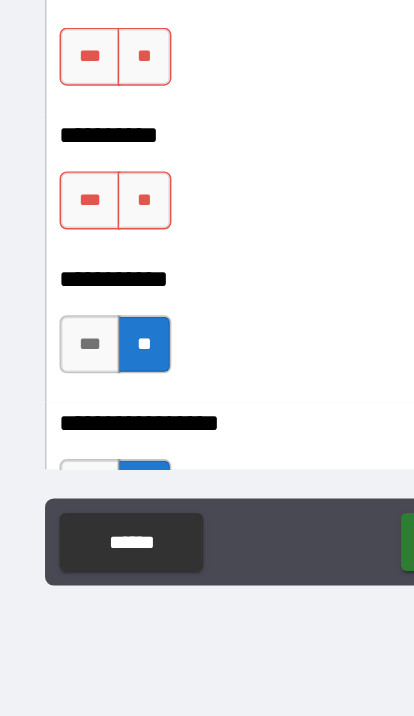 click on "**" at bounding box center (99, 356) 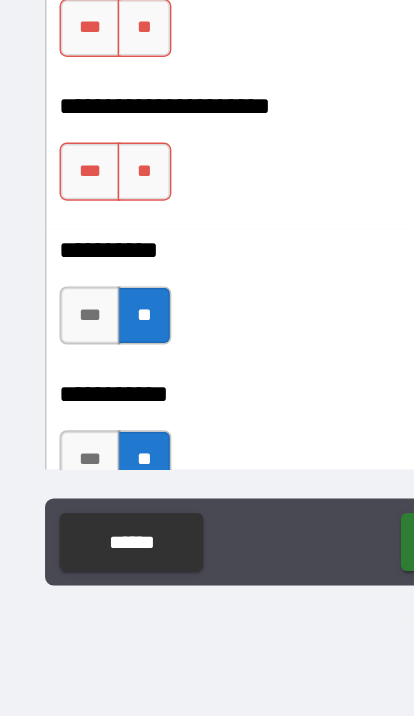 click on "**" at bounding box center [99, 336] 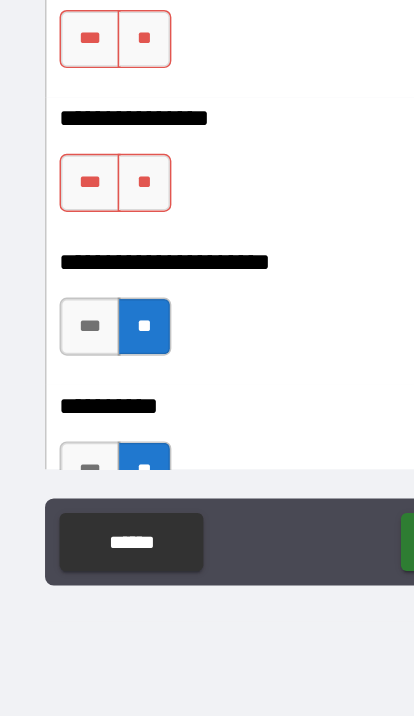 click on "**" at bounding box center (99, 344) 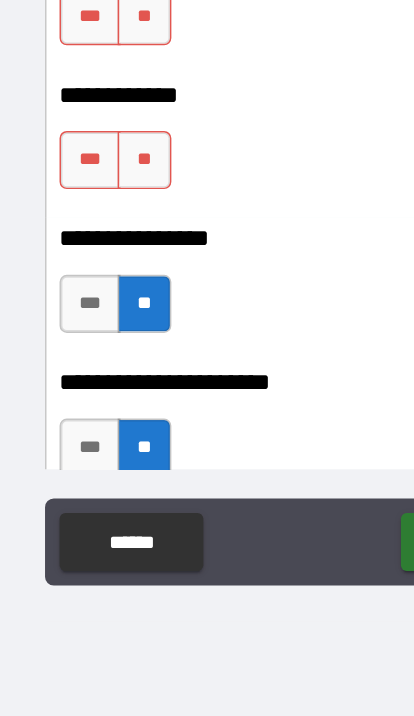 click on "**" at bounding box center [99, 328] 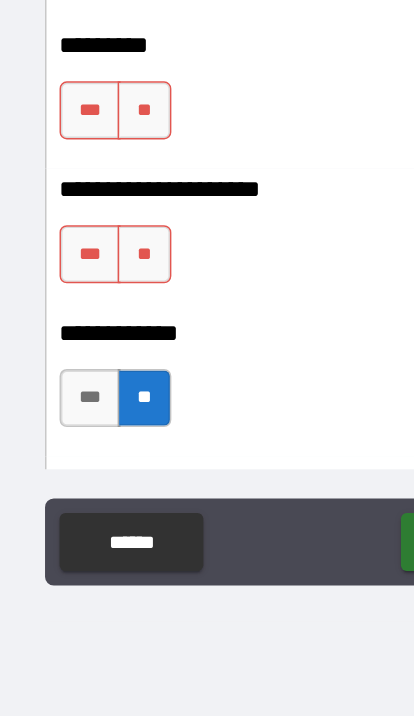 scroll, scrollTop: 5992, scrollLeft: 0, axis: vertical 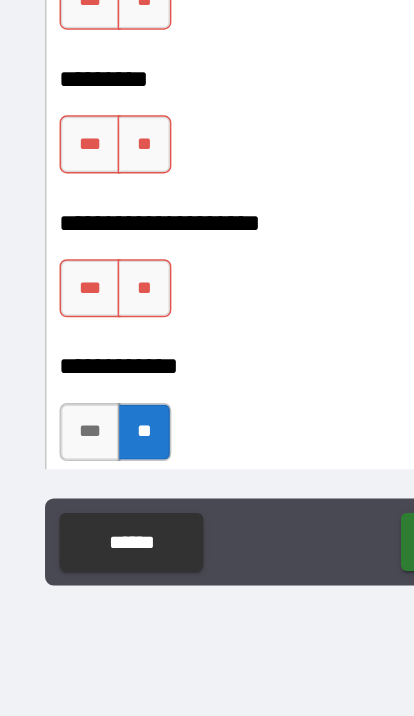 click on "**" at bounding box center (99, 416) 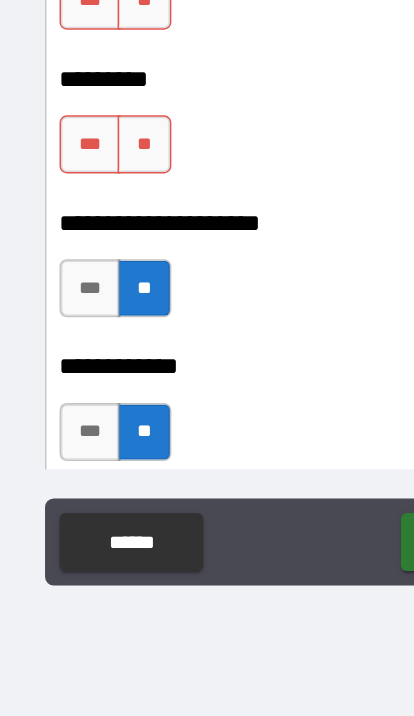 click on "**" at bounding box center (99, 317) 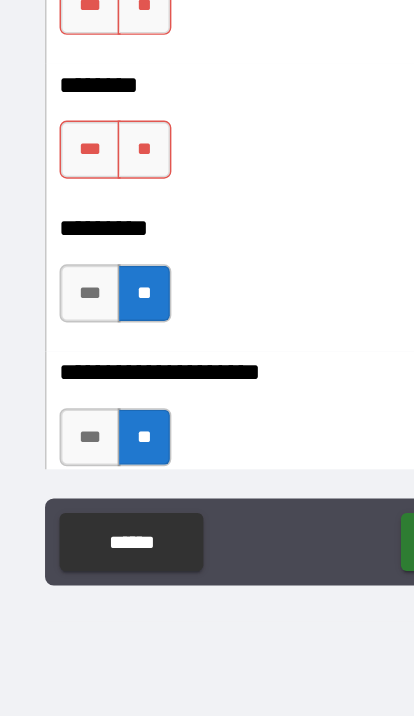 click on "**" at bounding box center (99, 321) 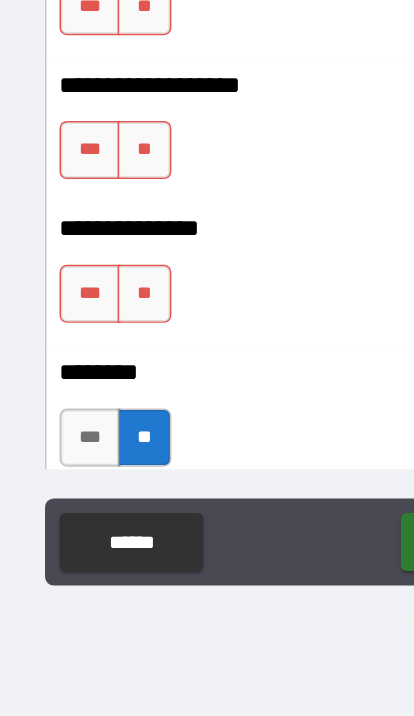 click on "**" at bounding box center (99, 420) 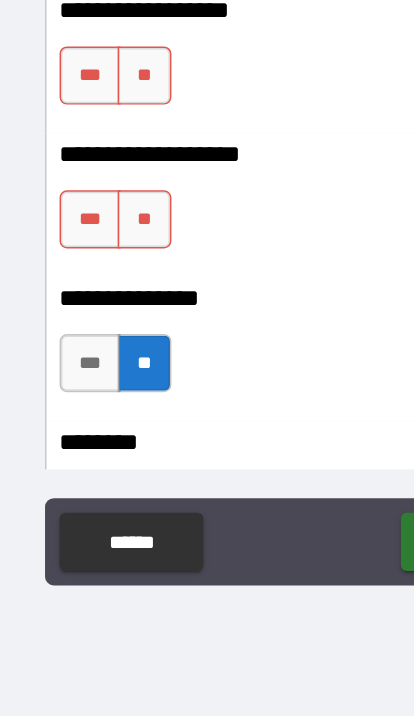 scroll, scrollTop: 5606, scrollLeft: 0, axis: vertical 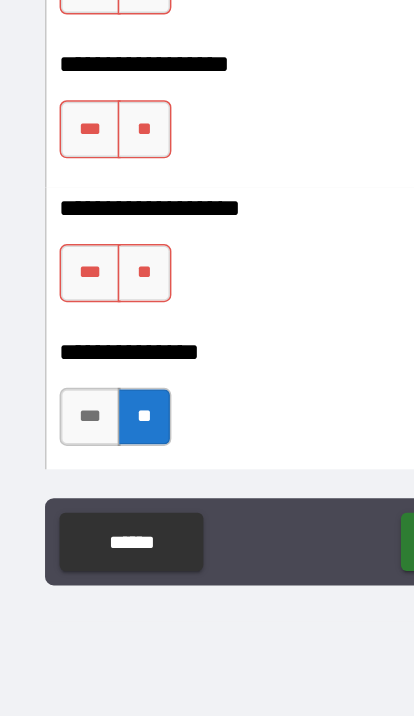 click on "**" at bounding box center (99, 406) 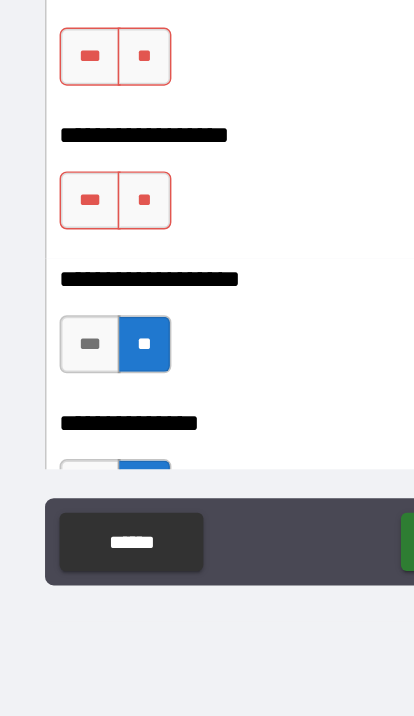 scroll, scrollTop: 5549, scrollLeft: 0, axis: vertical 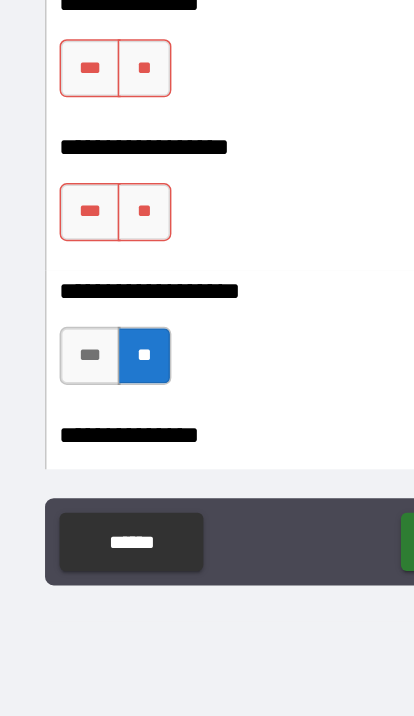 click on "**" at bounding box center [99, 364] 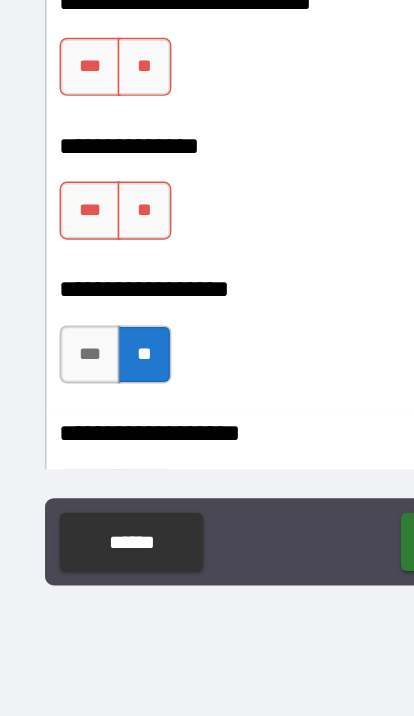 click on "**" at bounding box center [99, 363] 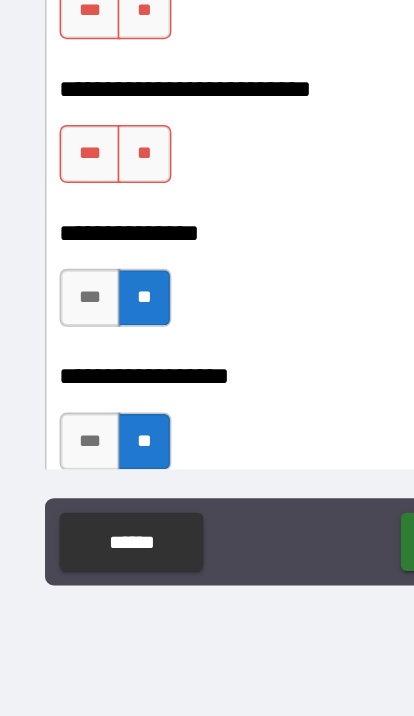 scroll, scrollTop: 5368, scrollLeft: 0, axis: vertical 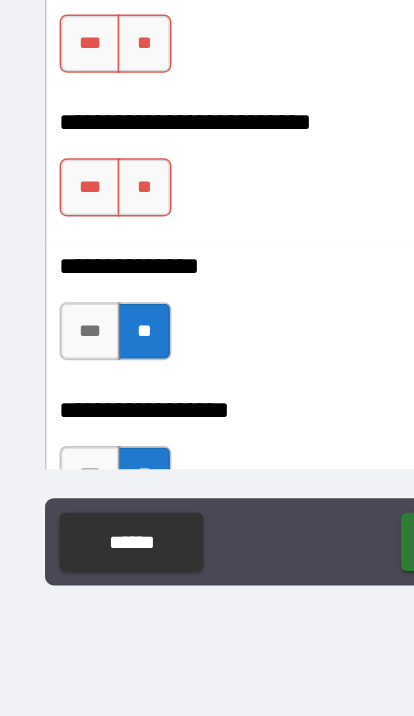 click on "**" at bounding box center [99, 347] 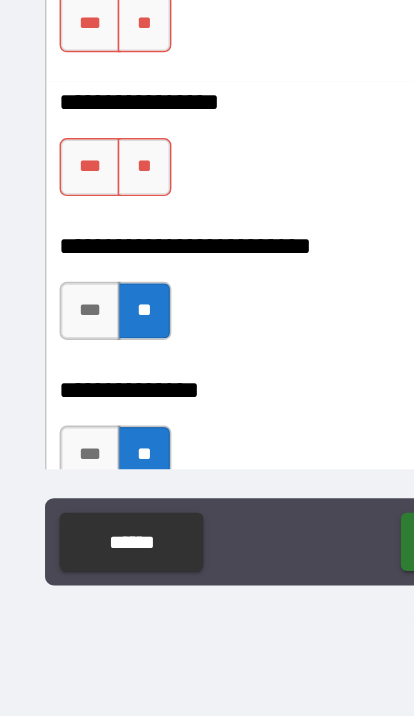 click on "**" at bounding box center [99, 333] 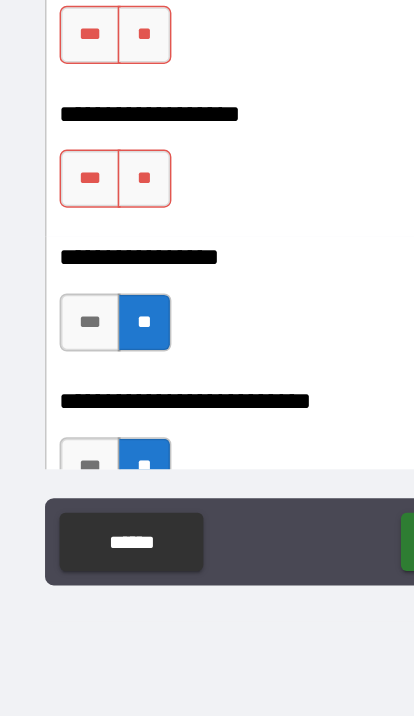 scroll, scrollTop: 5138, scrollLeft: 0, axis: vertical 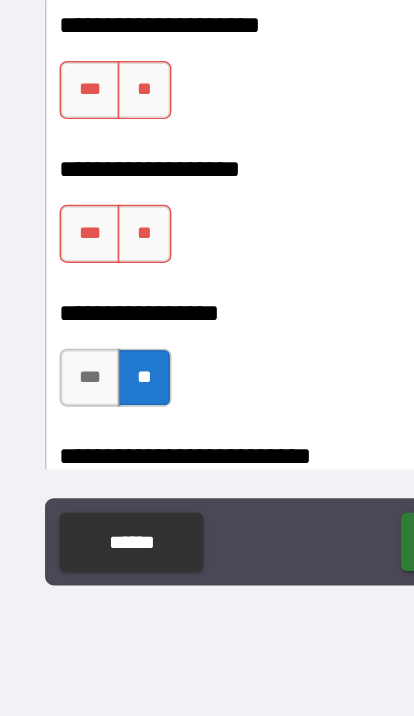click on "**" at bounding box center (99, 379) 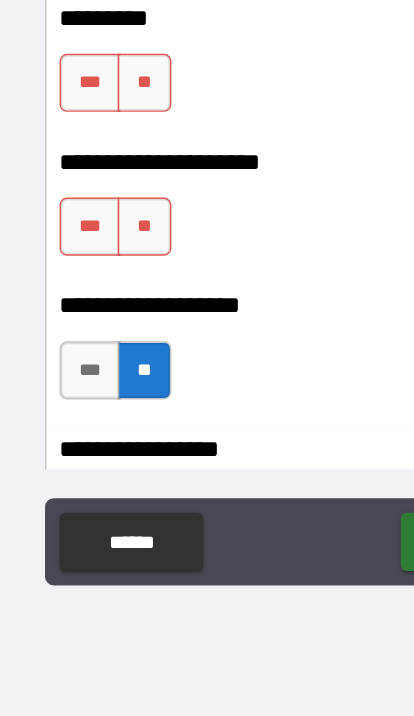 click on "**" at bounding box center [99, 374] 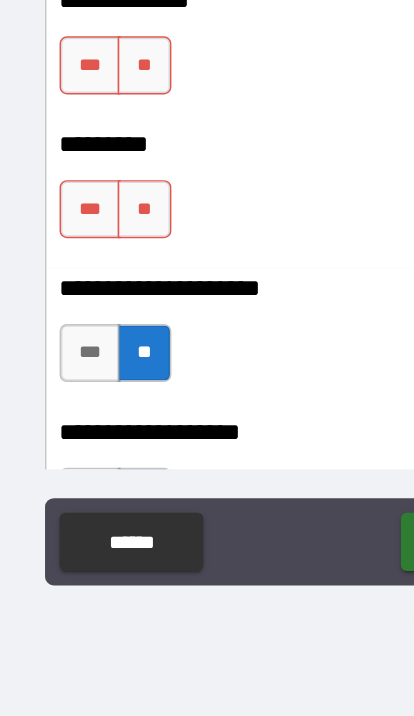 scroll, scrollTop: 4955, scrollLeft: 0, axis: vertical 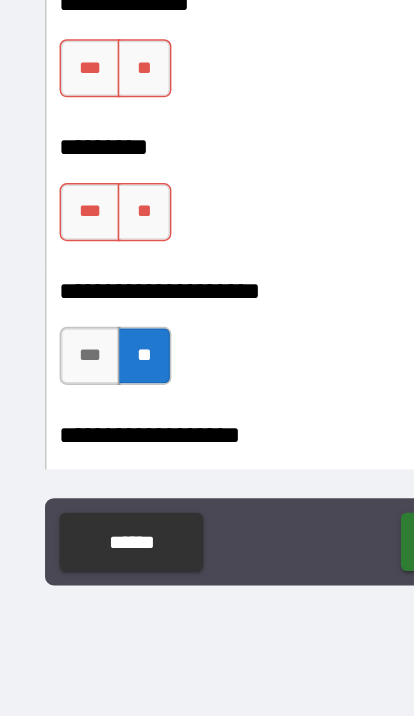 click on "**" at bounding box center [99, 364] 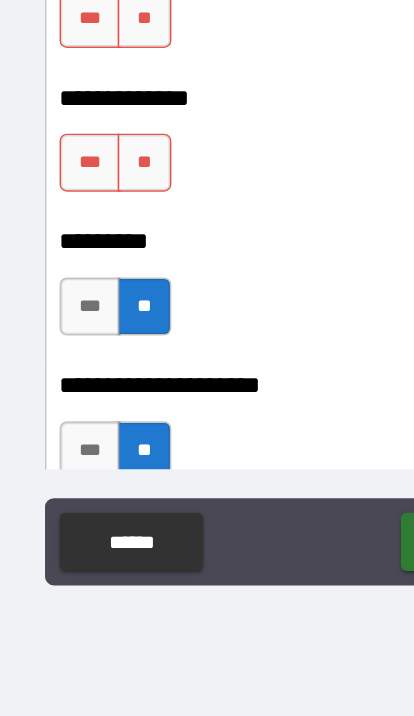 click on "**" at bounding box center [99, 330] 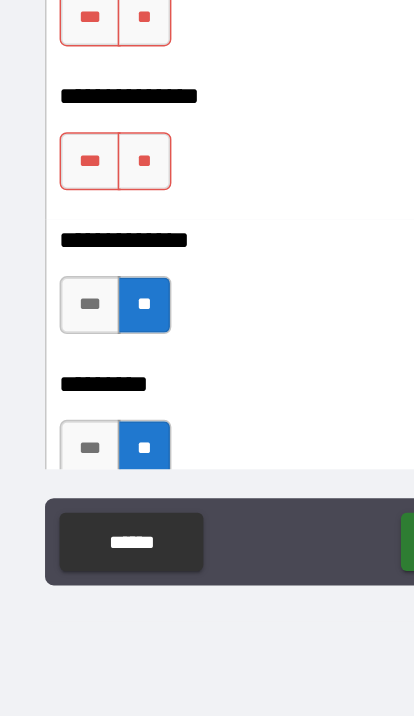click on "**" at bounding box center (99, 329) 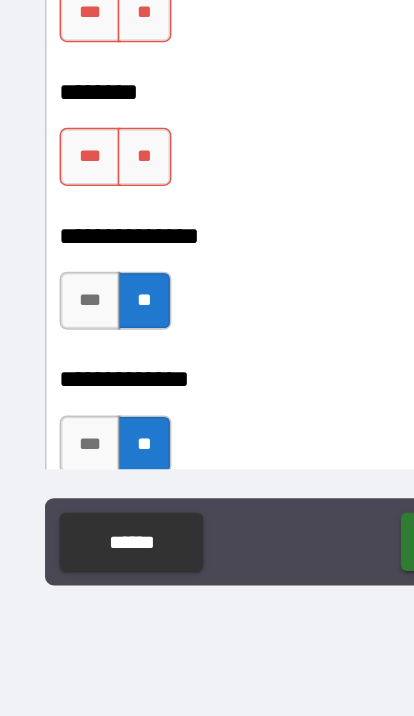 click on "**" at bounding box center (99, 326) 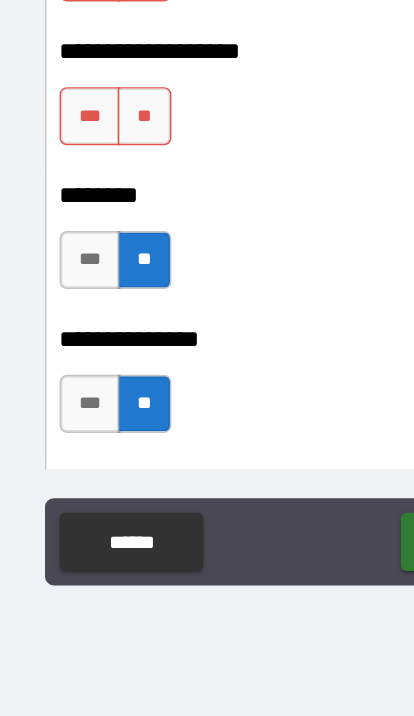 scroll, scrollTop: 4565, scrollLeft: 0, axis: vertical 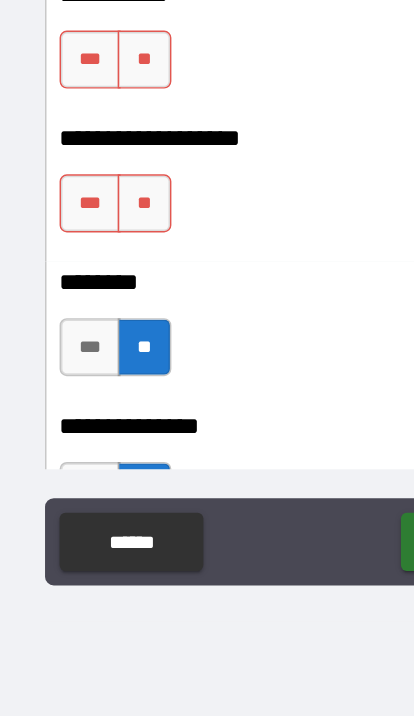 click on "**" at bounding box center [99, 358] 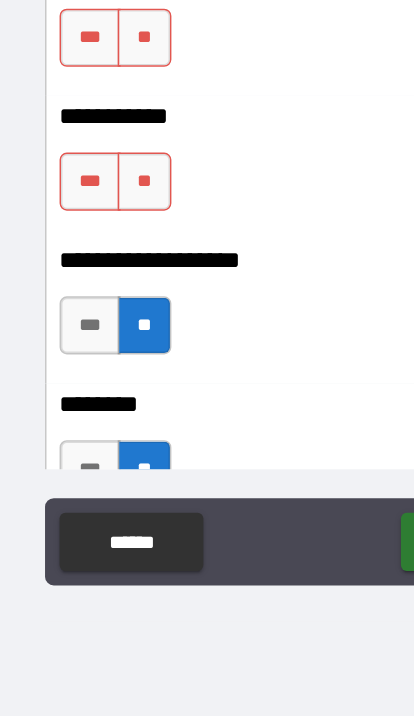 click on "**" at bounding box center (99, 343) 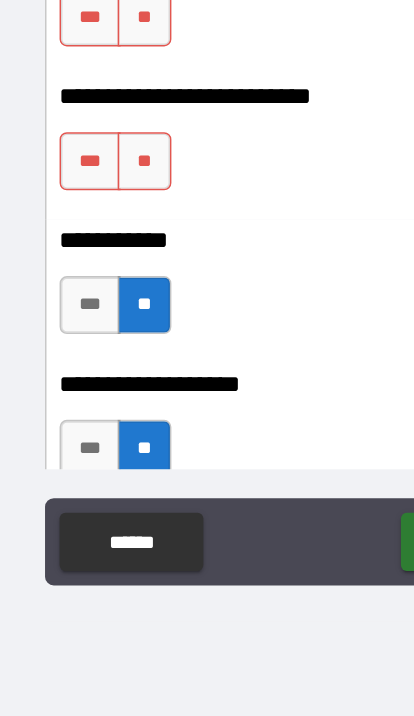 click on "**" at bounding box center [99, 329] 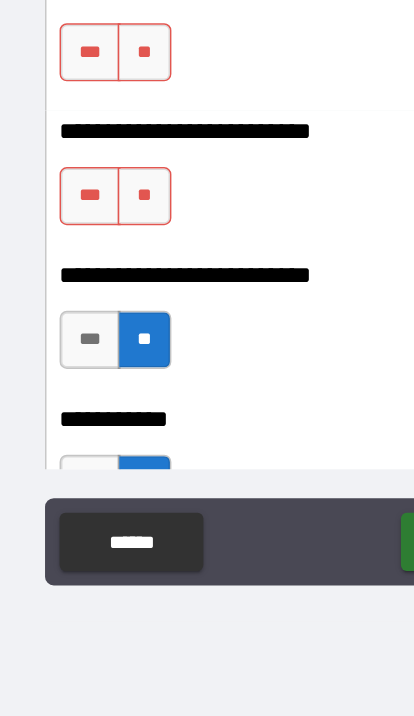 click on "**" at bounding box center [99, 353] 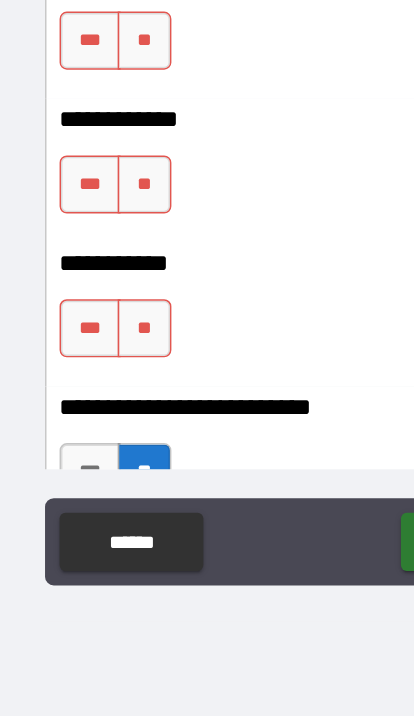 click on "**" at bounding box center (99, 444) 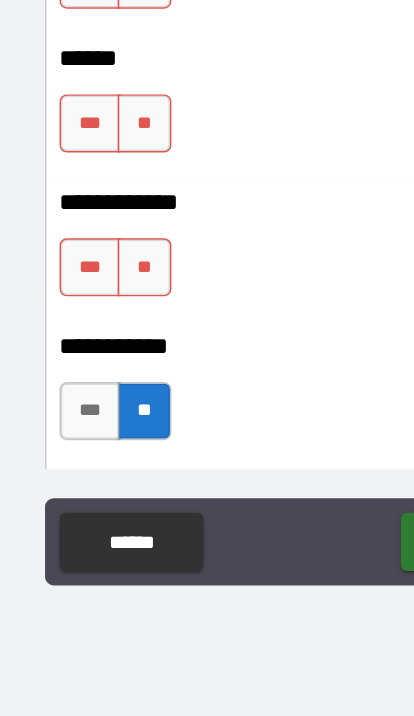 click on "**" at bounding box center [99, 402] 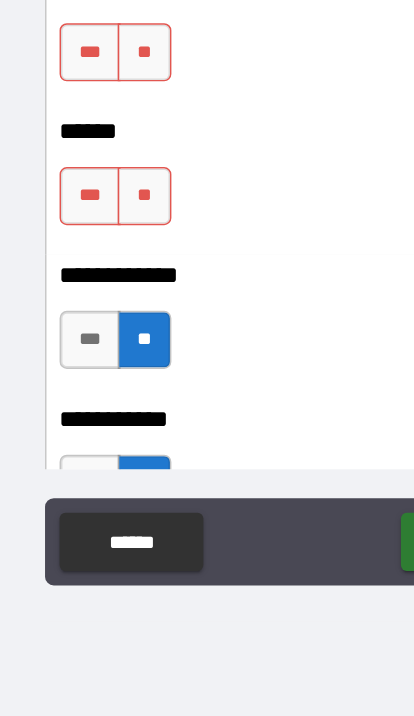 click on "**" at bounding box center (99, 353) 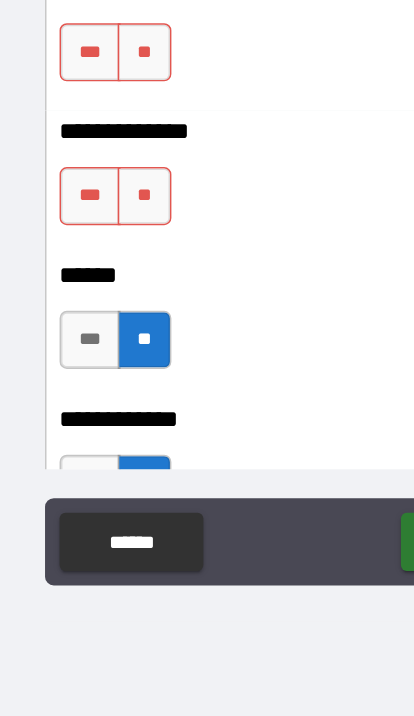 click on "**" at bounding box center [99, 353] 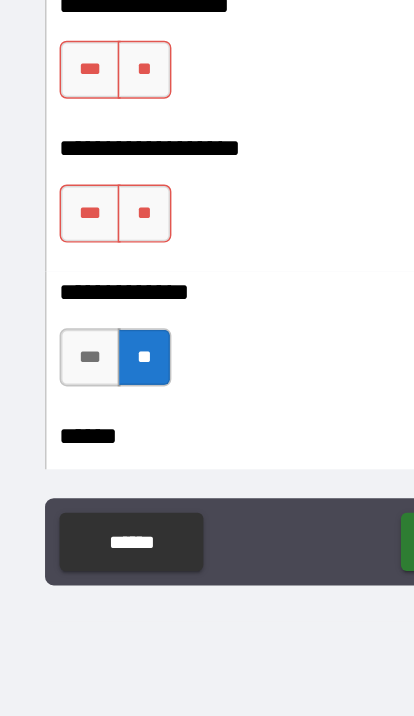 click on "**" at bounding box center (99, 365) 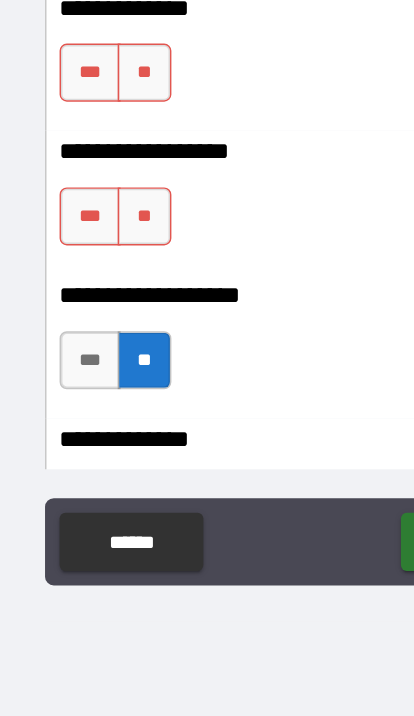 click on "**" at bounding box center (99, 367) 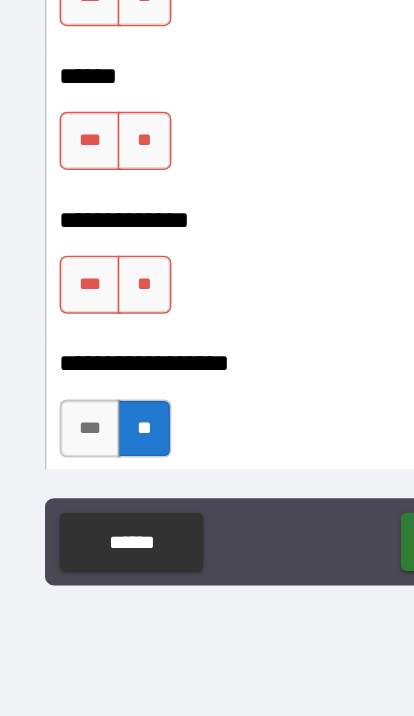 scroll, scrollTop: 3501, scrollLeft: 0, axis: vertical 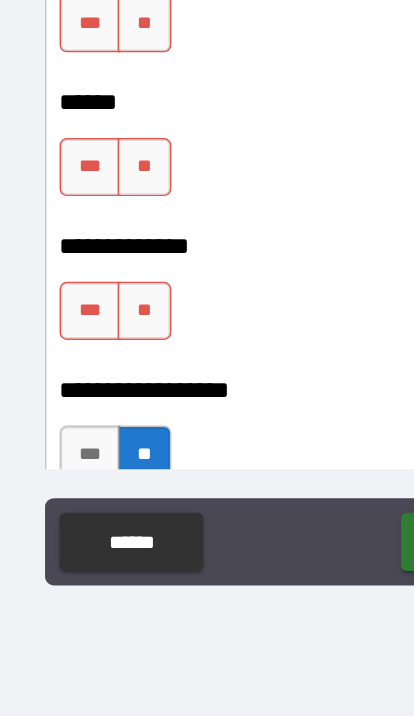 click on "**" at bounding box center [99, 432] 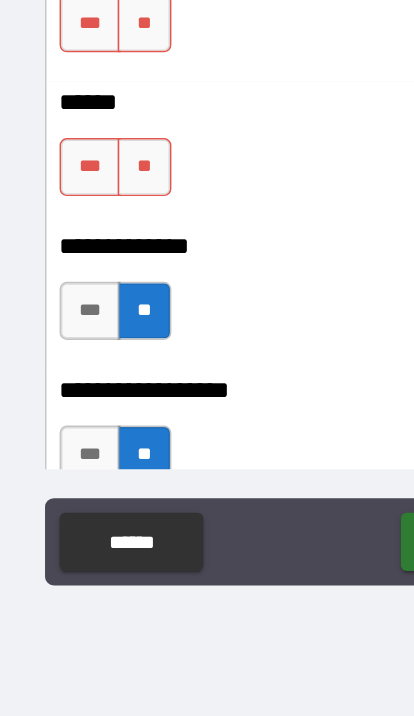 click on "**" at bounding box center [99, 333] 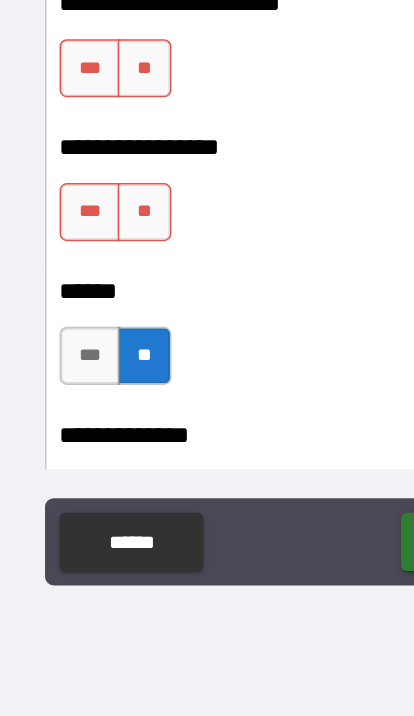 click on "**" at bounding box center [99, 364] 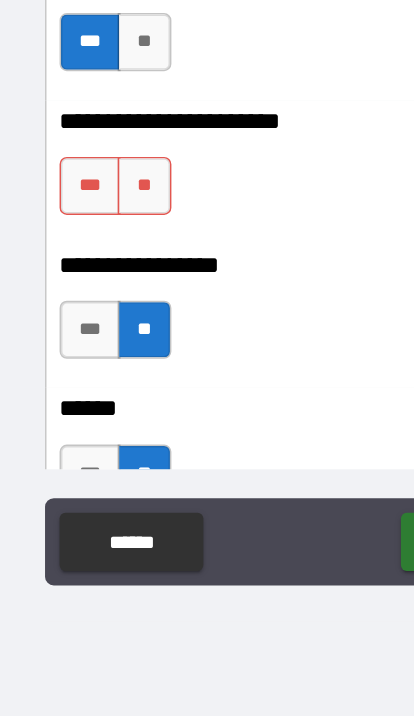 scroll, scrollTop: 3287, scrollLeft: 0, axis: vertical 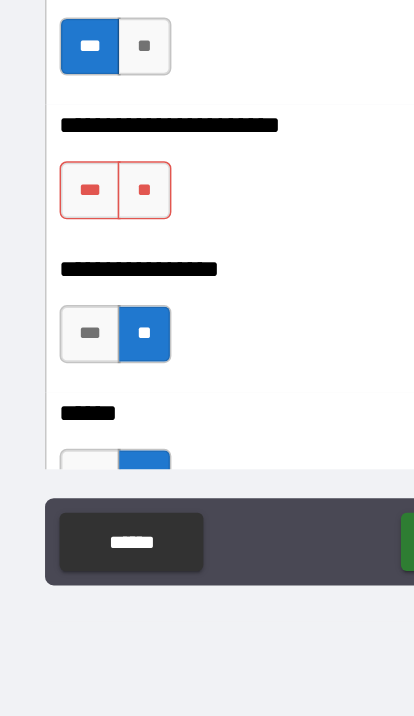 click on "**" at bounding box center (99, 349) 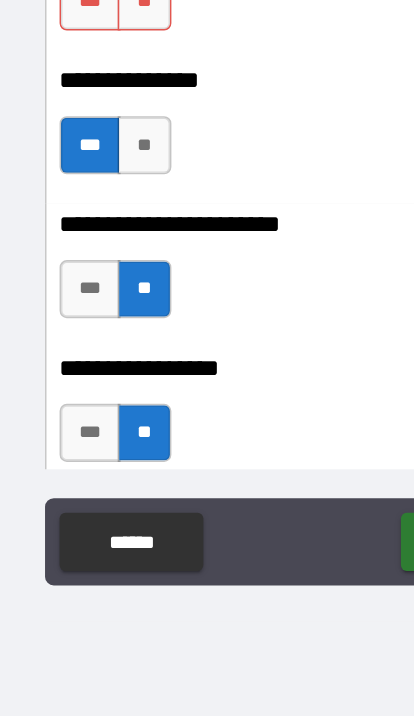 scroll, scrollTop: 3214, scrollLeft: 0, axis: vertical 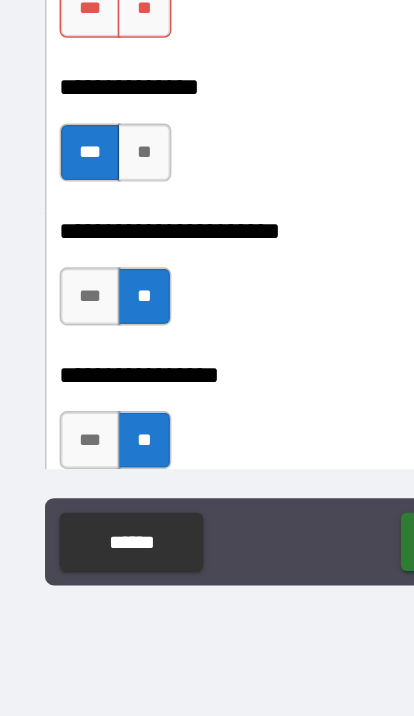 click on "**" at bounding box center (99, 323) 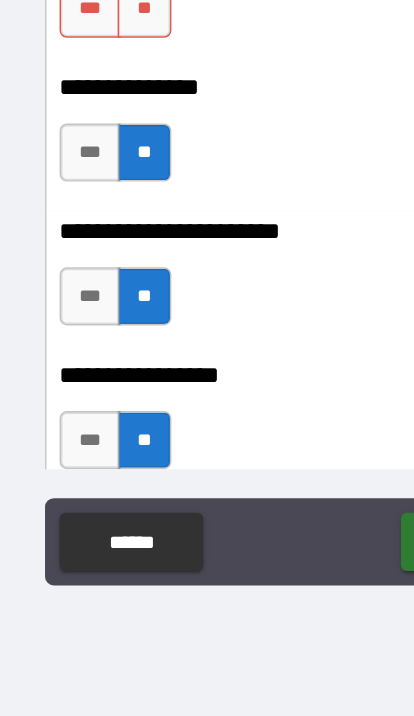 click on "***" at bounding box center (62, 323) 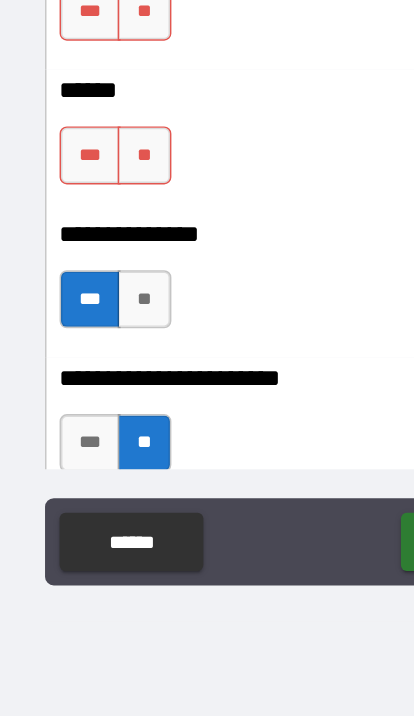 scroll, scrollTop: 3110, scrollLeft: 0, axis: vertical 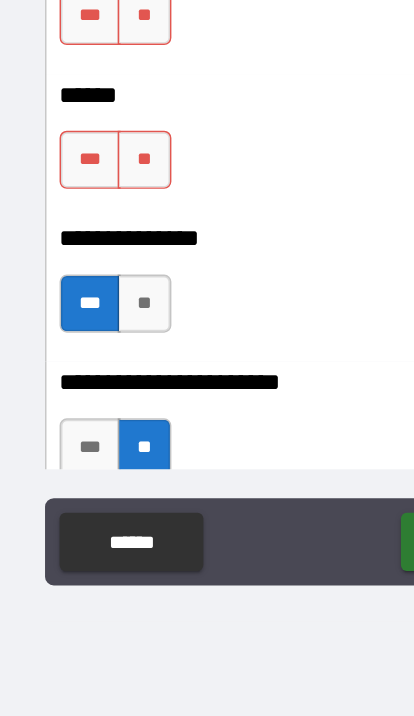 click on "**" at bounding box center (99, 328) 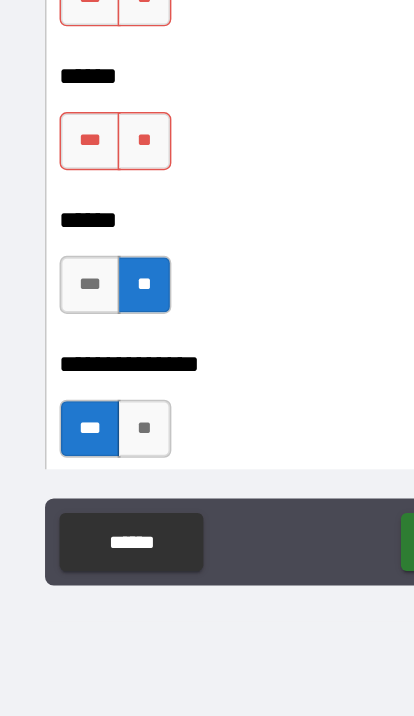 click on "**" at bounding box center (99, 315) 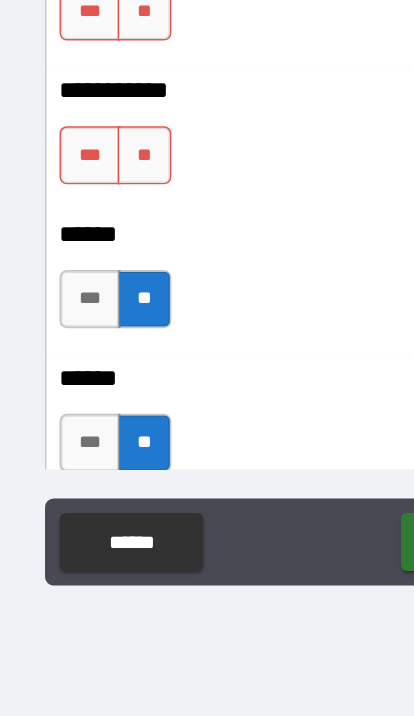 click on "**" at bounding box center [99, 325] 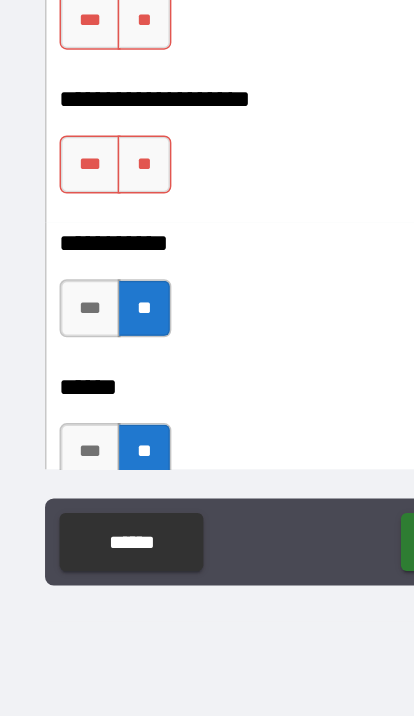 click on "**" at bounding box center (99, 331) 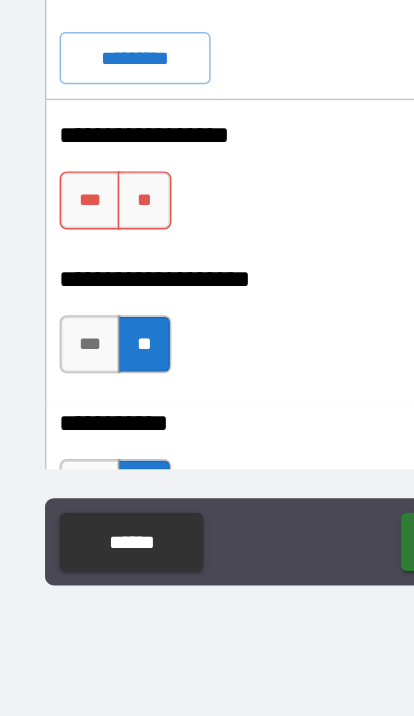 click on "**" at bounding box center (99, 356) 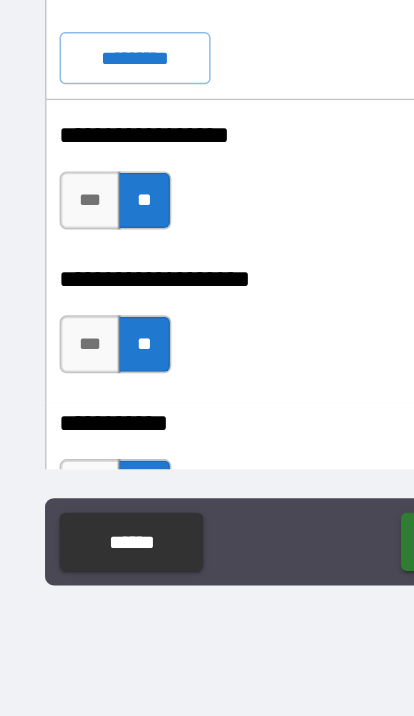 type on "*" 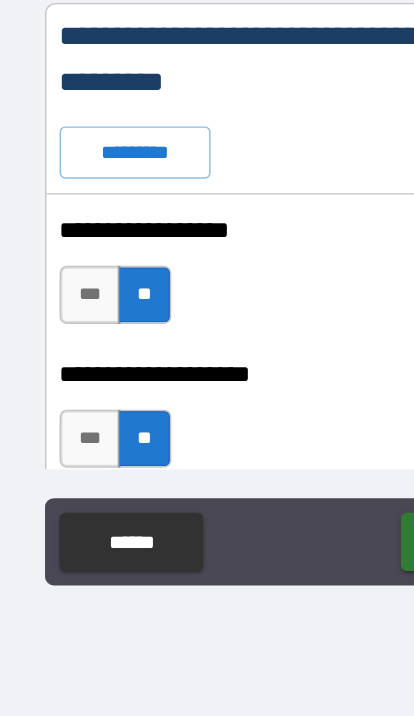 scroll, scrollTop: 2631, scrollLeft: 0, axis: vertical 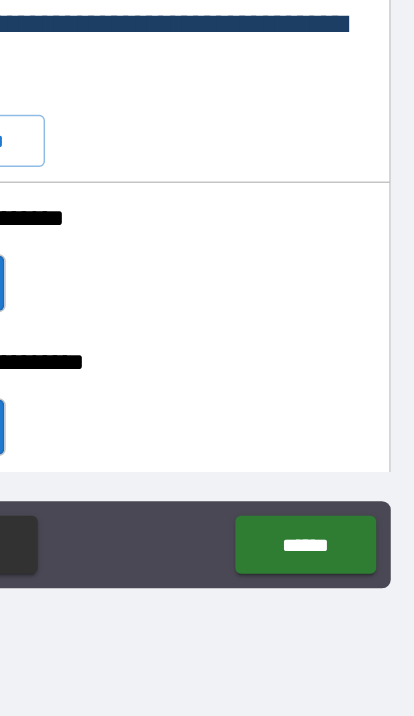 click on "******" at bounding box center [324, 591] 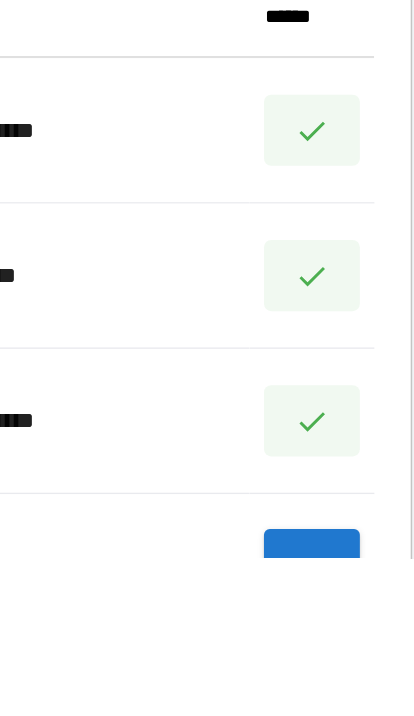 scroll, scrollTop: 1, scrollLeft: 1, axis: both 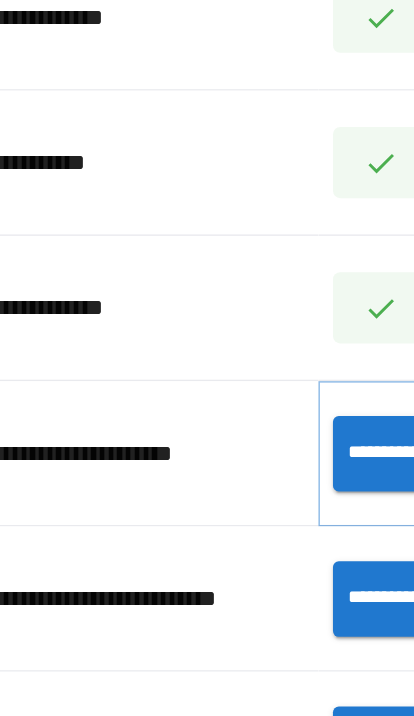 click on "**********" at bounding box center (329, 528) 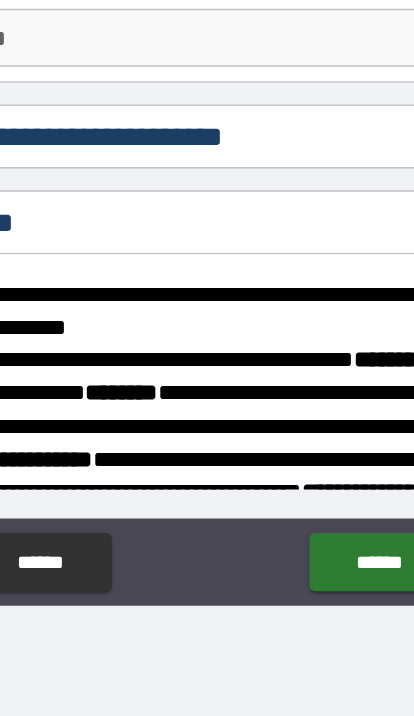 click on "******" at bounding box center (324, 591) 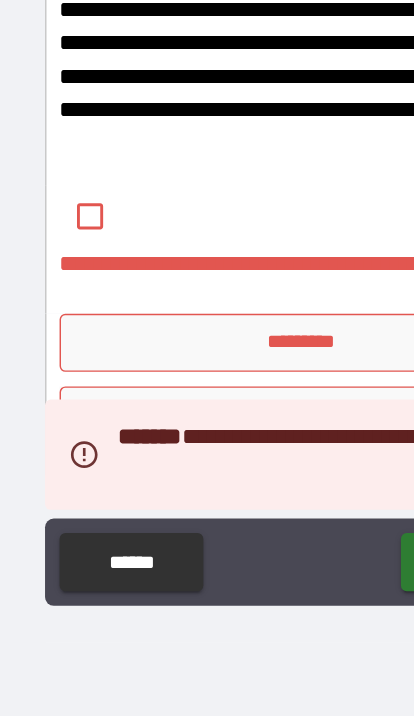 scroll, scrollTop: 1046, scrollLeft: 0, axis: vertical 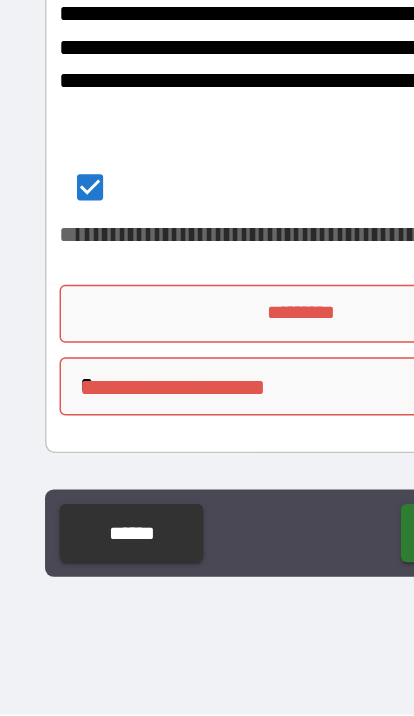 click on "*********" at bounding box center (207, 440) 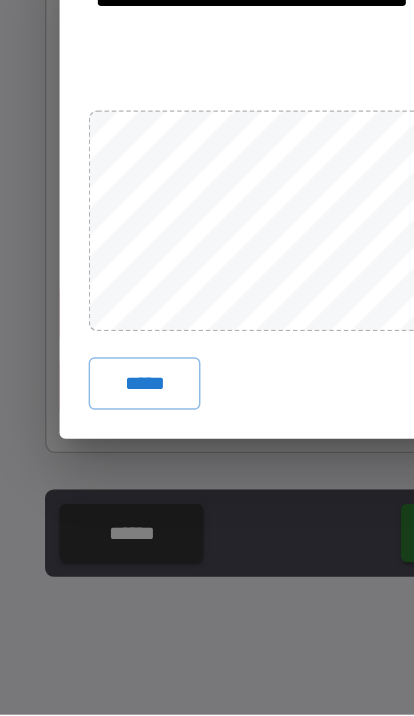 click on "*****" at bounding box center (99, 488) 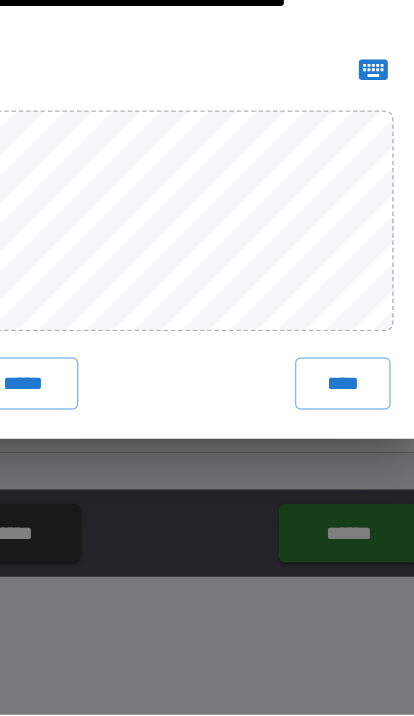 click 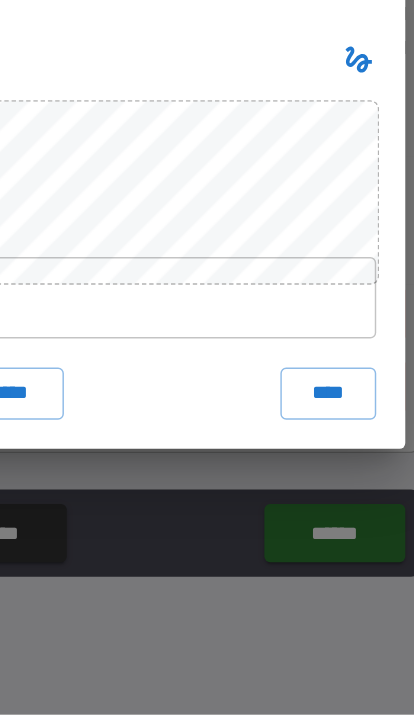 click on "****" at bounding box center (320, 495) 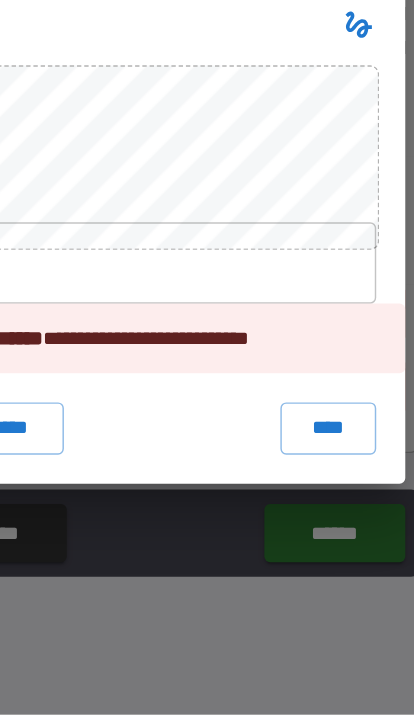 click on "****" at bounding box center [320, 519] 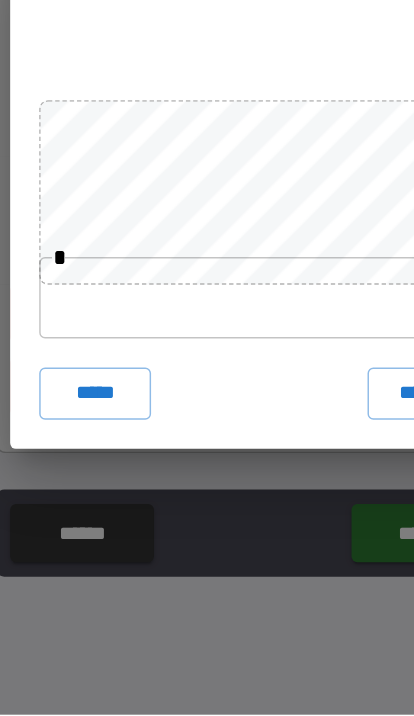 click on "*****" at bounding box center [99, 495] 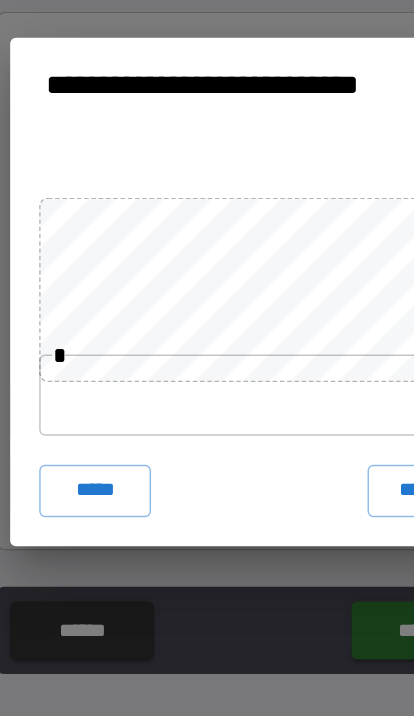 click at bounding box center [206, 429] 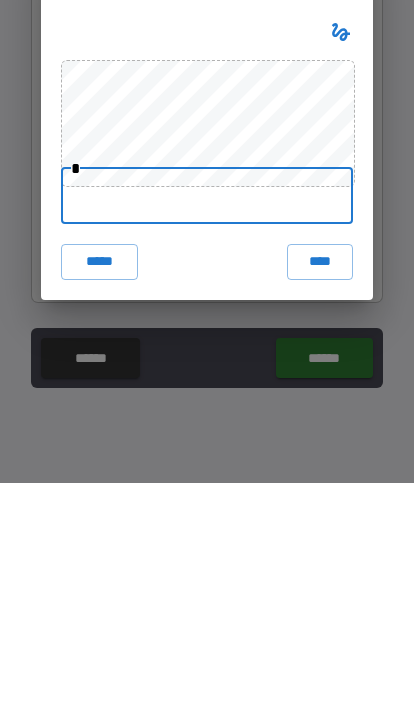 type on "*" 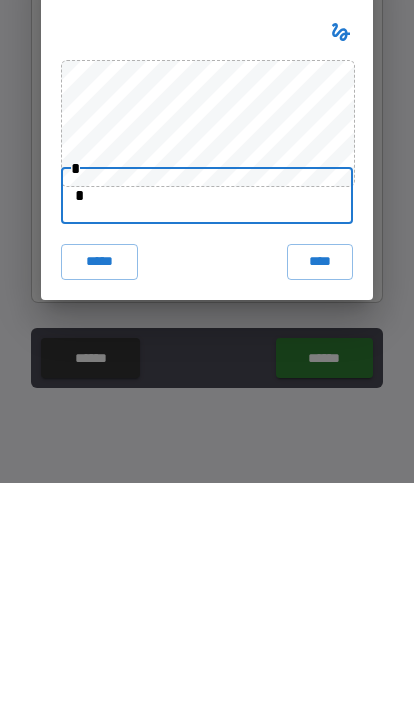 click 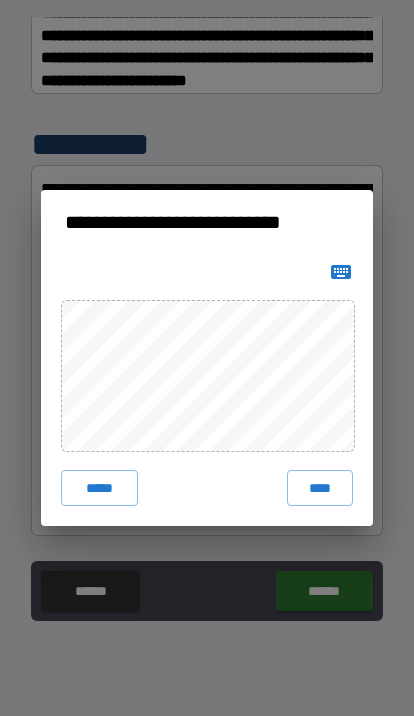 click on "*****" at bounding box center (99, 488) 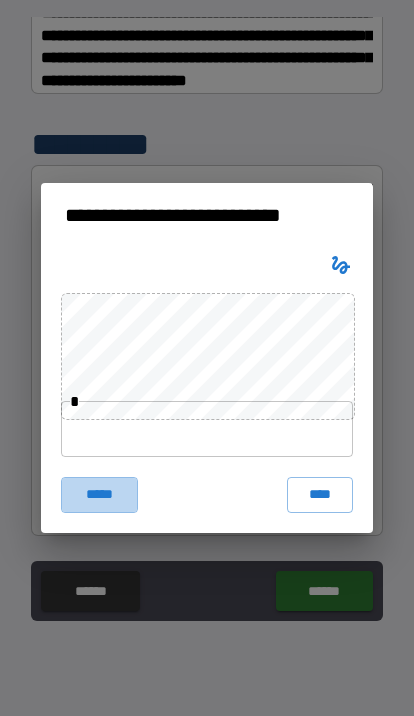 click on "*****" at bounding box center (99, 495) 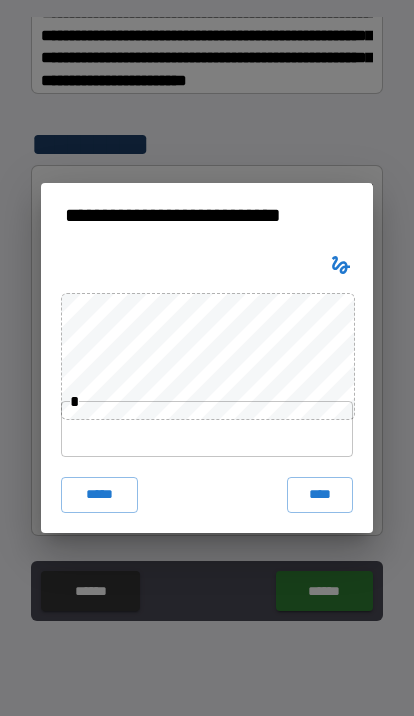 click at bounding box center [206, 429] 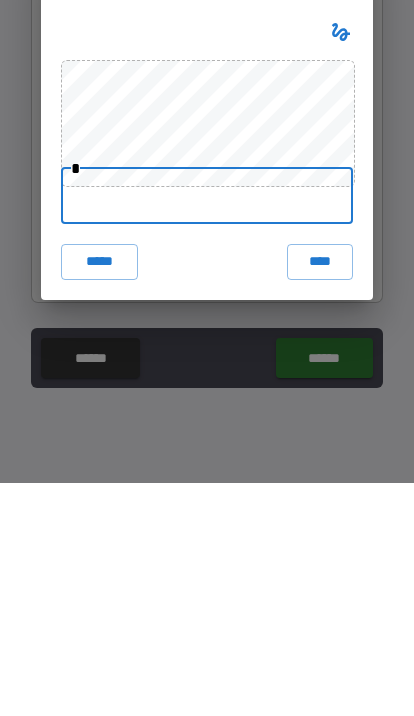 click on "***** ****" at bounding box center (206, 495) 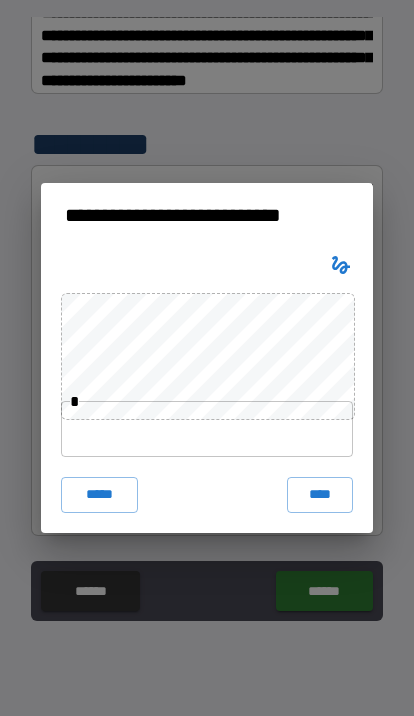click at bounding box center (206, 429) 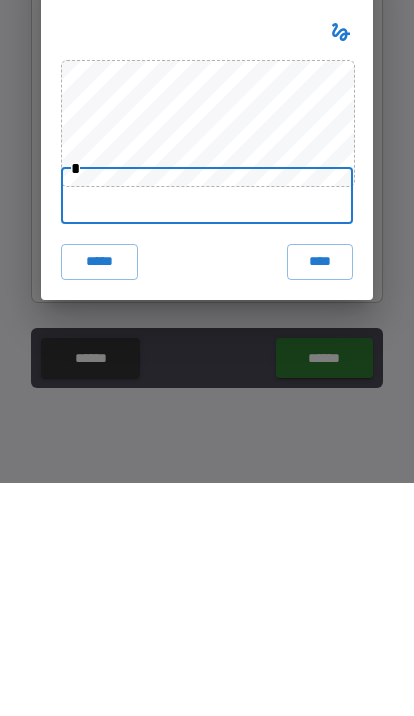 click at bounding box center [206, 429] 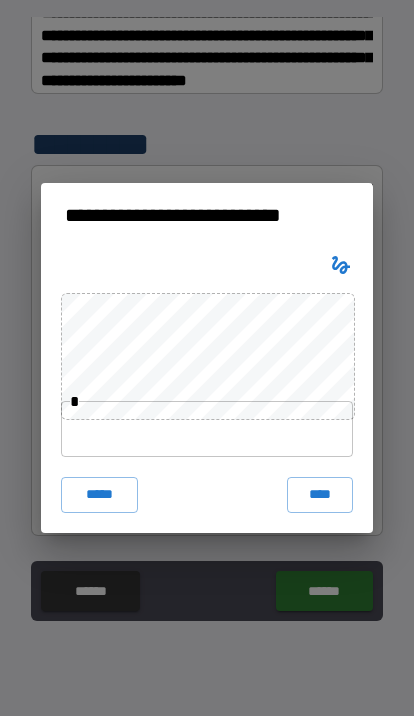 click on "*****" at bounding box center (99, 495) 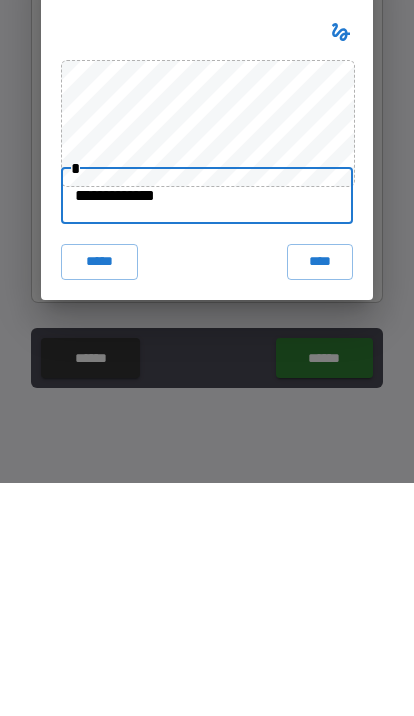 type on "**********" 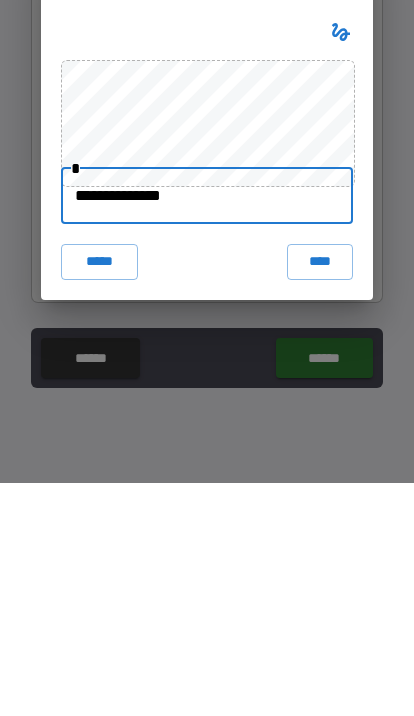 click on "****" at bounding box center [320, 495] 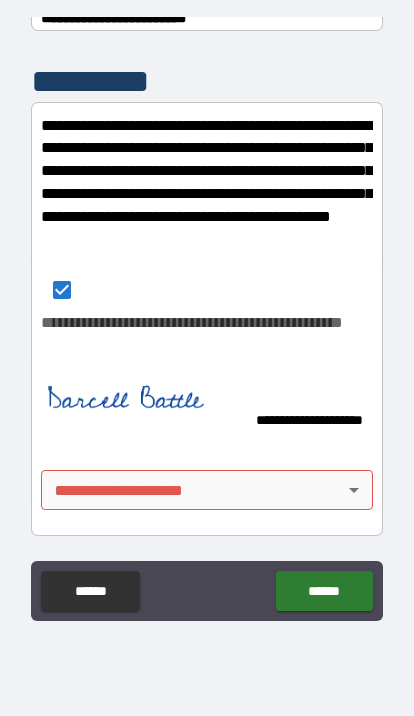 click on "******" at bounding box center [324, 591] 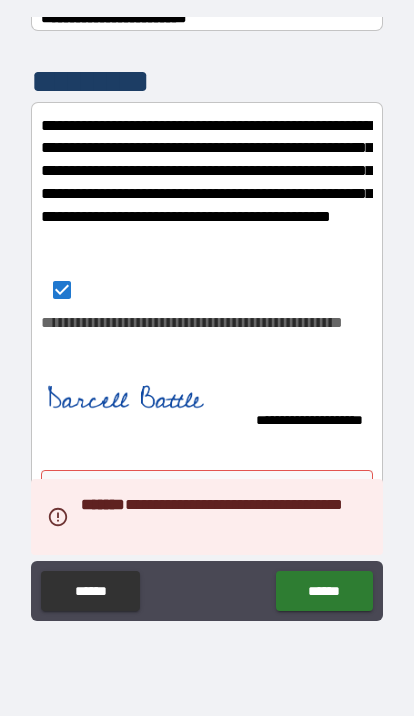 scroll, scrollTop: 1110, scrollLeft: 0, axis: vertical 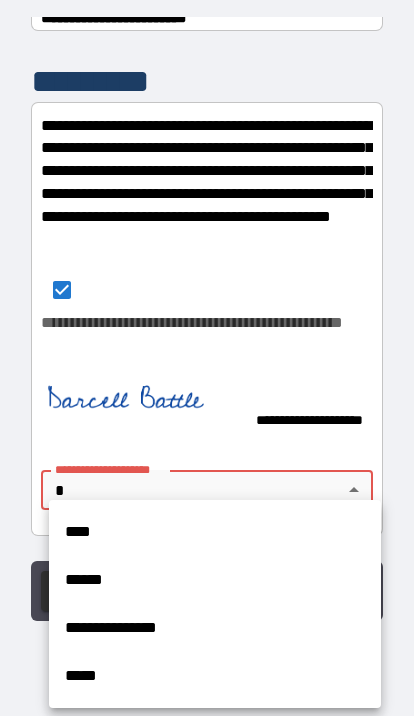 click on "****" at bounding box center [215, 532] 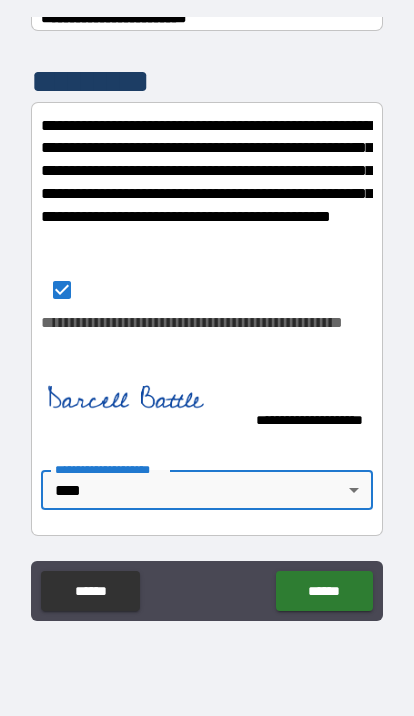click on "******" at bounding box center (324, 591) 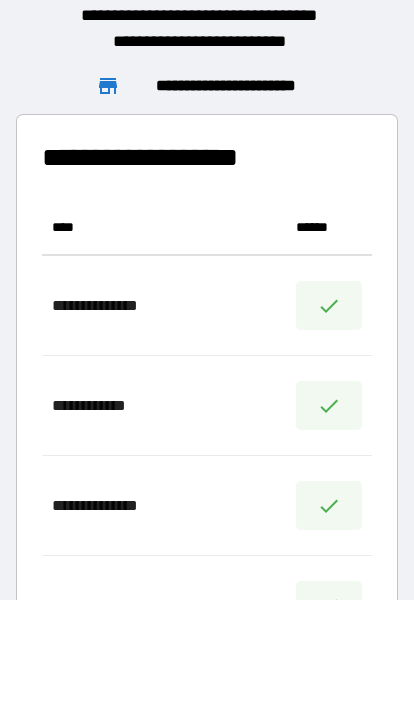 scroll, scrollTop: 1, scrollLeft: 1, axis: both 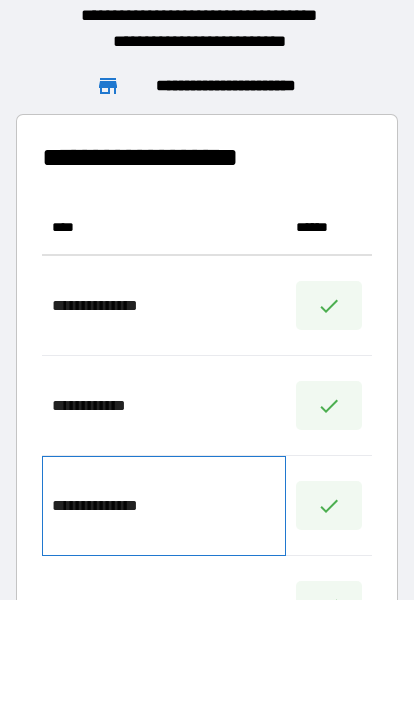 click on "**********" at bounding box center [164, 506] 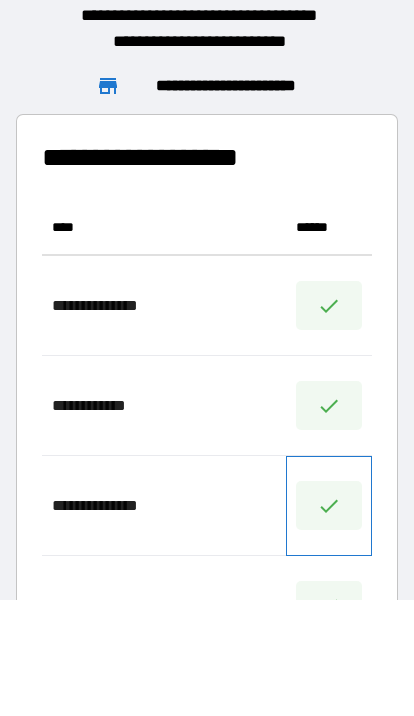 click at bounding box center [329, 506] 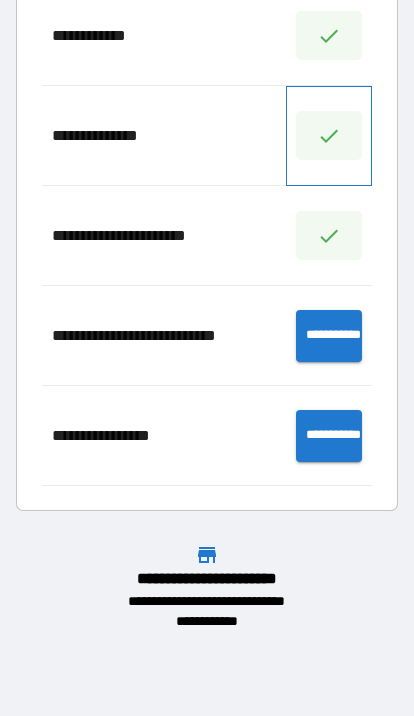 scroll, scrollTop: 370, scrollLeft: 0, axis: vertical 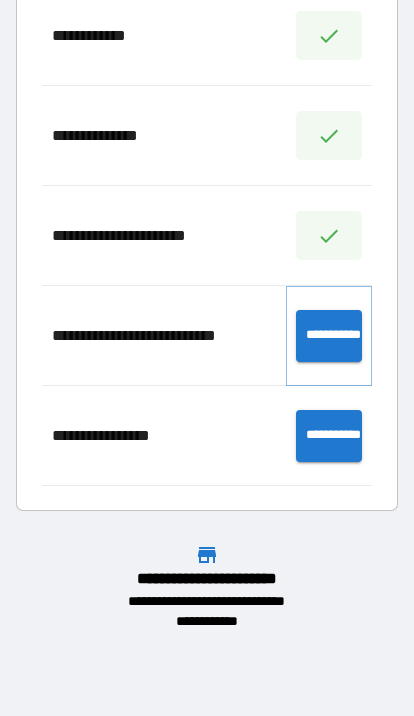 click on "**********" at bounding box center [329, 336] 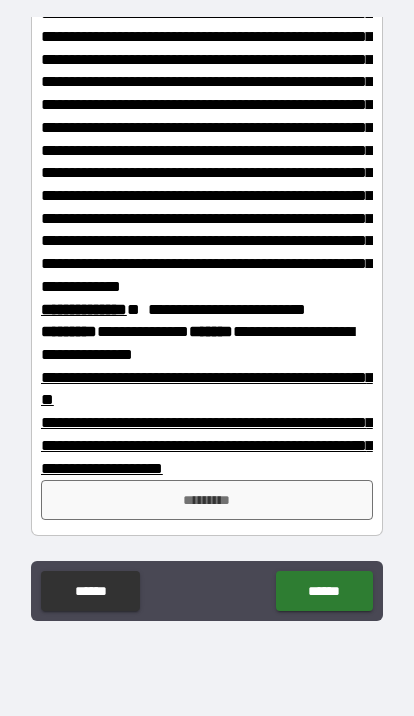 scroll, scrollTop: 5209, scrollLeft: 0, axis: vertical 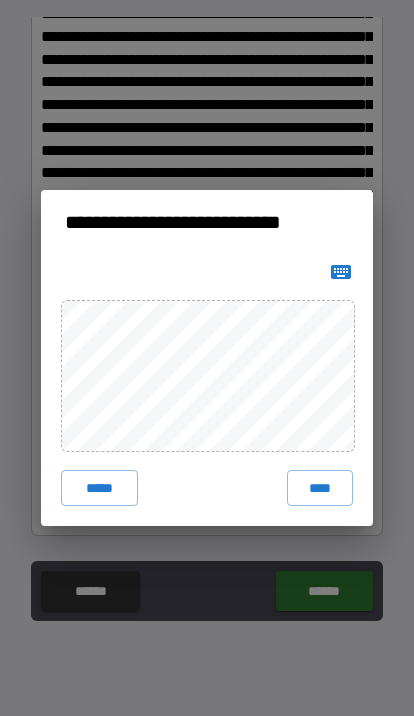 click at bounding box center (341, 272) 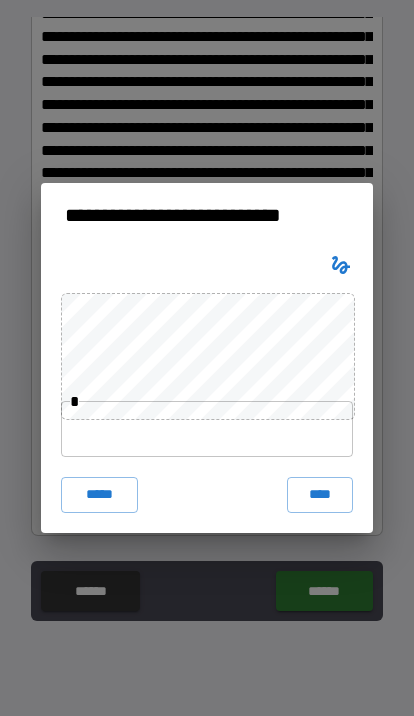 click at bounding box center (206, 429) 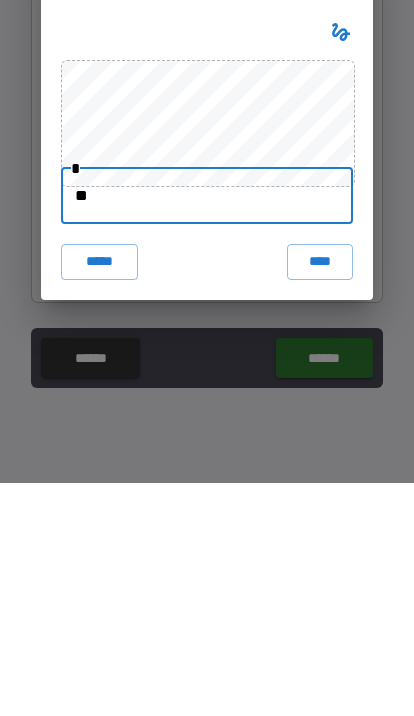 type on "*" 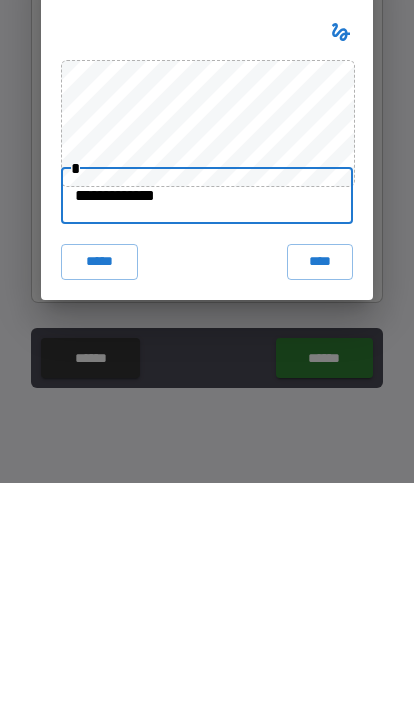 type on "**********" 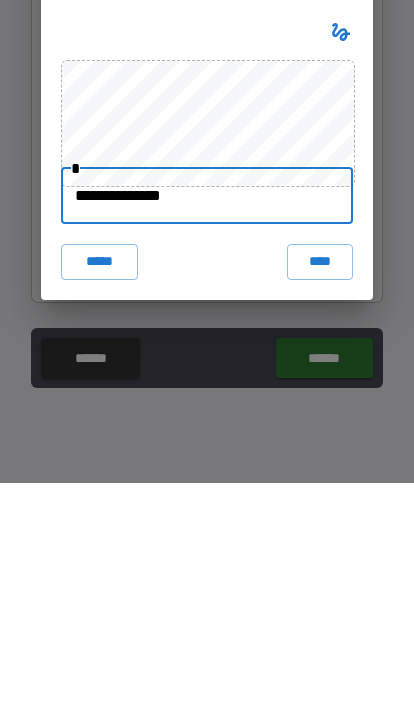 click on "****" at bounding box center (320, 495) 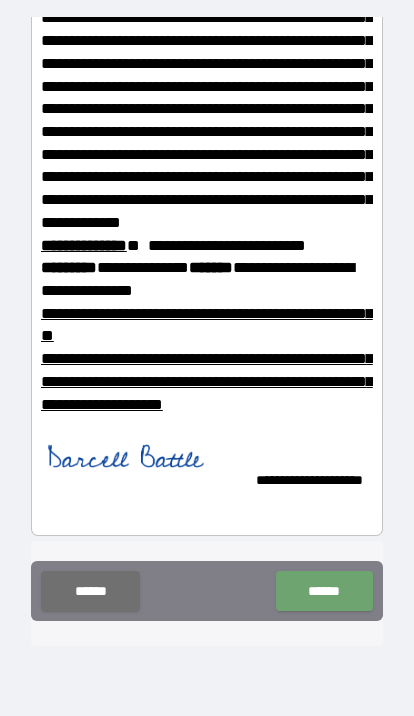 click on "******" at bounding box center (324, 591) 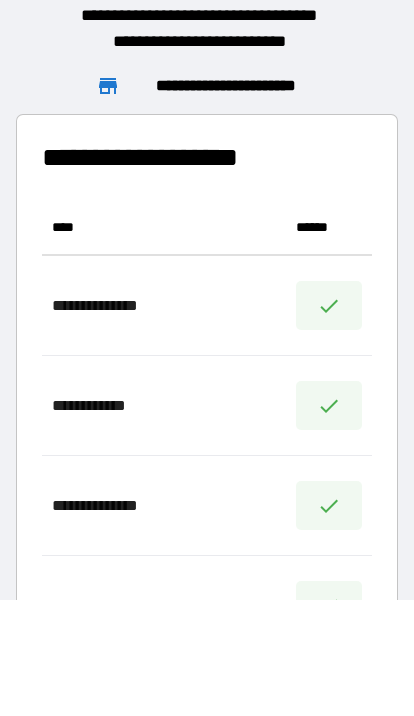 scroll, scrollTop: 1, scrollLeft: 1, axis: both 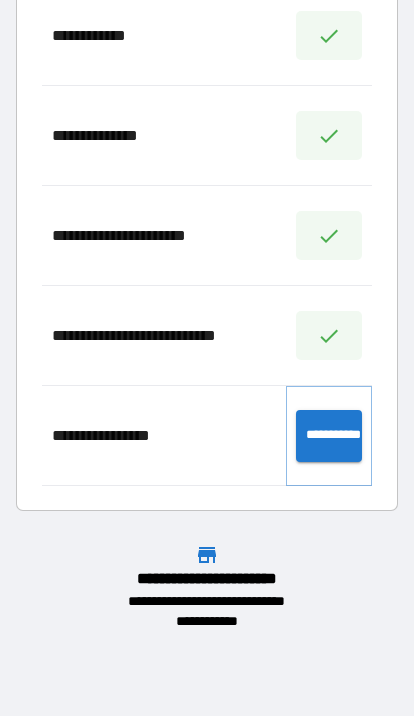 click on "**********" at bounding box center [329, 436] 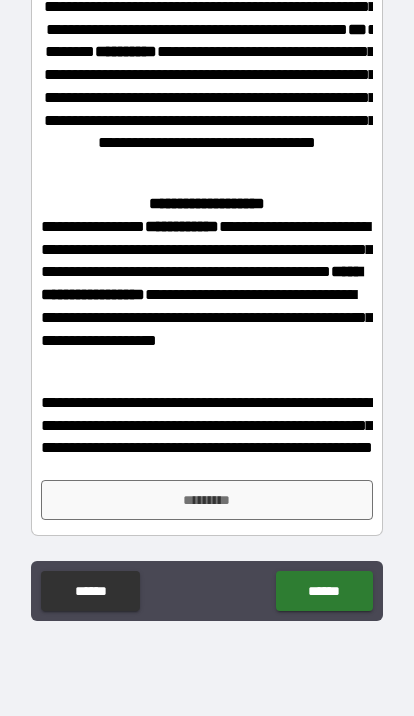 scroll, scrollTop: 2007, scrollLeft: 0, axis: vertical 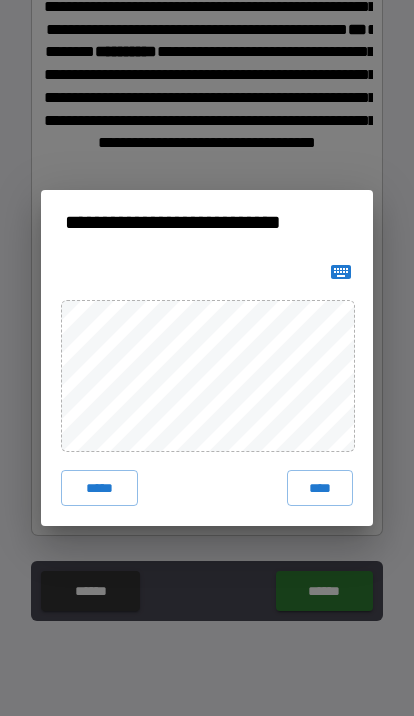 click at bounding box center [341, 272] 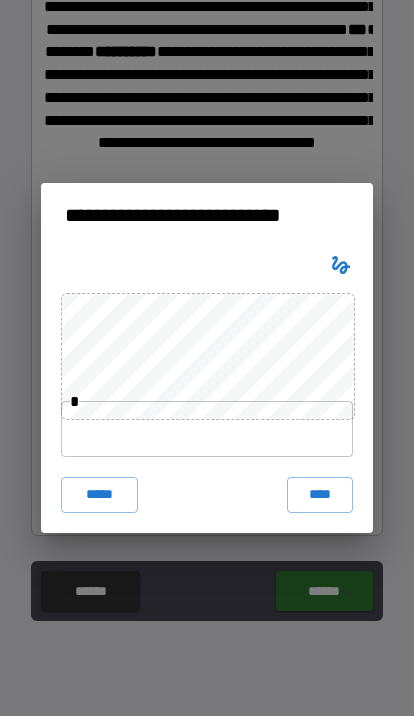 click at bounding box center [206, 429] 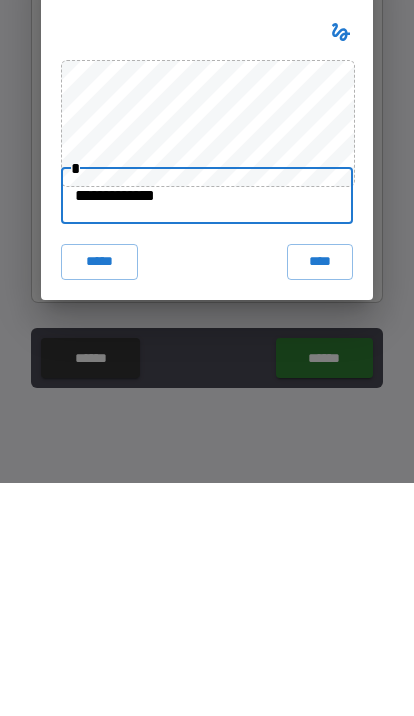 type on "**********" 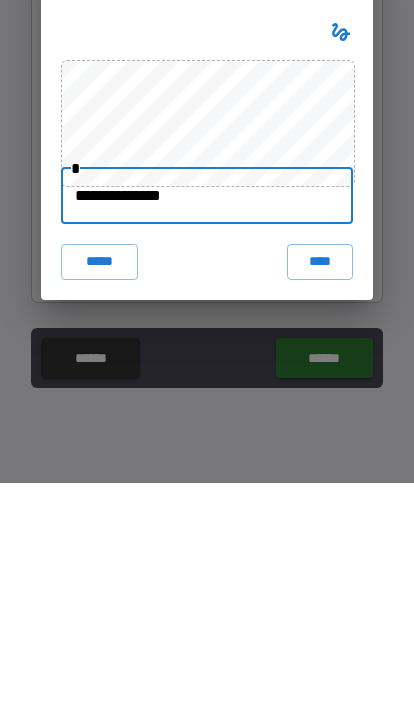 click on "****" at bounding box center [320, 495] 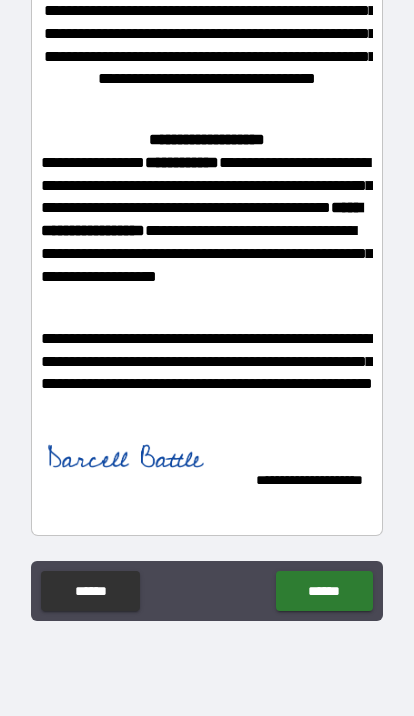 scroll, scrollTop: 2071, scrollLeft: 0, axis: vertical 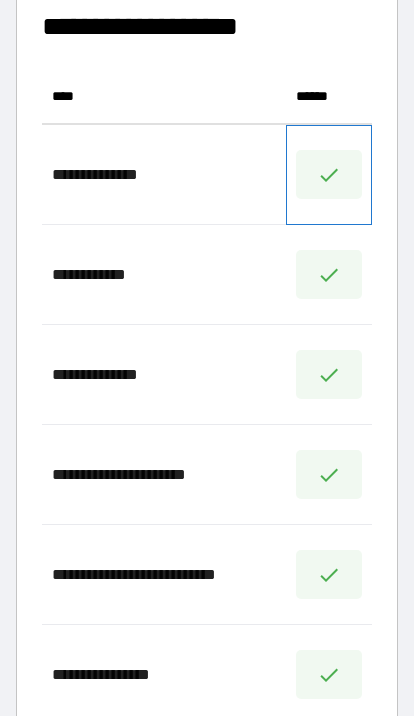 click at bounding box center (329, 175) 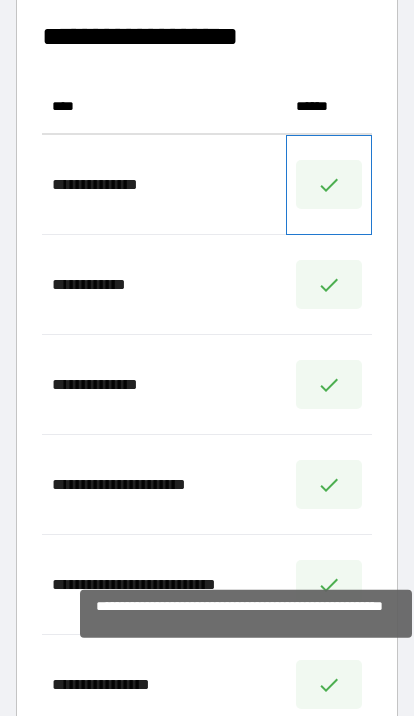 scroll, scrollTop: 342, scrollLeft: 0, axis: vertical 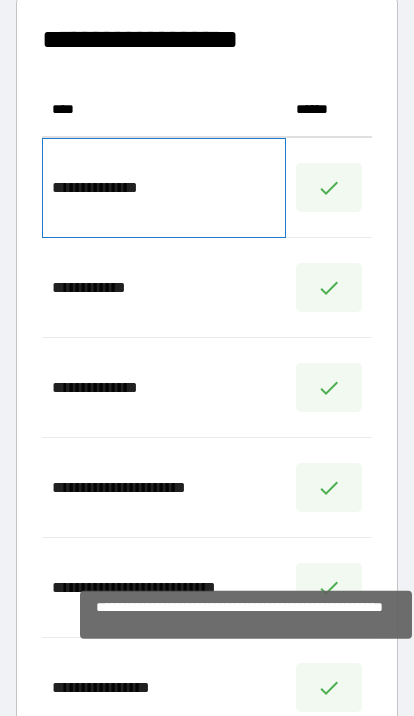 click on "**********" at bounding box center (164, 188) 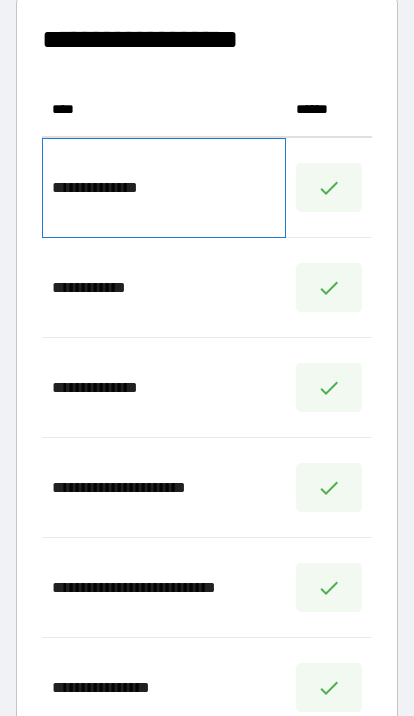 click on "**********" at bounding box center (164, 188) 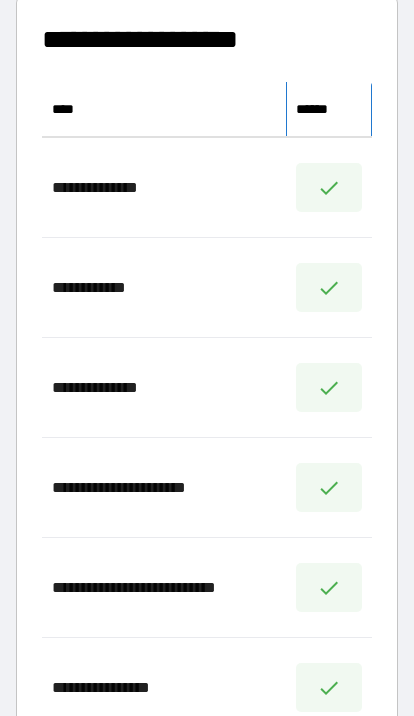 click on "******" at bounding box center [316, 109] 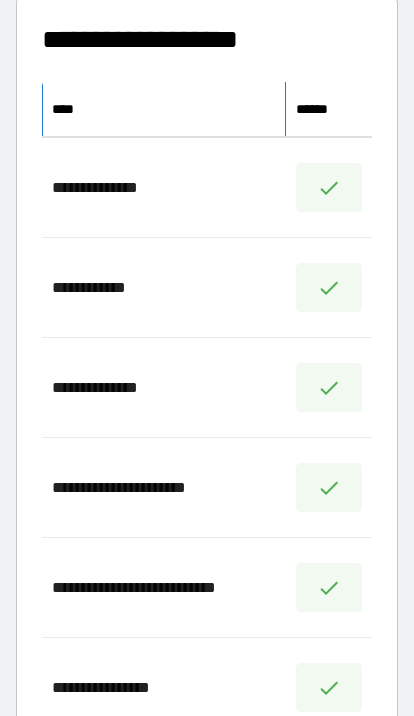 click on "****" at bounding box center (164, 109) 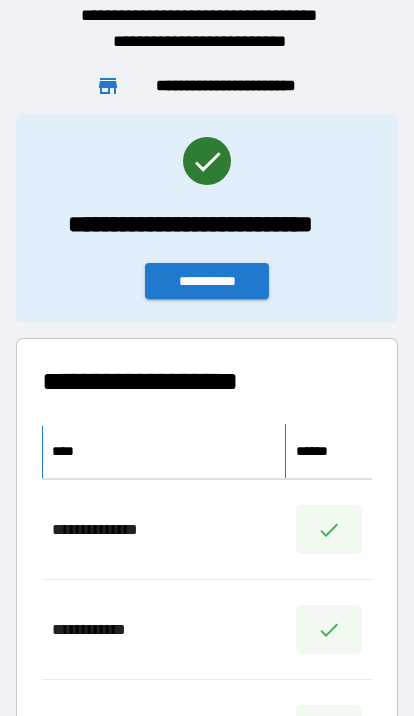 scroll, scrollTop: 0, scrollLeft: 0, axis: both 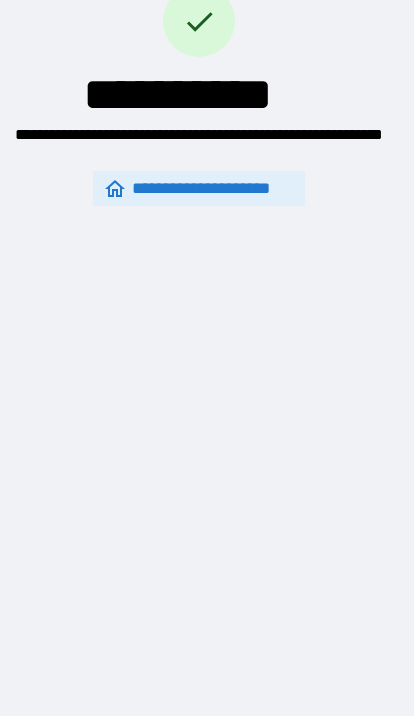 click on "**********" at bounding box center (199, 188) 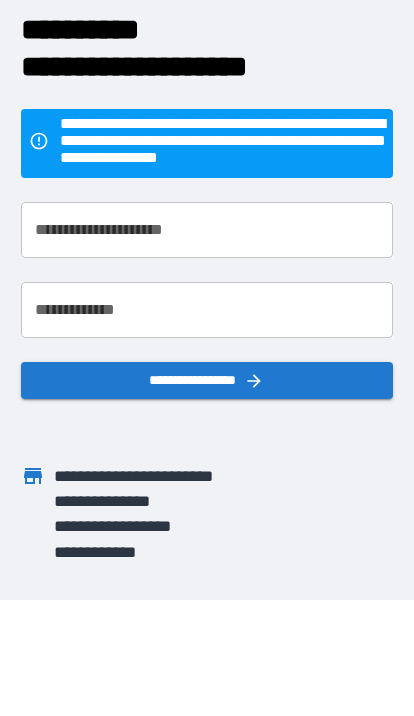 click on "**********" at bounding box center (207, 230) 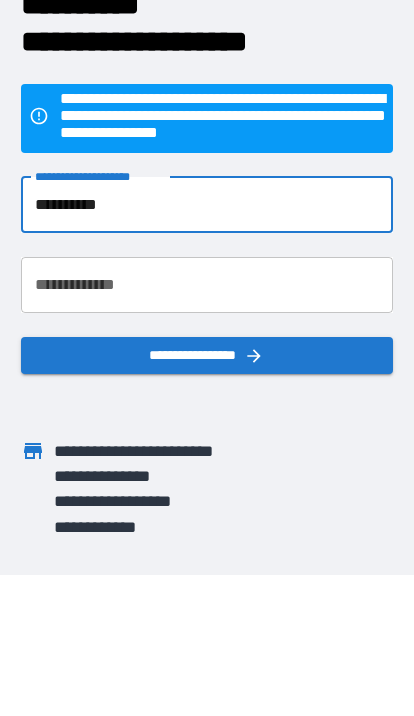type on "**********" 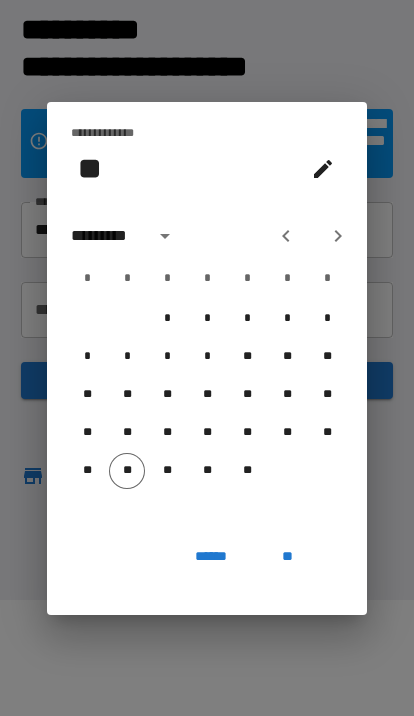 click 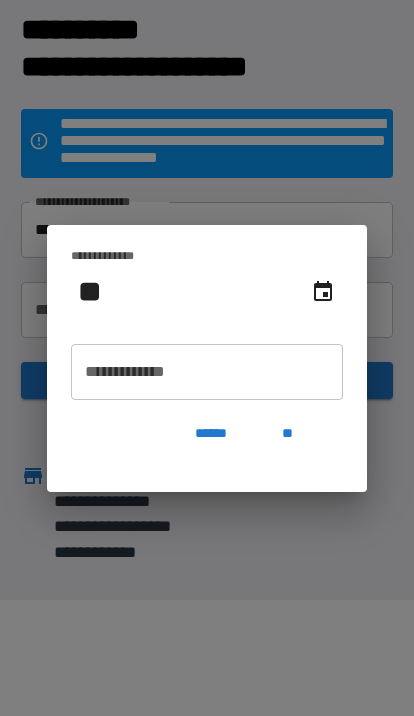 click on "**********" at bounding box center (207, 372) 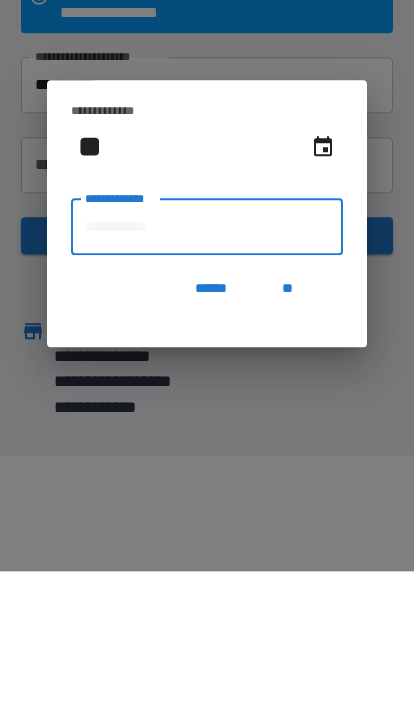 type on "*" 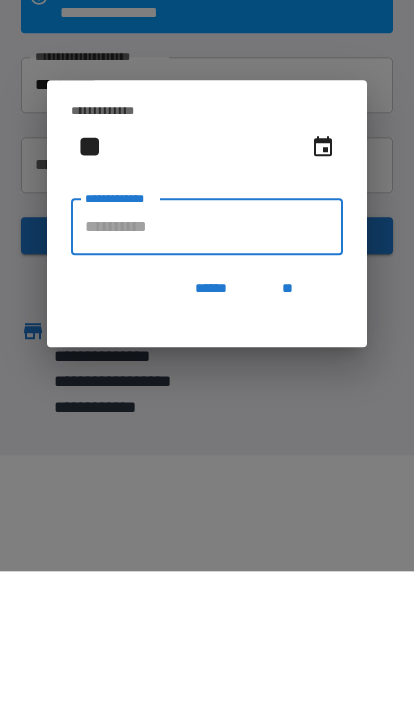 type on "**********" 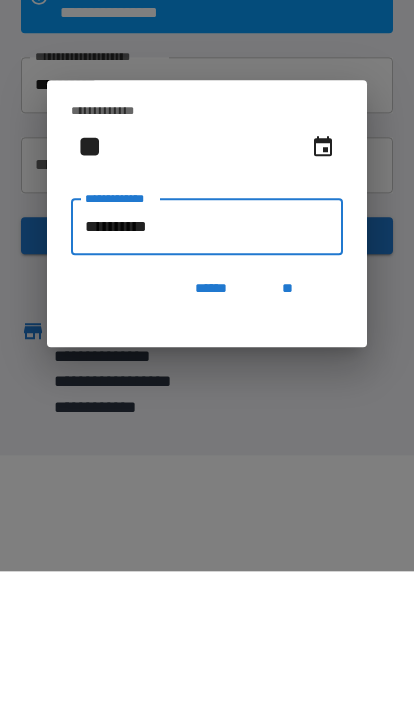 type on "**********" 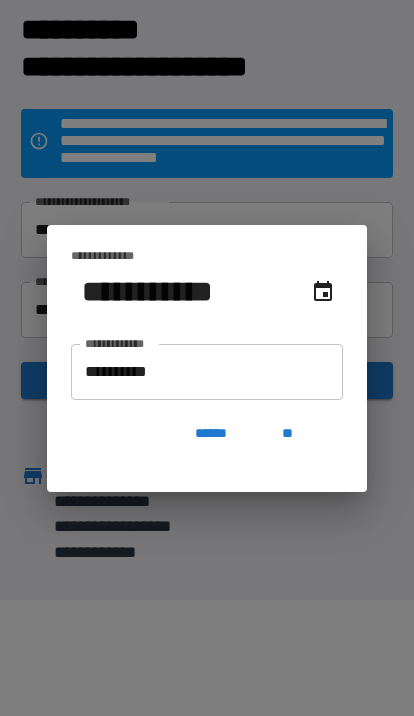 click on "**" at bounding box center [287, 434] 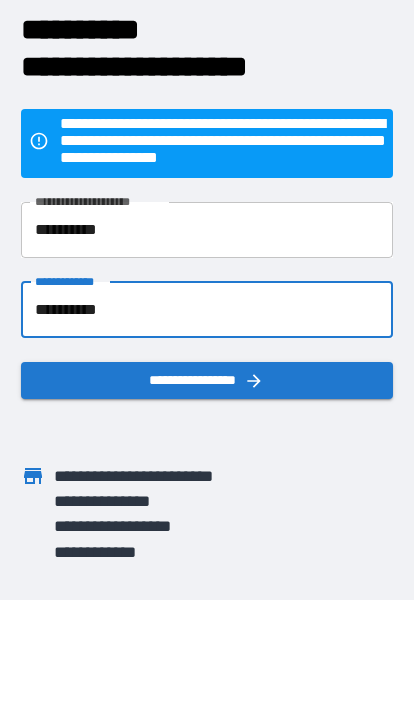 click on "**********" at bounding box center (207, 380) 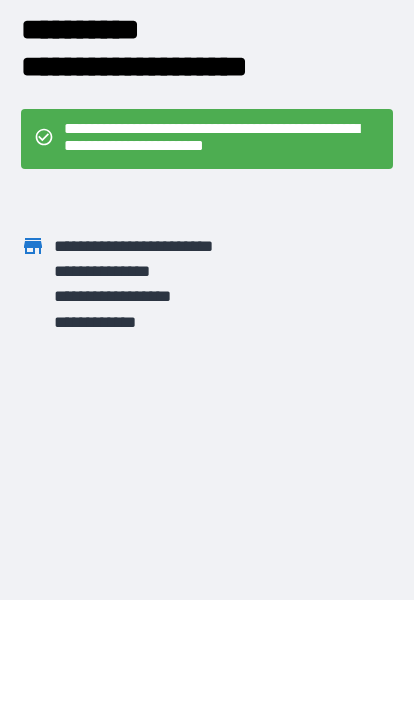 click on "**********" at bounding box center [222, 139] 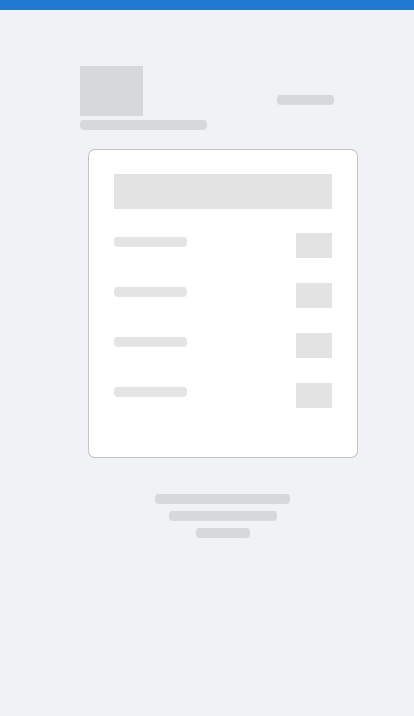 scroll, scrollTop: 0, scrollLeft: 0, axis: both 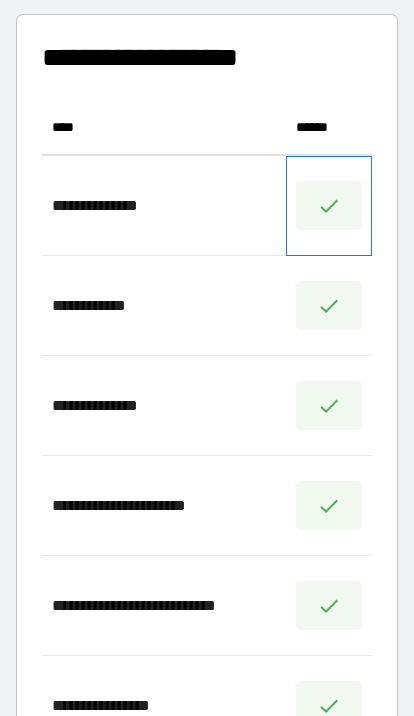 click at bounding box center [329, 206] 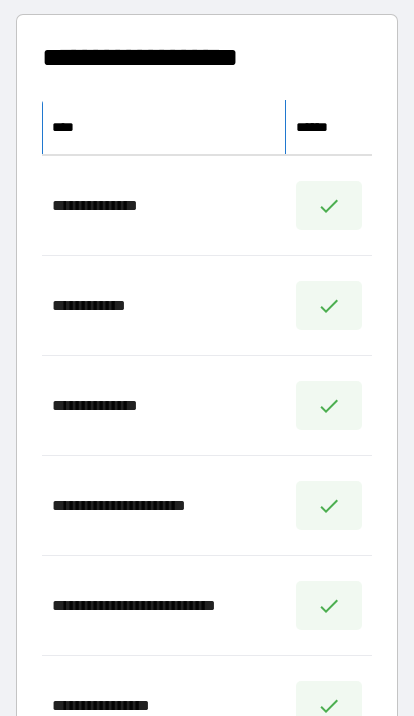 click on "****" at bounding box center [164, 127] 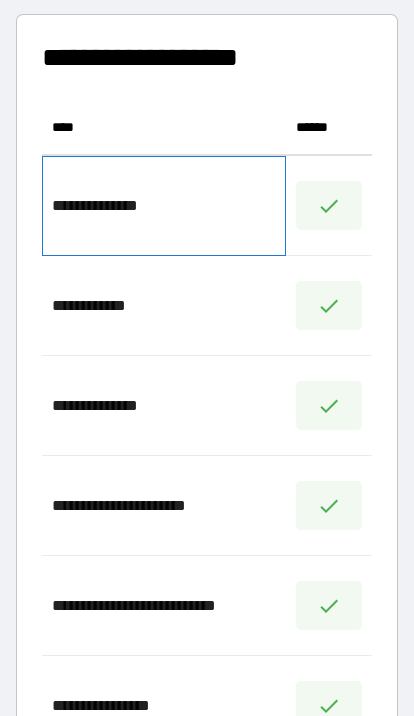 click on "**********" at bounding box center (164, 206) 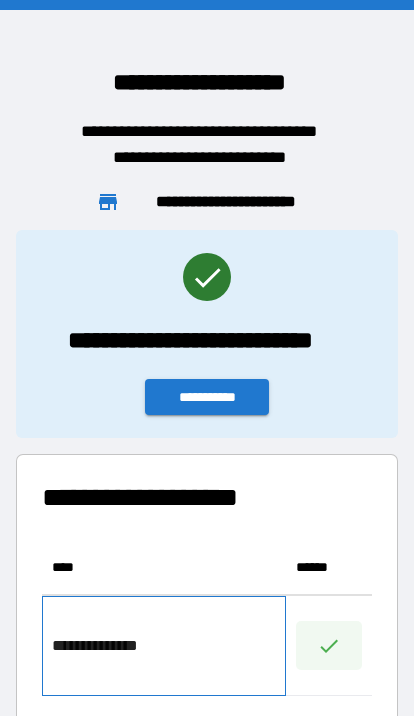 scroll, scrollTop: 0, scrollLeft: 0, axis: both 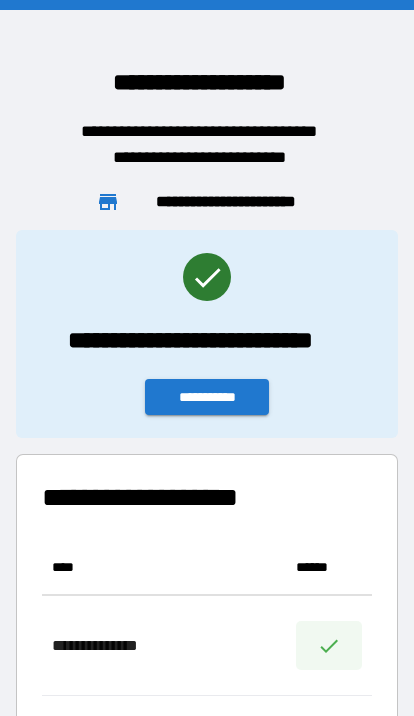 click on "**********" at bounding box center [207, 397] 